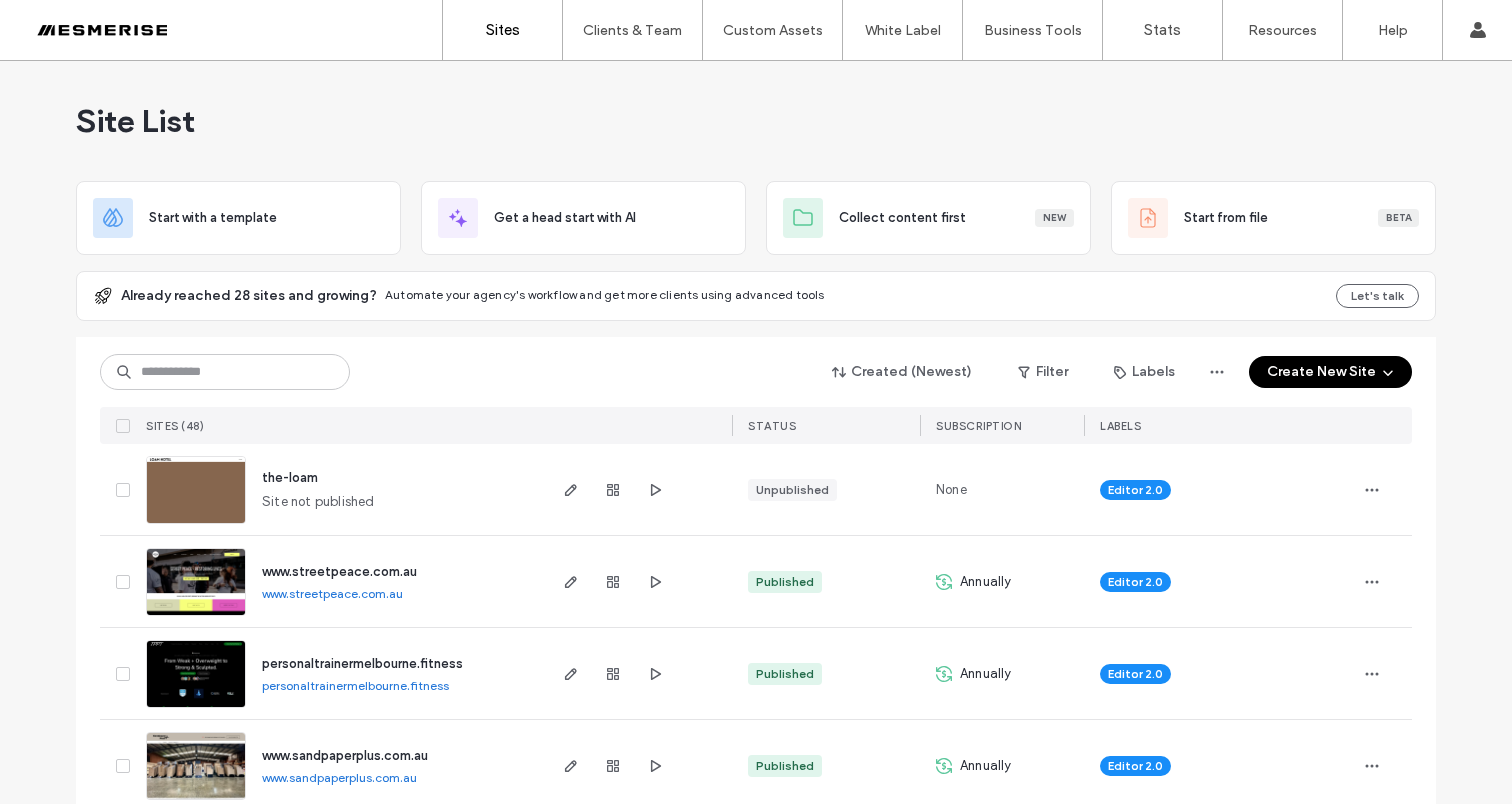 scroll, scrollTop: 0, scrollLeft: 0, axis: both 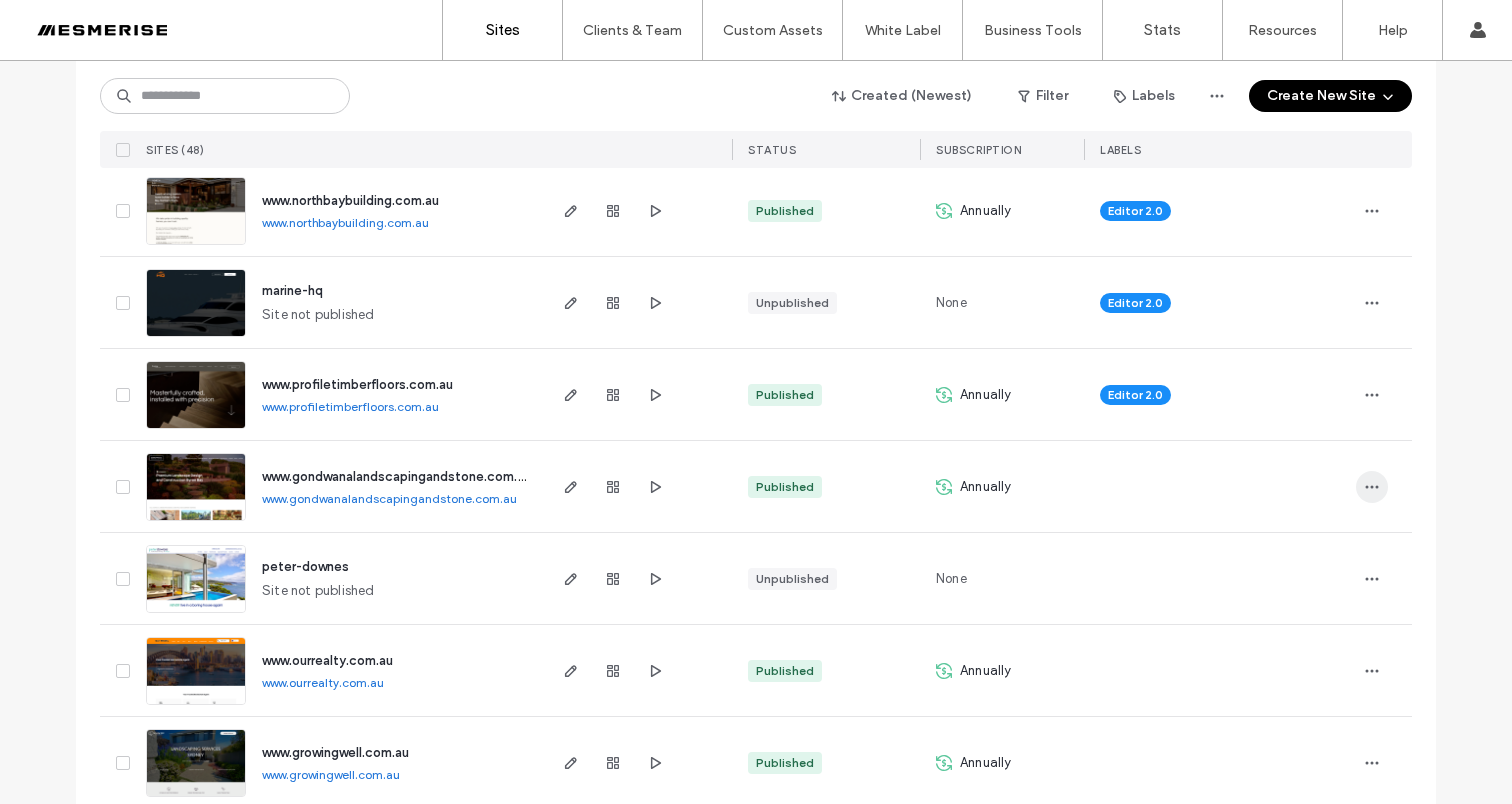 click 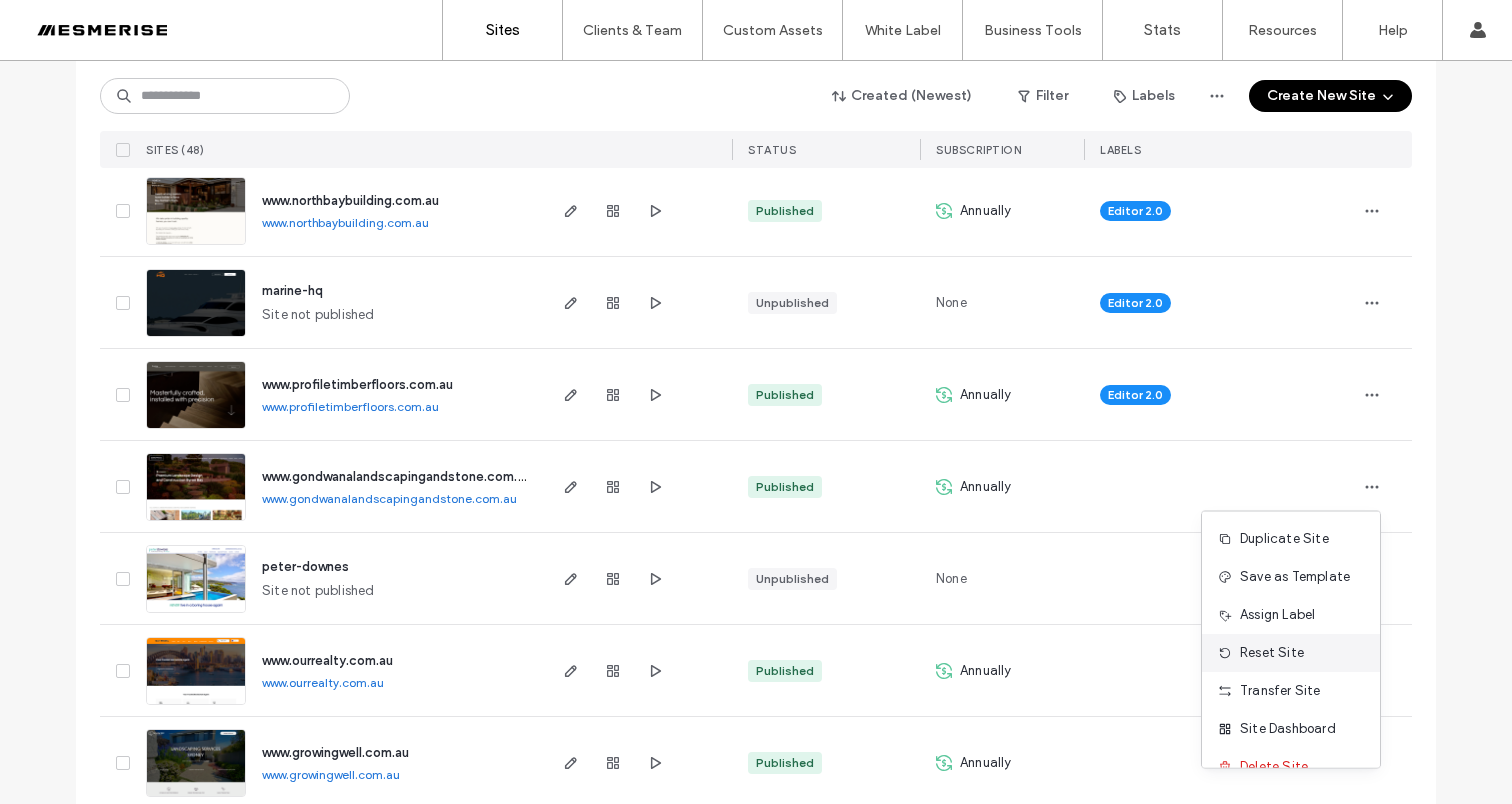 scroll, scrollTop: 26, scrollLeft: 0, axis: vertical 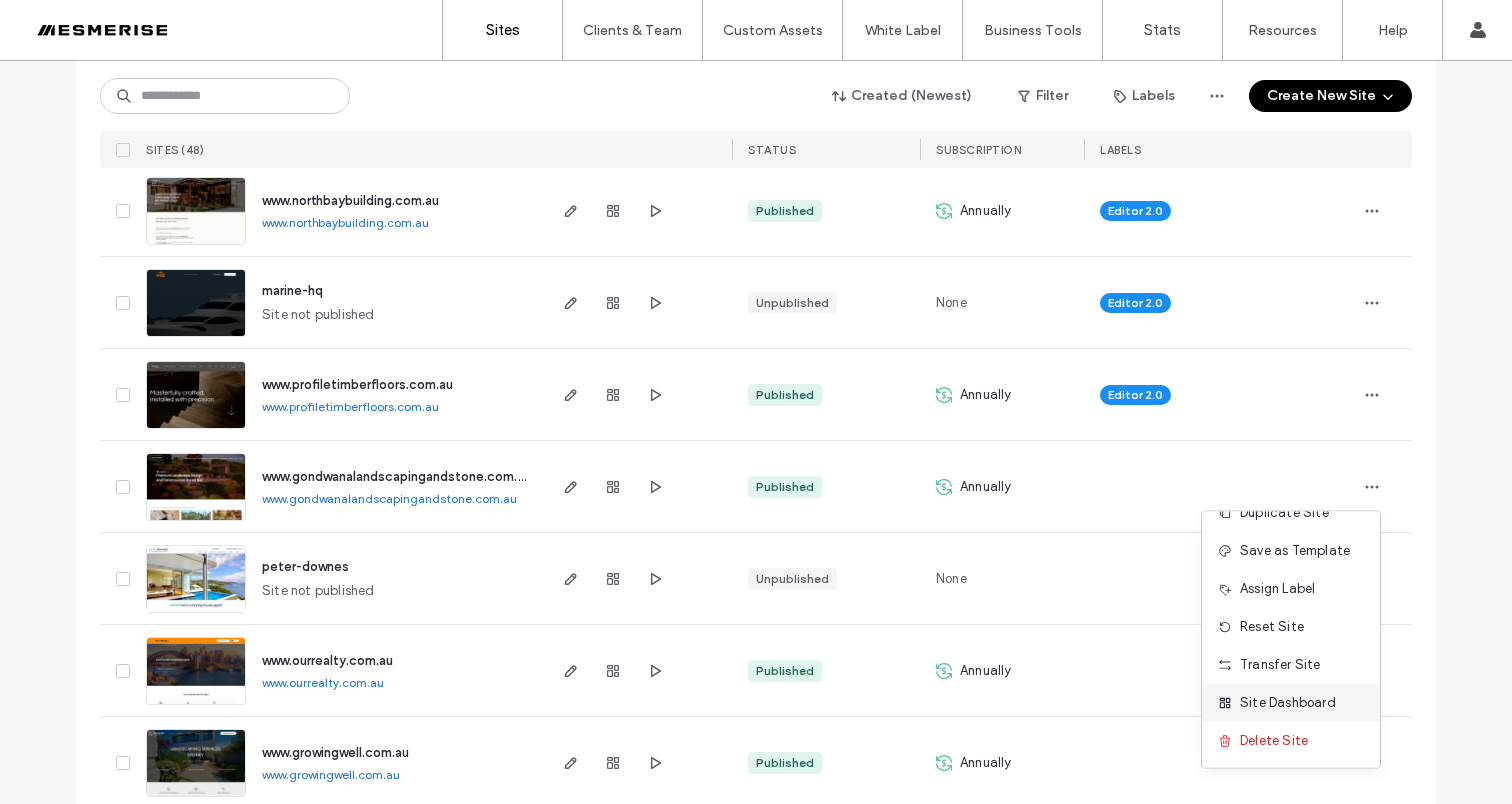 click on "Site Dashboard" at bounding box center [1288, 703] 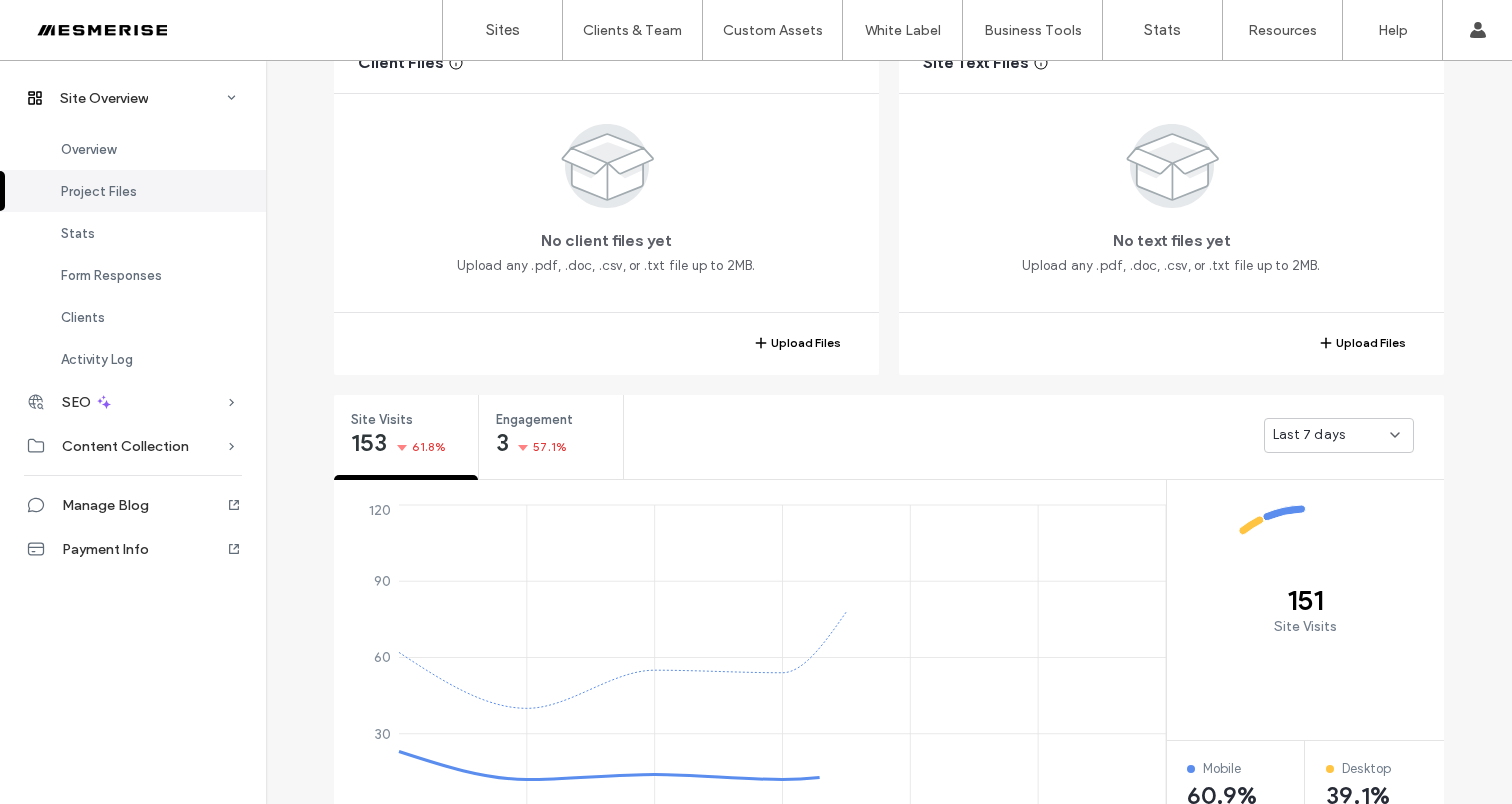 scroll, scrollTop: 442, scrollLeft: 0, axis: vertical 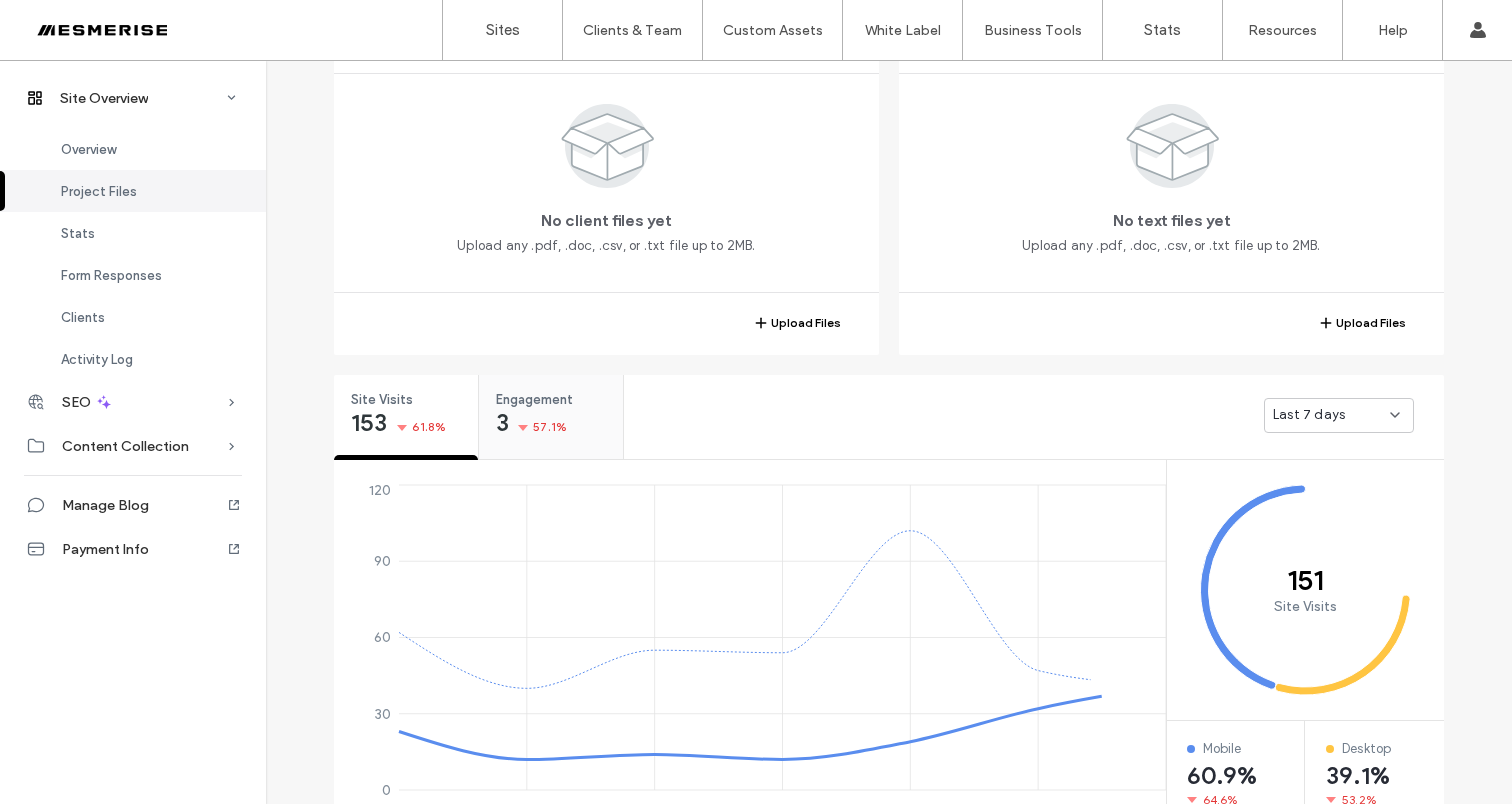 click on "3 57.1%" at bounding box center (531, 425) 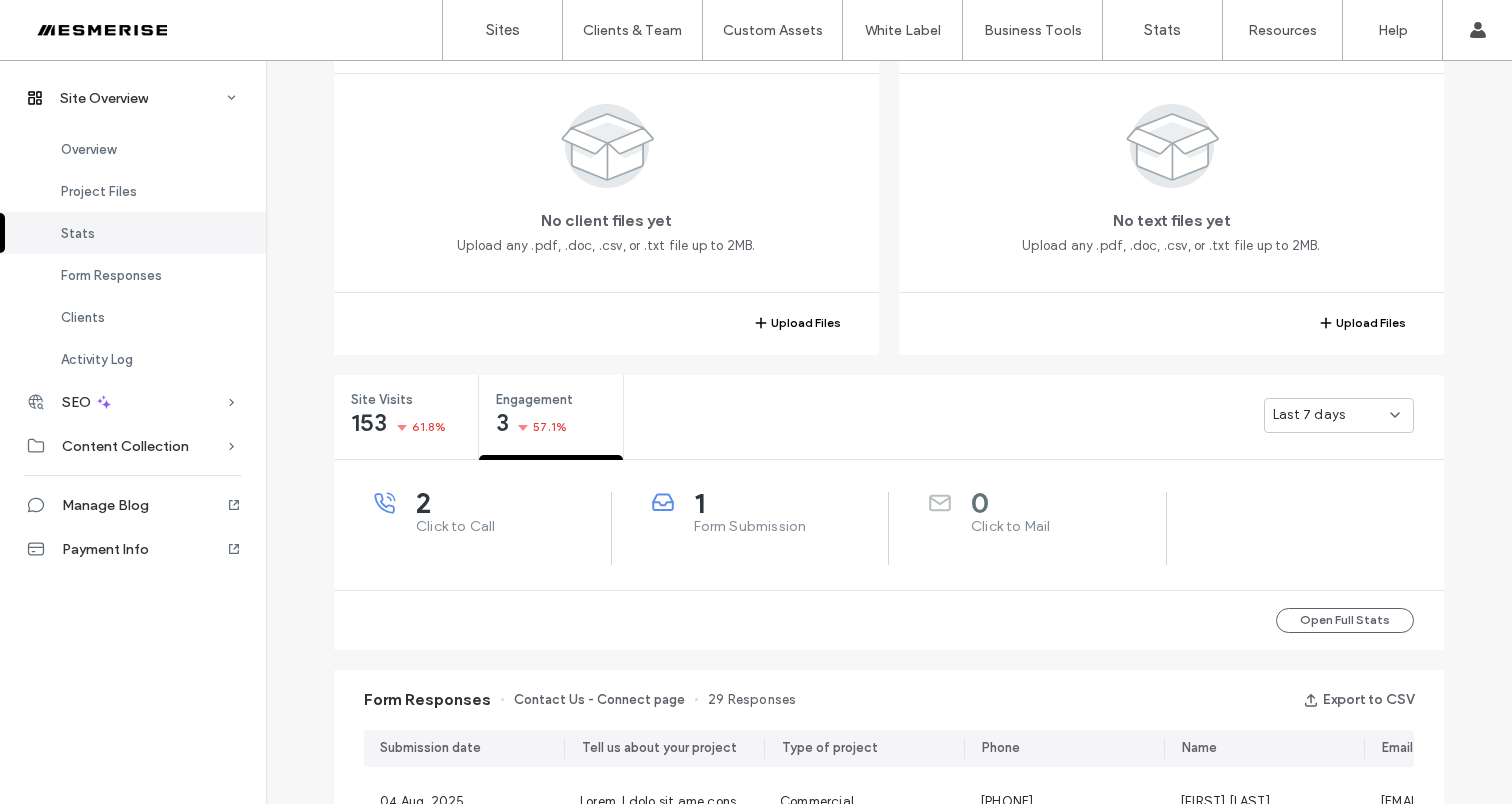 scroll, scrollTop: 804, scrollLeft: 0, axis: vertical 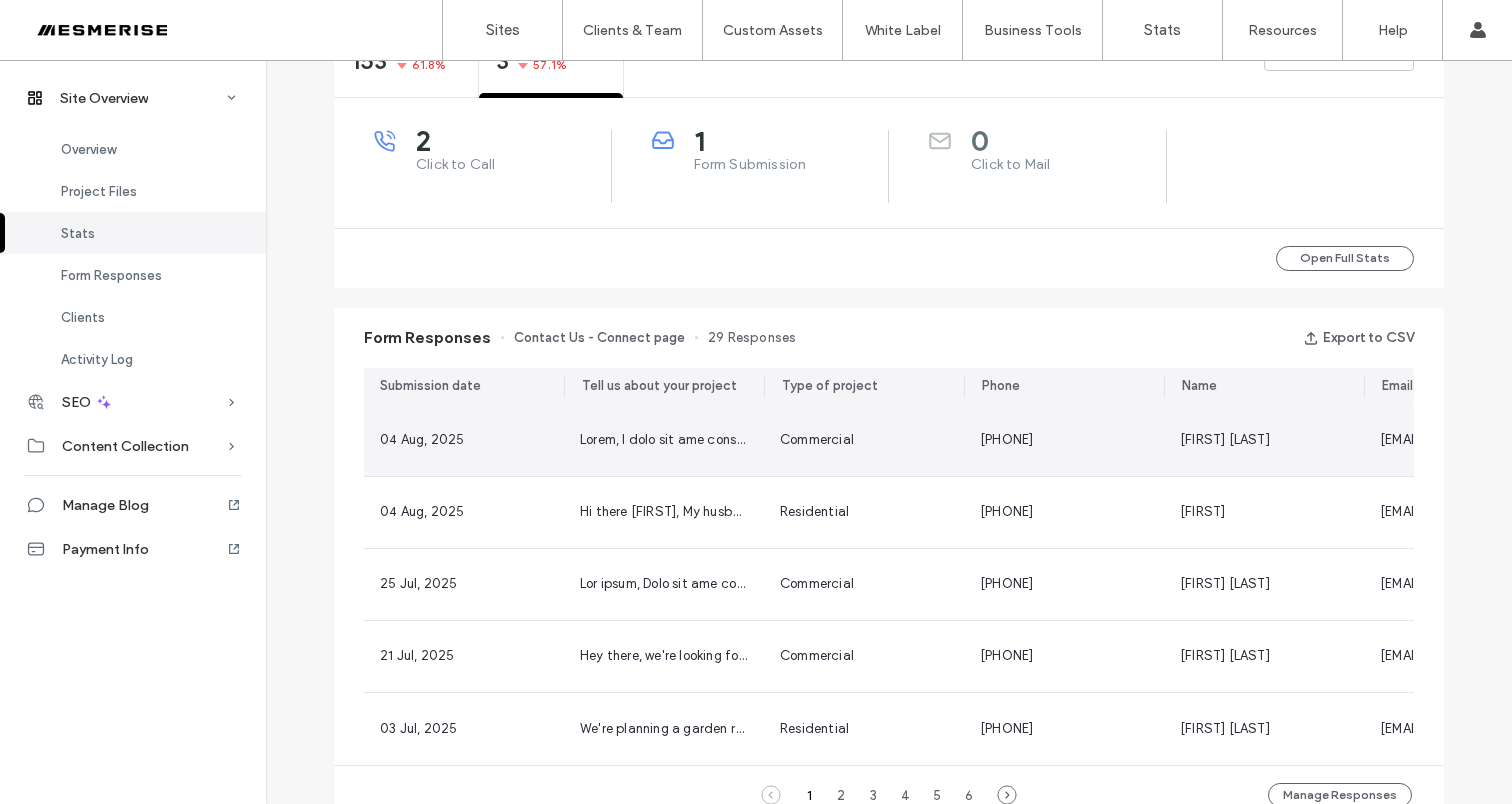 click on "Commercial" at bounding box center [864, 440] 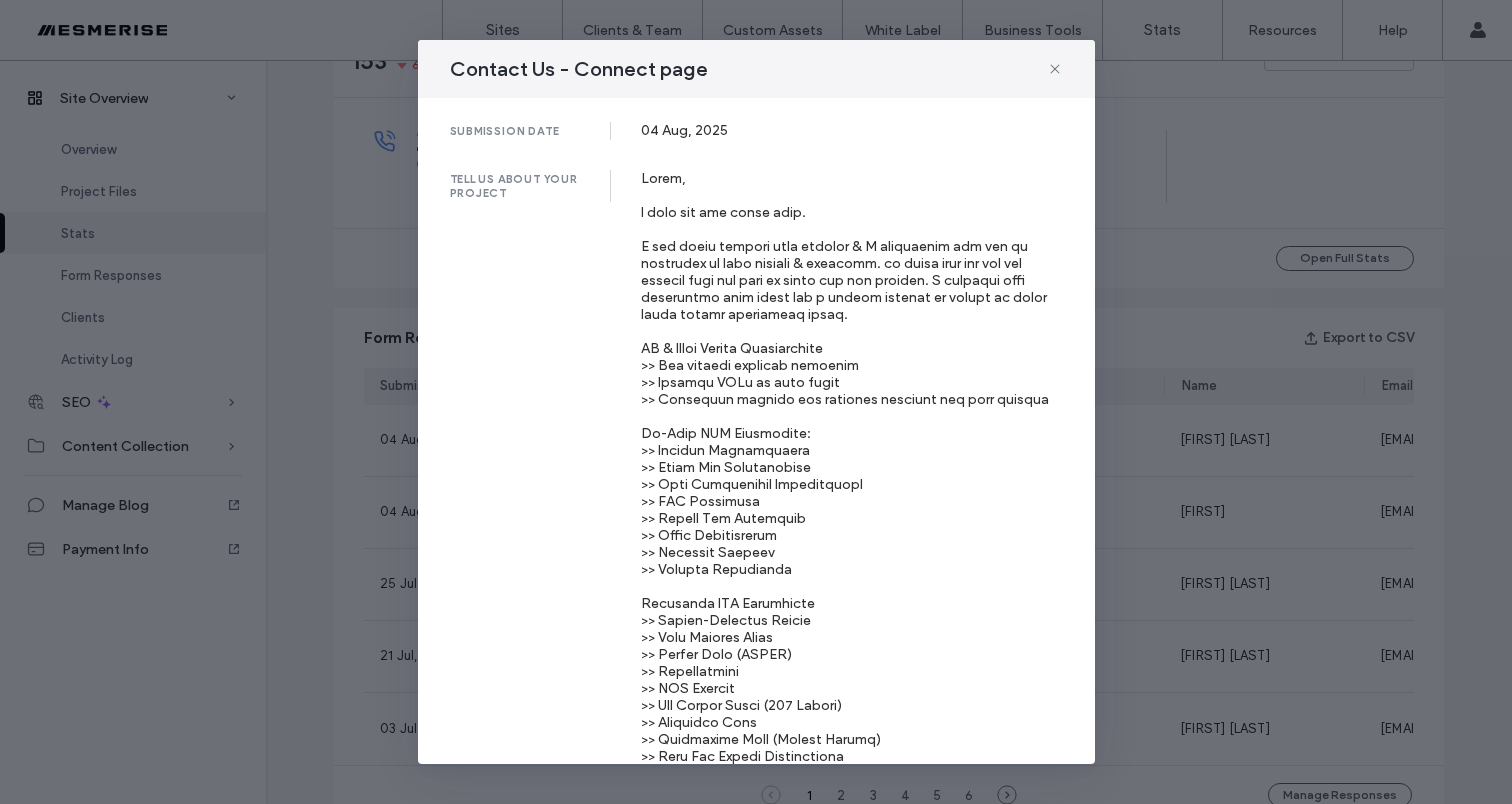scroll, scrollTop: 826, scrollLeft: 0, axis: vertical 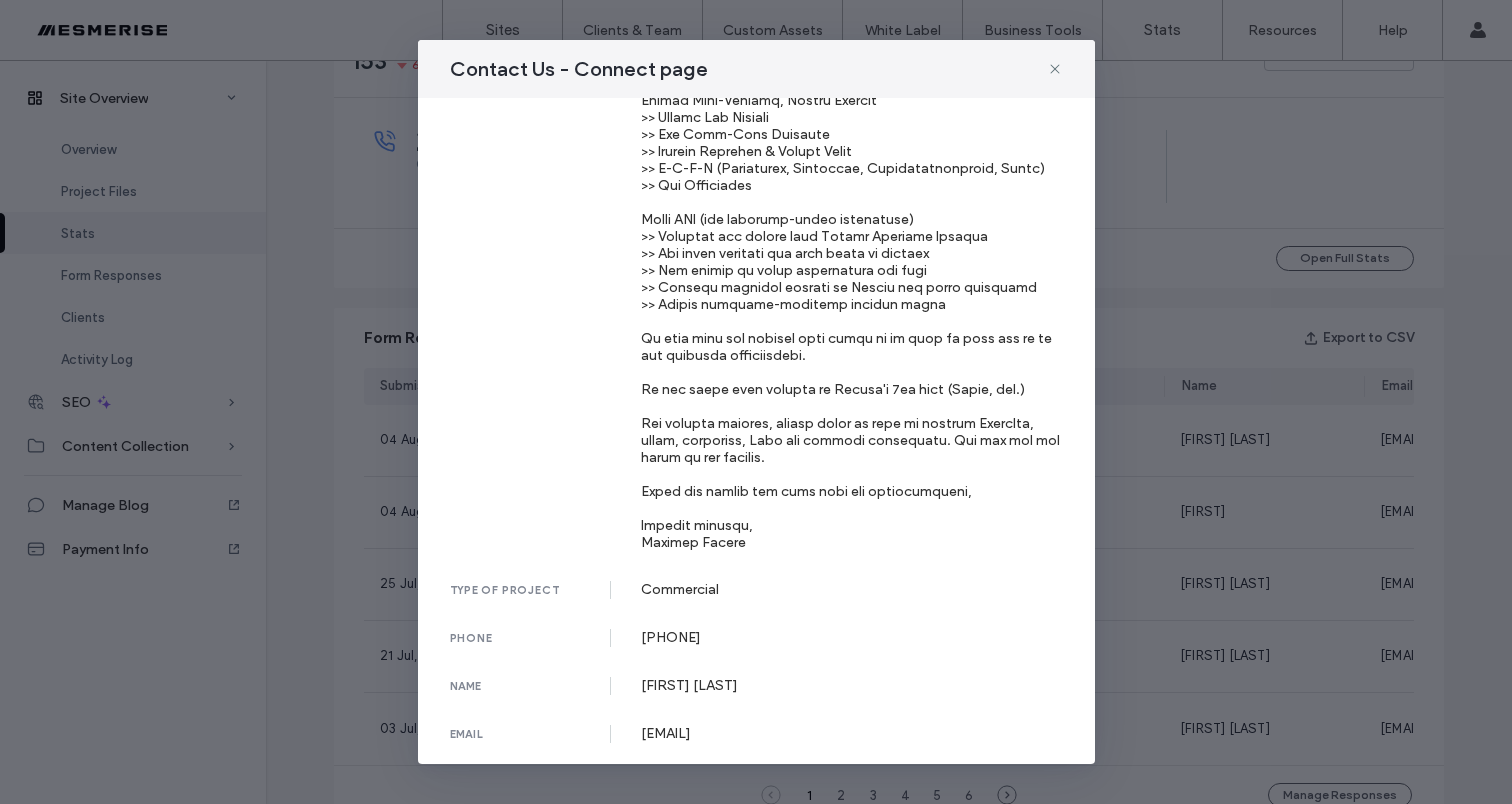 click on "Contact Us - Connect page" at bounding box center [756, 69] 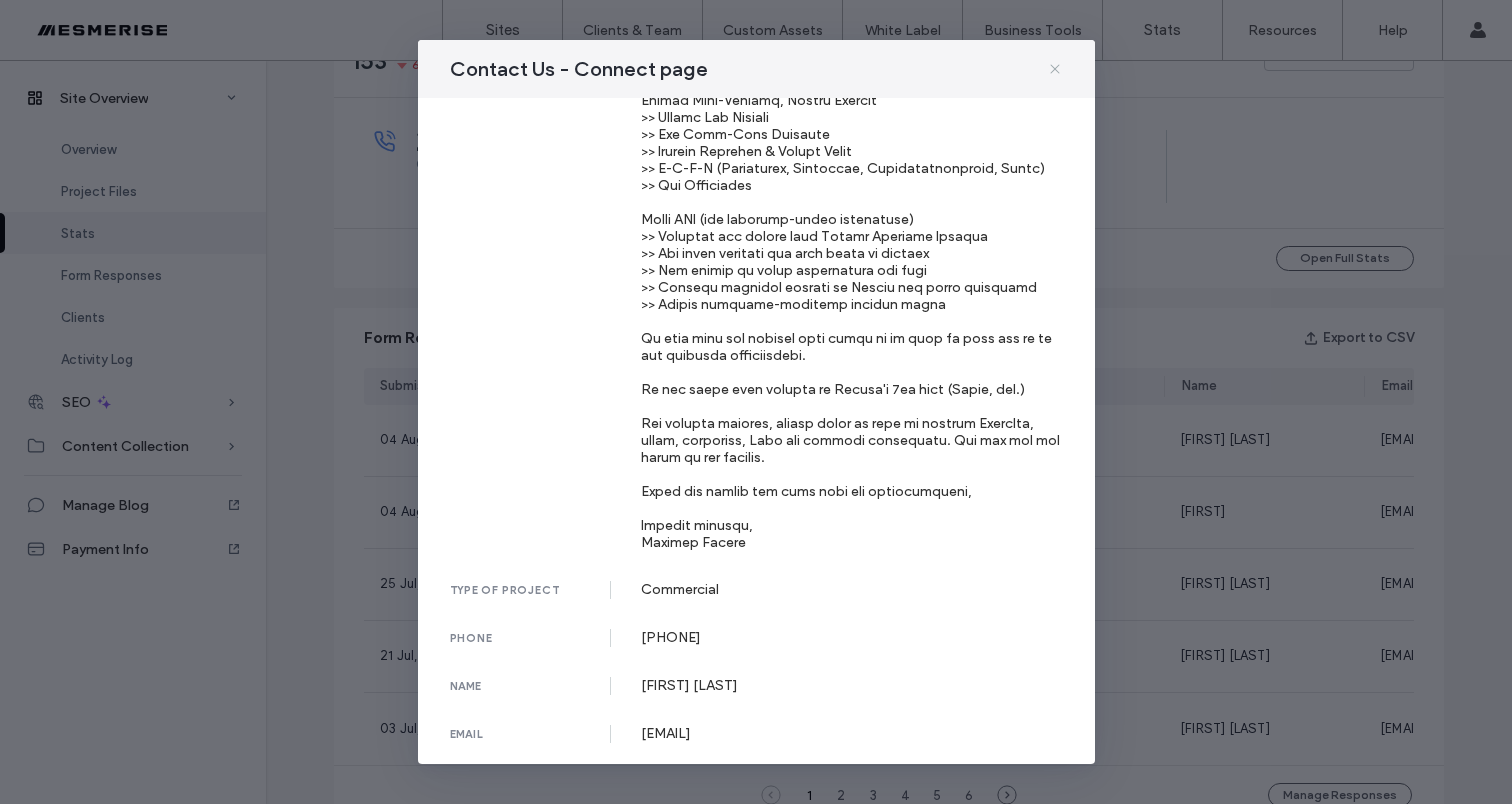 click 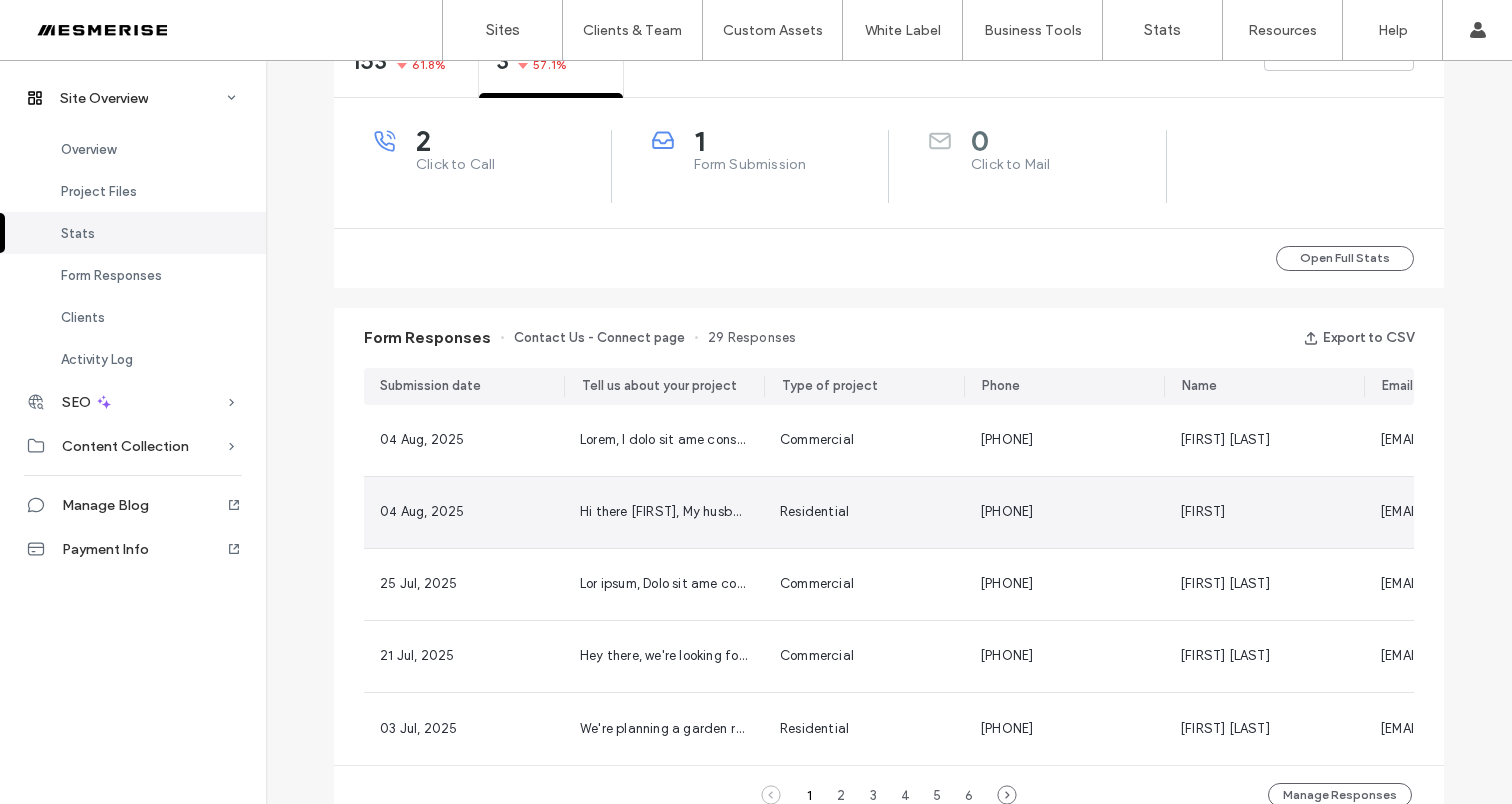 click on "Residential" at bounding box center [864, 512] 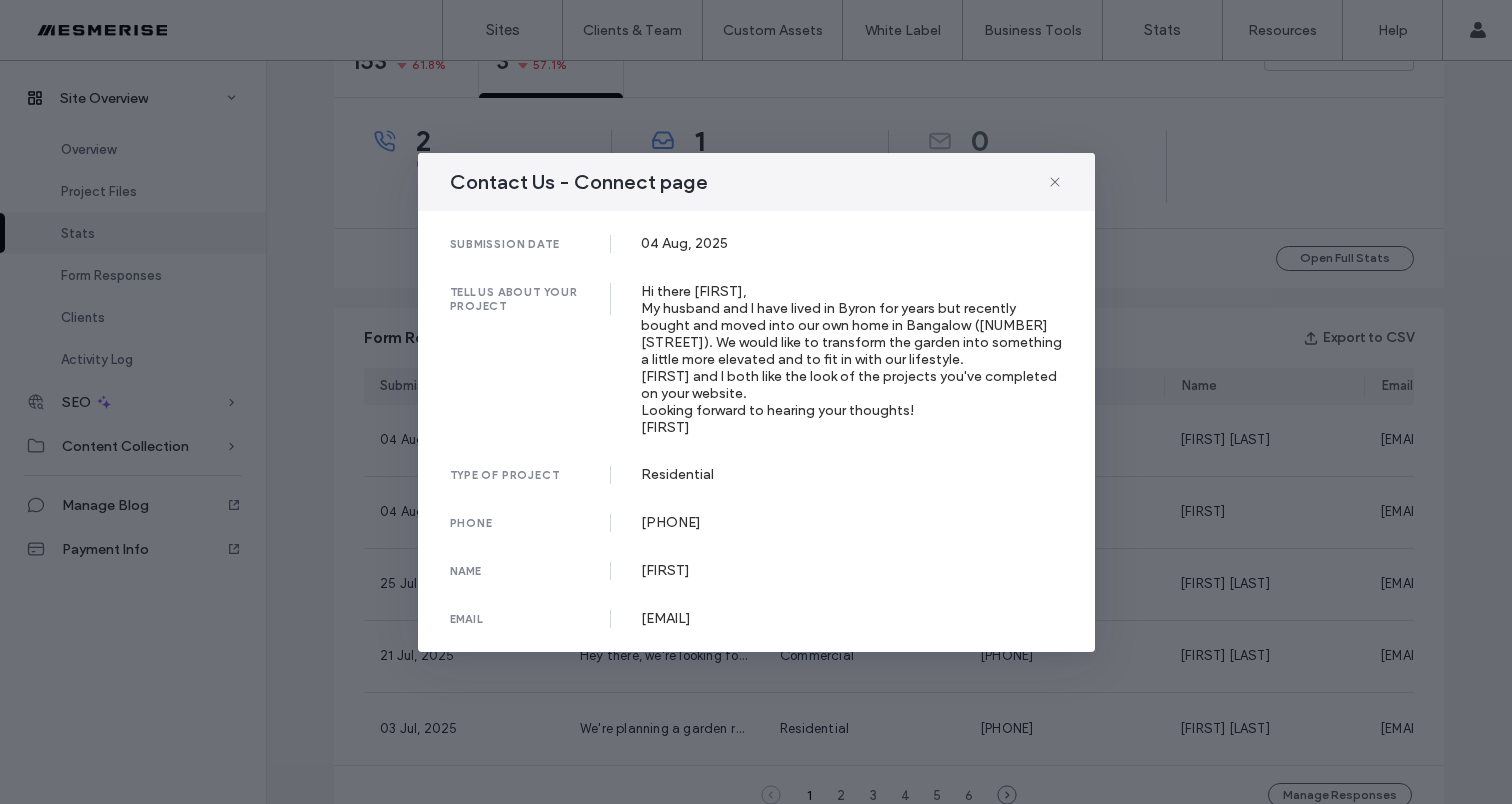 click on "Hi there [FIRST],
My husband and I have lived in Byron for years but recently bought and moved into our own home in Bangalow ([NUMBER] [STREET]). We would like to transform the garden into something a little more elevated and to fit in with our lifestyle.
[FIRST] and I both like the look of the projects you've completed on your website.
Looking forward to hearing your thoughts!
[FIRST]" at bounding box center [852, 359] 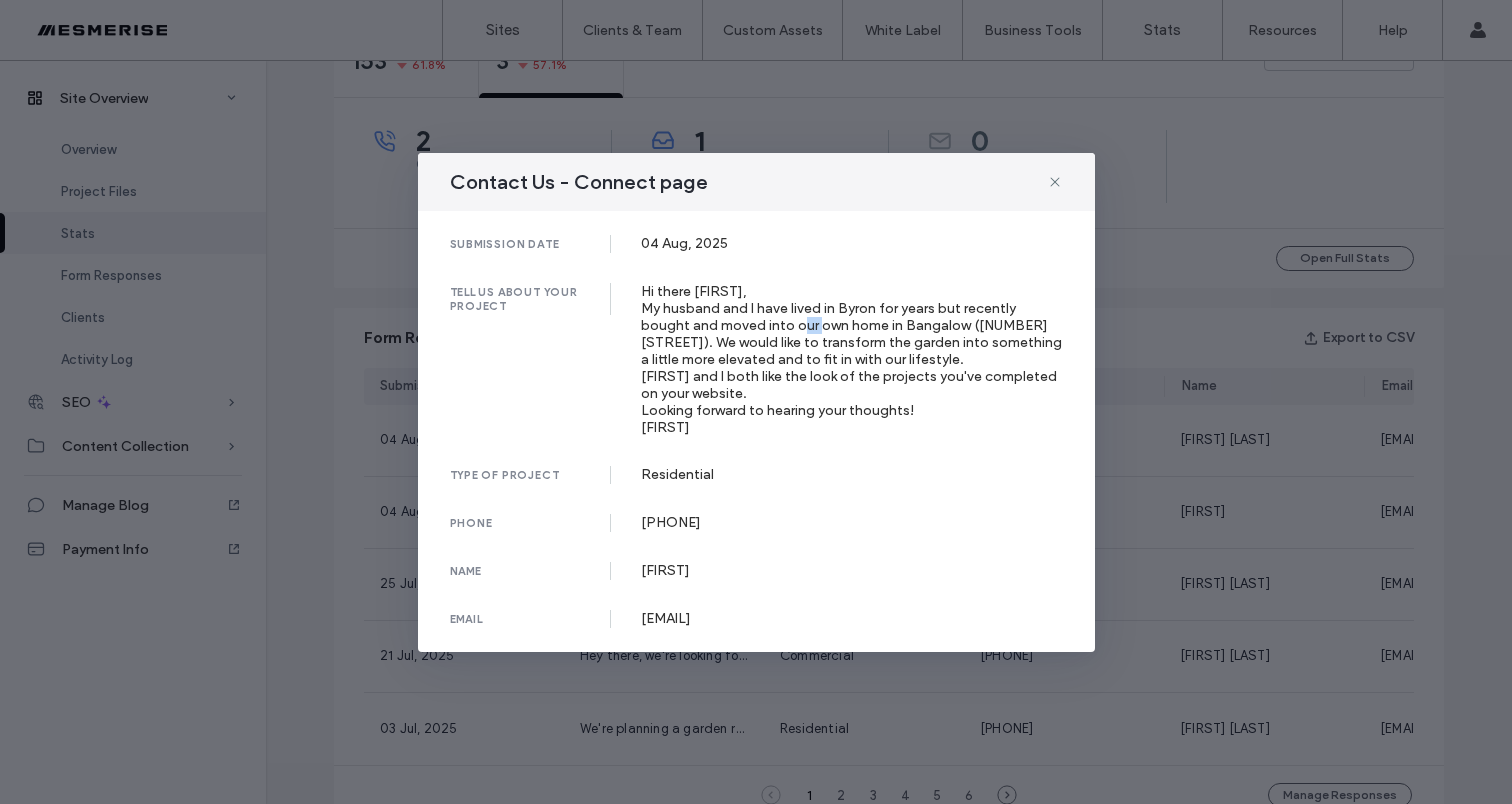 click on "Hi there Mark,
My husband and I have lived in Byron for years but recently bought and moved into our own home in Bangalow (4 Meadows Close). We would like to transform the garden into something a little more elevated and to fit in with our lifestyle.
Adam and I both like the look of the projects you've completed on your website.
Looking forward to hearing your thoughts!
Louisa" at bounding box center [852, 359] 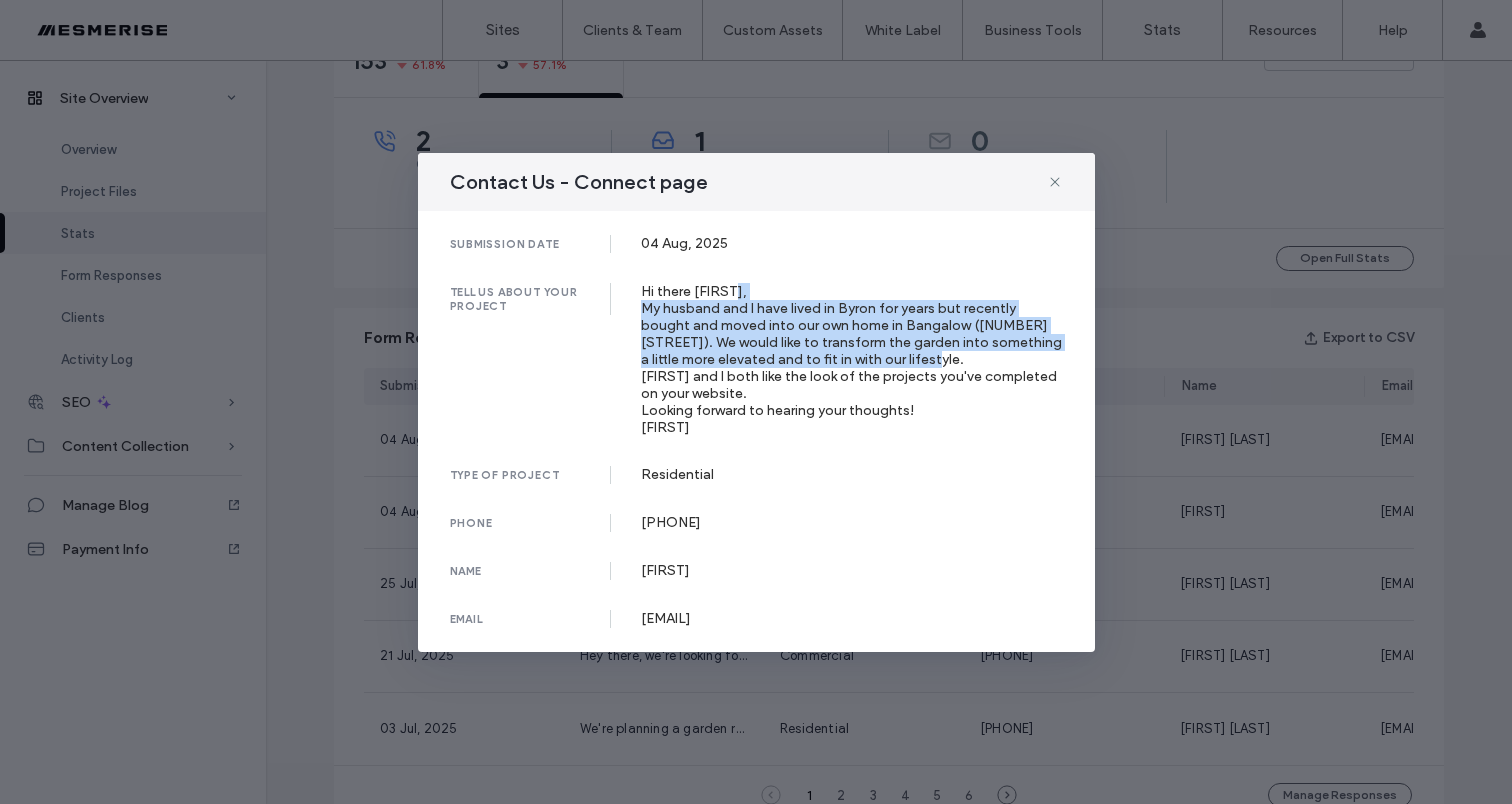 click on "Hi there Mark,
My husband and I have lived in Byron for years but recently bought and moved into our own home in Bangalow (4 Meadows Close). We would like to transform the garden into something a little more elevated and to fit in with our lifestyle.
Adam and I both like the look of the projects you've completed on your website.
Looking forward to hearing your thoughts!
Louisa" at bounding box center [852, 359] 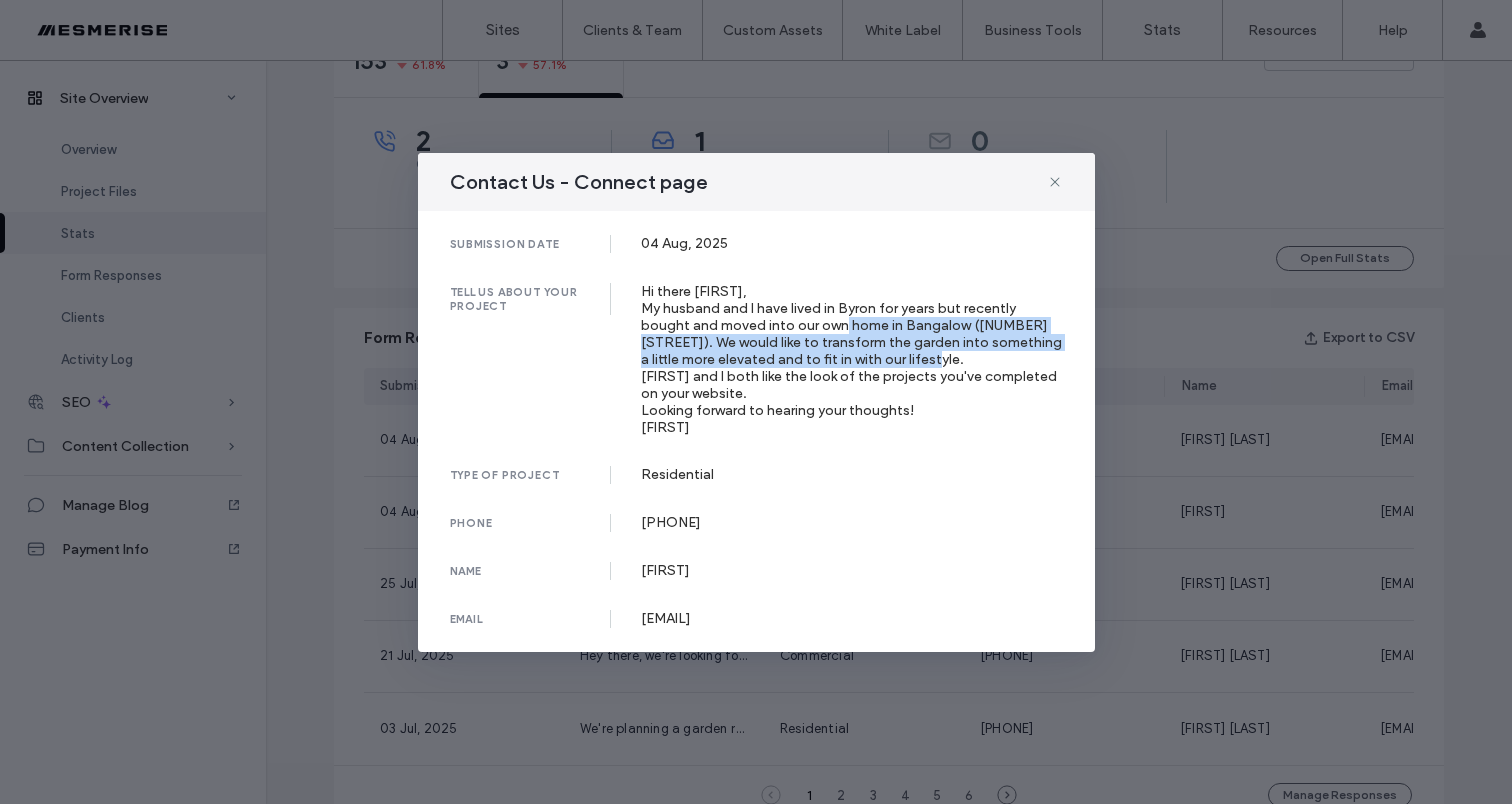 click on "Hi there Mark,
My husband and I have lived in Byron for years but recently bought and moved into our own home in Bangalow (4 Meadows Close). We would like to transform the garden into something a little more elevated and to fit in with our lifestyle.
Adam and I both like the look of the projects you've completed on your website.
Looking forward to hearing your thoughts!
Louisa" at bounding box center (852, 359) 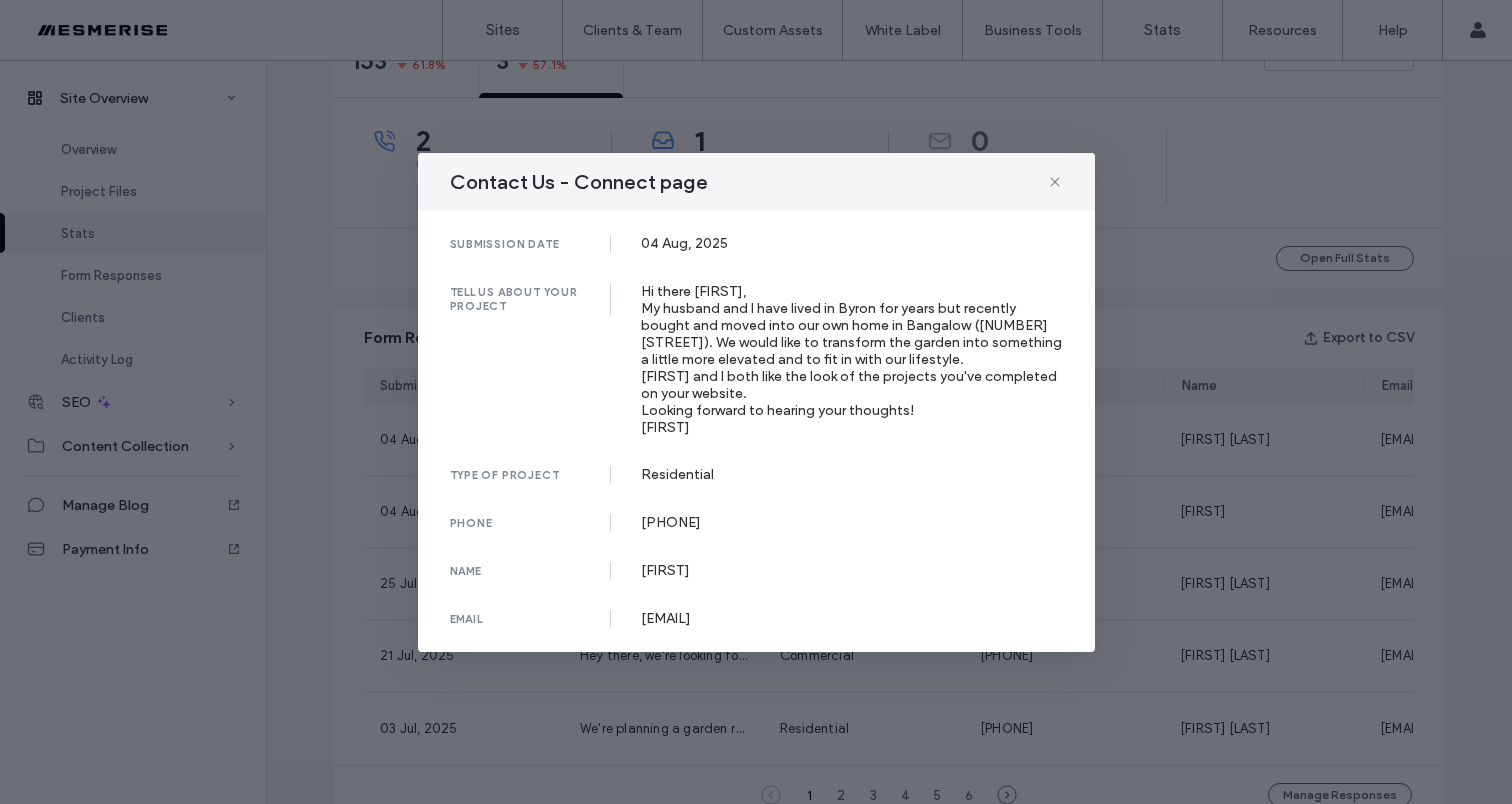 click on "Hi there Mark,
My husband and I have lived in Byron for years but recently bought and moved into our own home in Bangalow (4 Meadows Close). We would like to transform the garden into something a little more elevated and to fit in with our lifestyle.
Adam and I both like the look of the projects you've completed on your website.
Looking forward to hearing your thoughts!
Louisa" at bounding box center [852, 359] 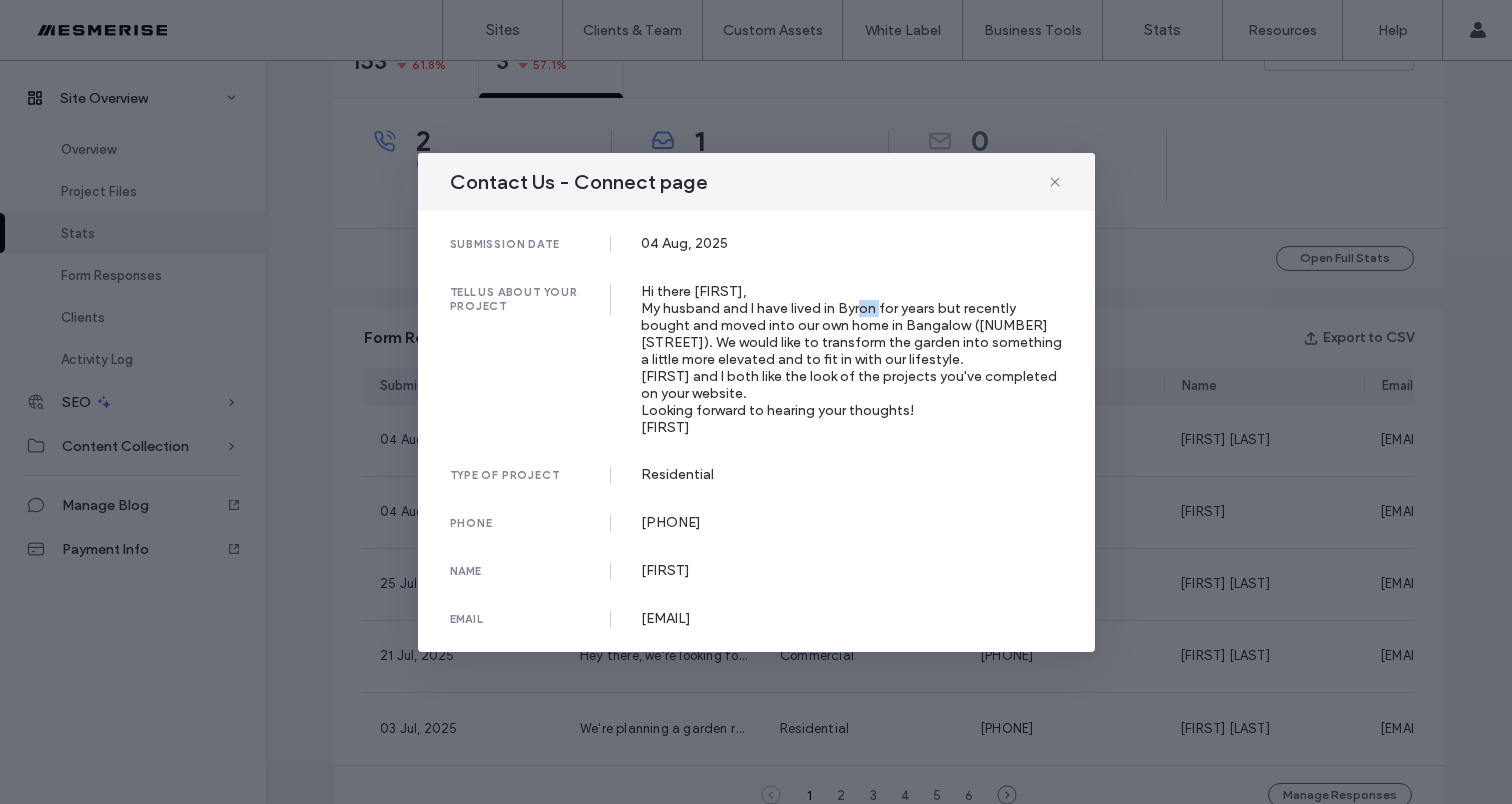 click on "Hi there Mark,
My husband and I have lived in Byron for years but recently bought and moved into our own home in Bangalow (4 Meadows Close). We would like to transform the garden into something a little more elevated and to fit in with our lifestyle.
Adam and I both like the look of the projects you've completed on your website.
Looking forward to hearing your thoughts!
Louisa" at bounding box center [852, 359] 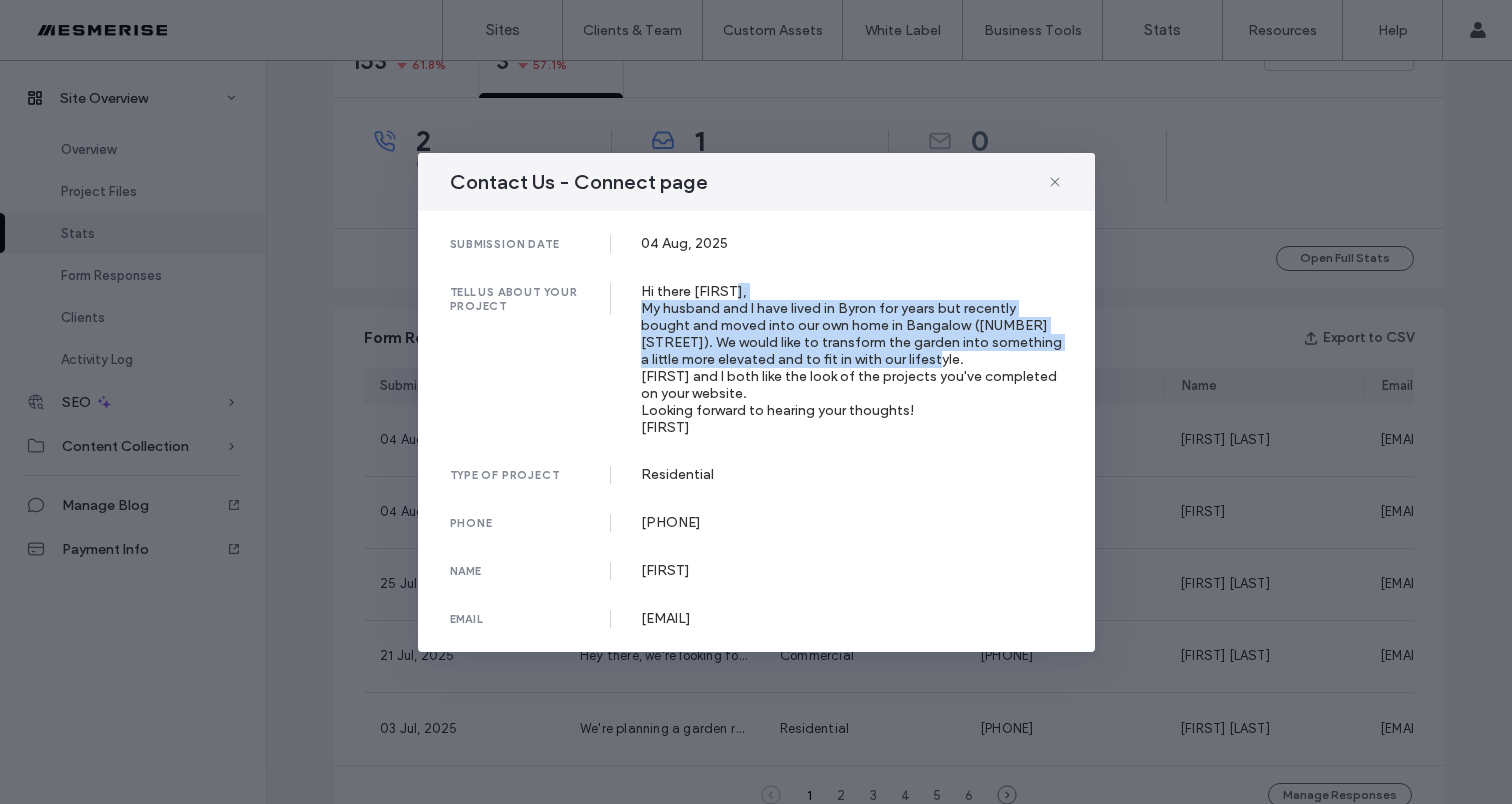 click on "Hi there Mark,
My husband and I have lived in Byron for years but recently bought and moved into our own home in Bangalow (4 Meadows Close). We would like to transform the garden into something a little more elevated and to fit in with our lifestyle.
Adam and I both like the look of the projects you've completed on your website.
Looking forward to hearing your thoughts!
Louisa" at bounding box center (852, 359) 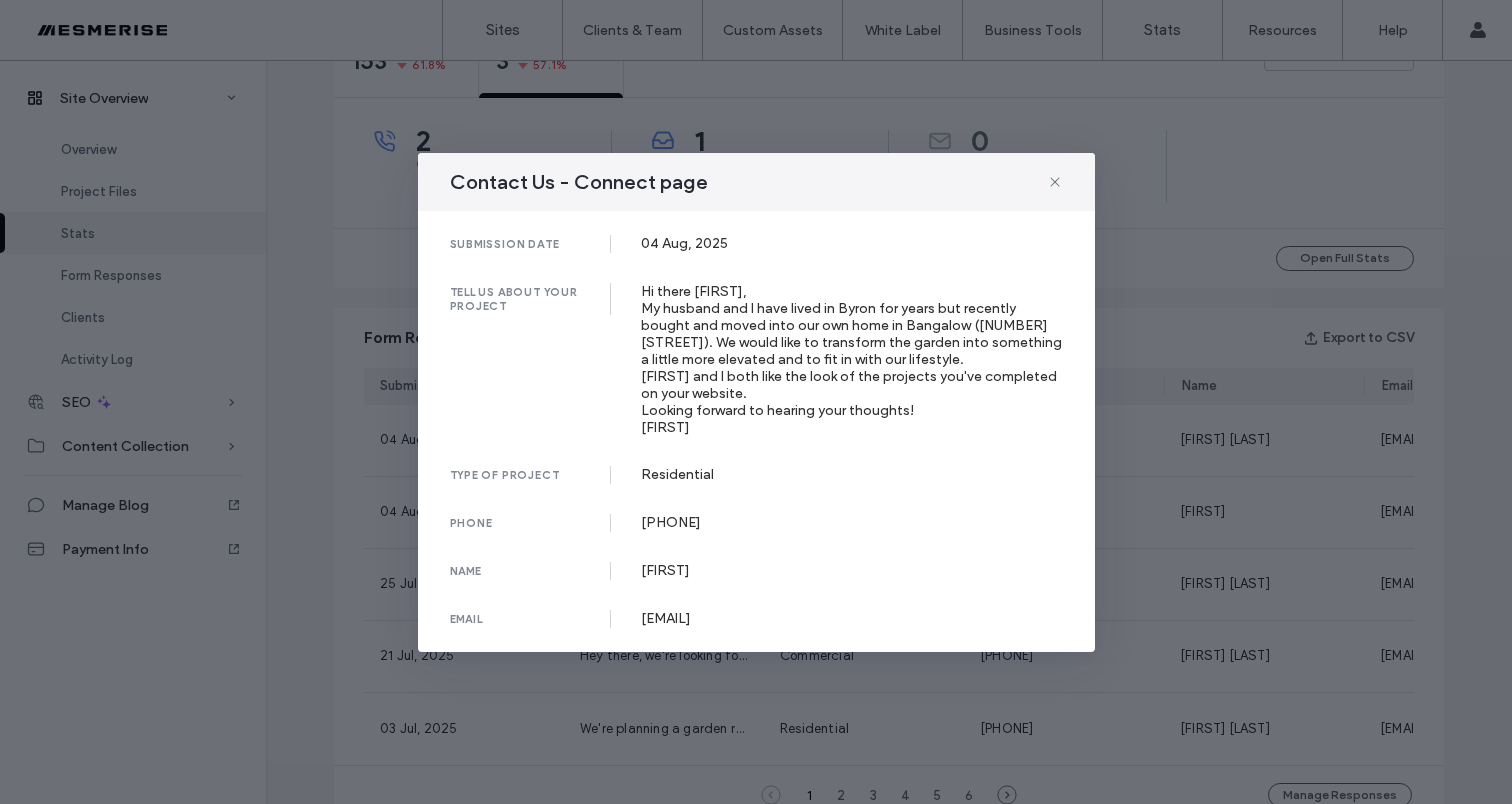 click on "Hi there Mark,
My husband and I have lived in Byron for years but recently bought and moved into our own home in Bangalow (4 Meadows Close). We would like to transform the garden into something a little more elevated and to fit in with our lifestyle.
Adam and I both like the look of the projects you've completed on your website.
Looking forward to hearing your thoughts!
Louisa" at bounding box center [852, 359] 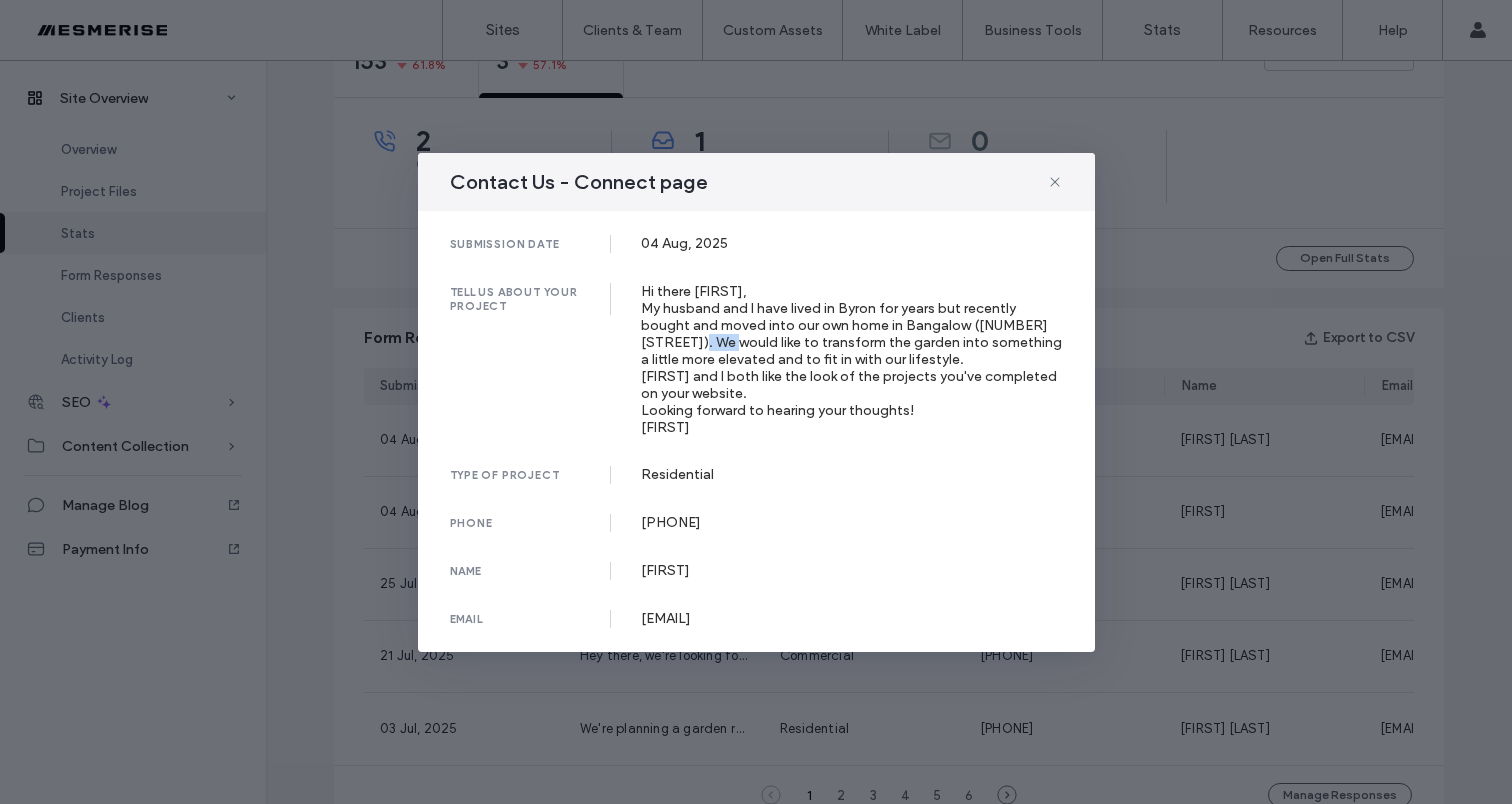 click on "Hi there Mark,
My husband and I have lived in Byron for years but recently bought and moved into our own home in Bangalow (4 Meadows Close). We would like to transform the garden into something a little more elevated and to fit in with our lifestyle.
Adam and I both like the look of the projects you've completed on your website.
Looking forward to hearing your thoughts!
Louisa" at bounding box center (852, 359) 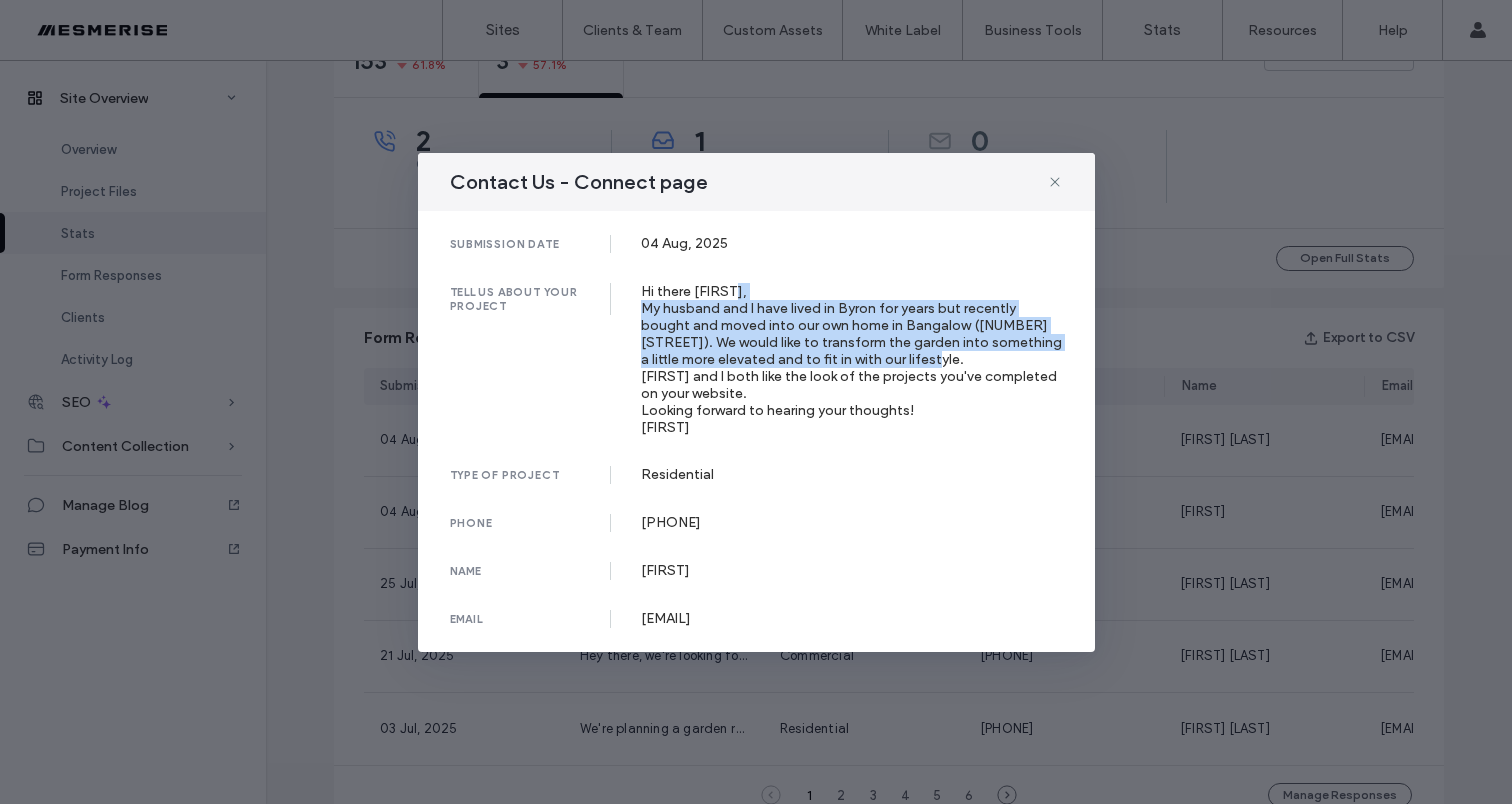 click on "Hi there Mark,
My husband and I have lived in Byron for years but recently bought and moved into our own home in Bangalow (4 Meadows Close). We would like to transform the garden into something a little more elevated and to fit in with our lifestyle.
Adam and I both like the look of the projects you've completed on your website.
Looking forward to hearing your thoughts!
Louisa" at bounding box center [852, 359] 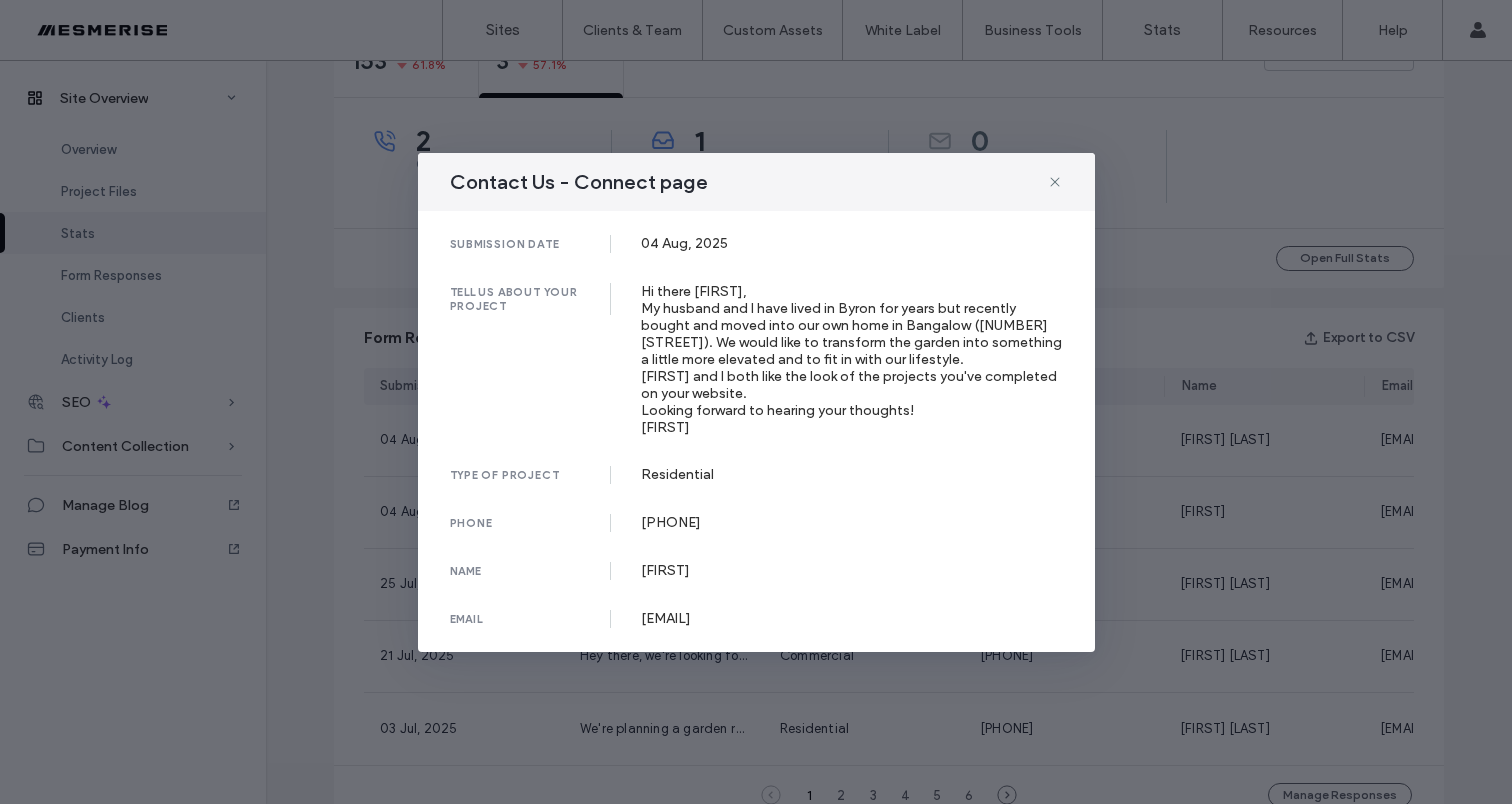 click on "Hi there Mark,
My husband and I have lived in Byron for years but recently bought and moved into our own home in Bangalow (4 Meadows Close). We would like to transform the garden into something a little more elevated and to fit in with our lifestyle.
Adam and I both like the look of the projects you've completed on your website.
Looking forward to hearing your thoughts!
Louisa" at bounding box center (852, 359) 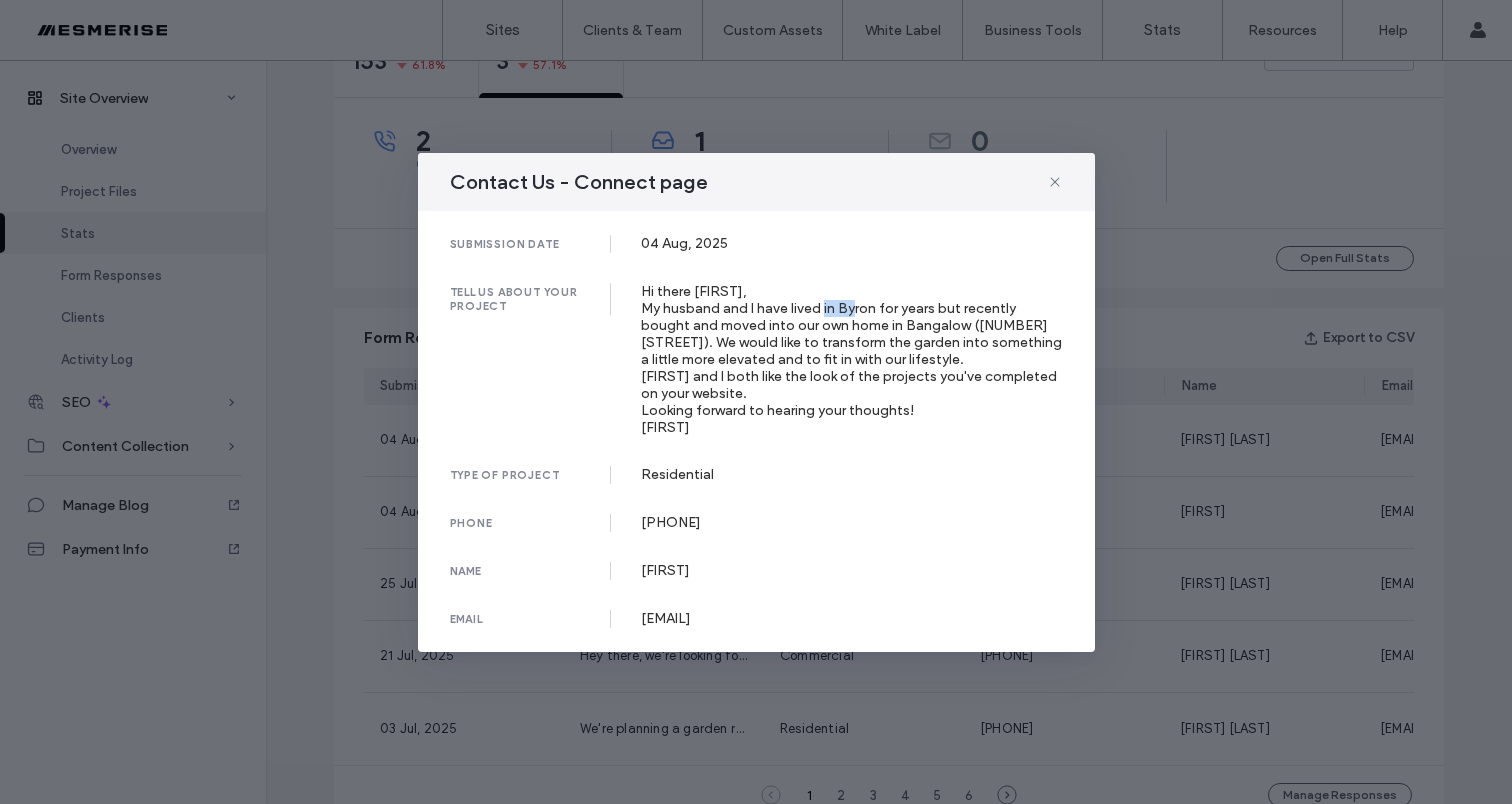 click on "Hi there Mark,
My husband and I have lived in Byron for years but recently bought and moved into our own home in Bangalow (4 Meadows Close). We would like to transform the garden into something a little more elevated and to fit in with our lifestyle.
Adam and I both like the look of the projects you've completed on your website.
Looking forward to hearing your thoughts!
Louisa" at bounding box center [852, 359] 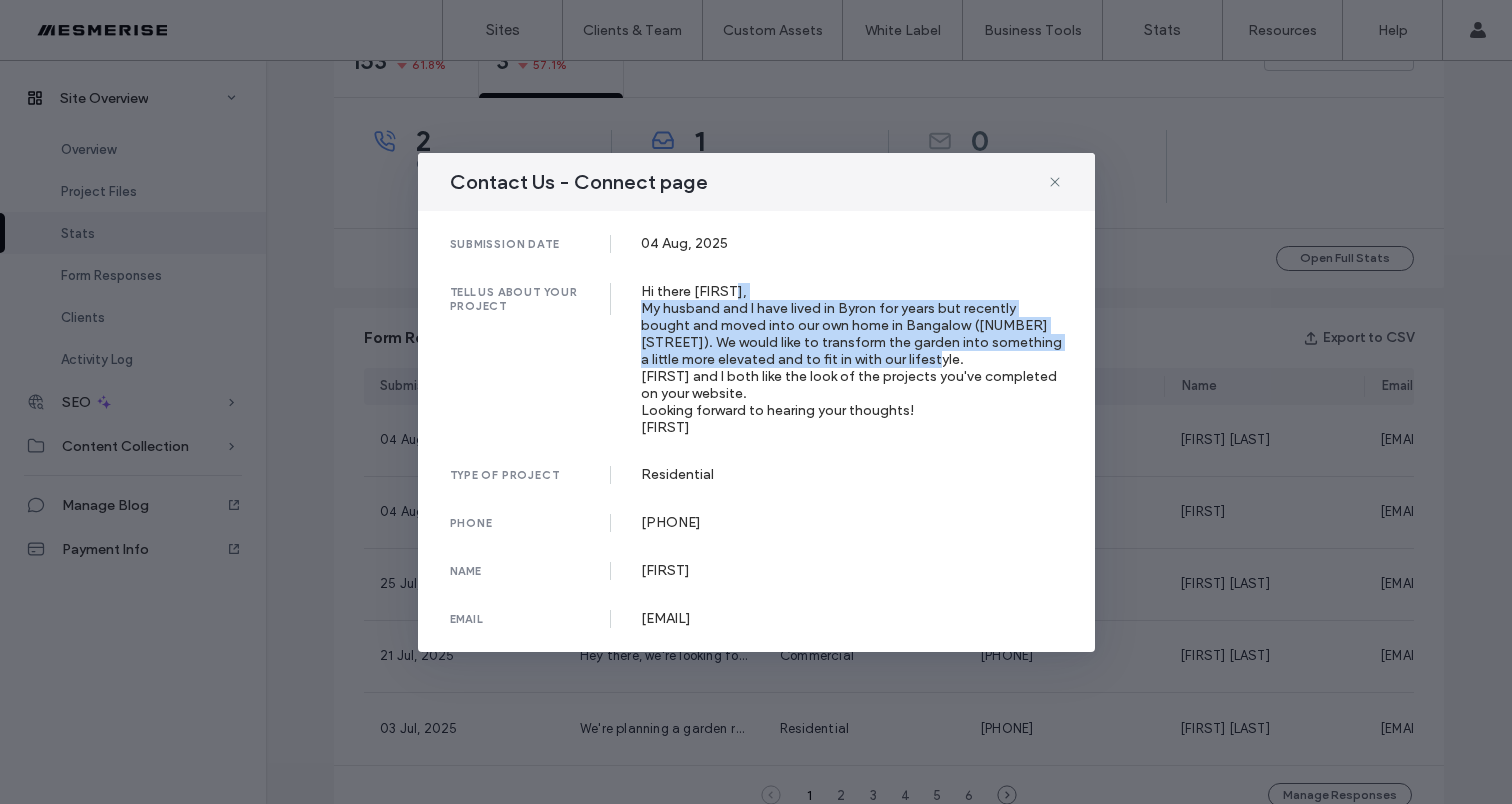 click on "Hi there Mark,
My husband and I have lived in Byron for years but recently bought and moved into our own home in Bangalow (4 Meadows Close). We would like to transform the garden into something a little more elevated and to fit in with our lifestyle.
Adam and I both like the look of the projects you've completed on your website.
Looking forward to hearing your thoughts!
Louisa" at bounding box center [852, 359] 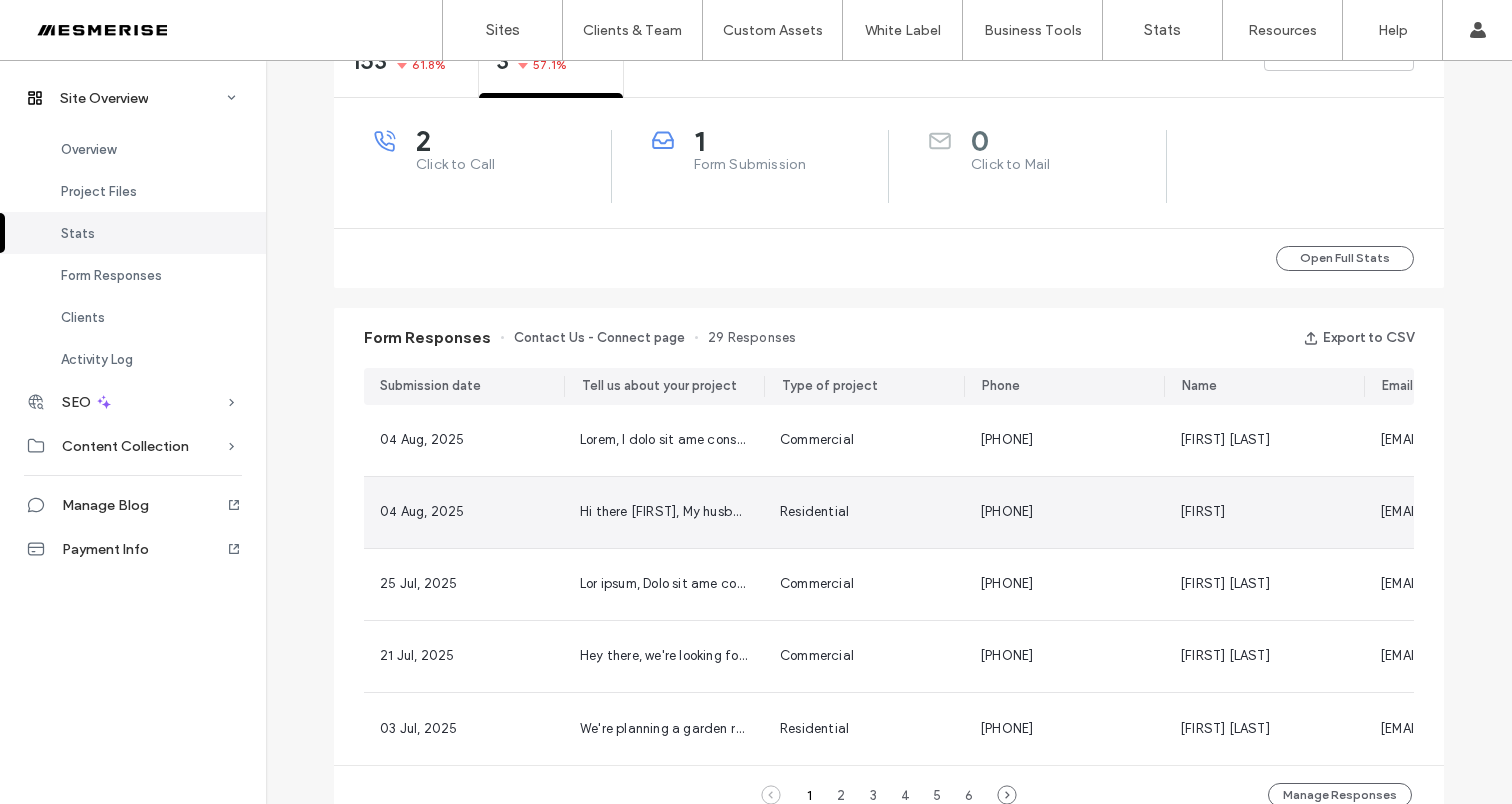 click on "0448677320" at bounding box center [1064, 512] 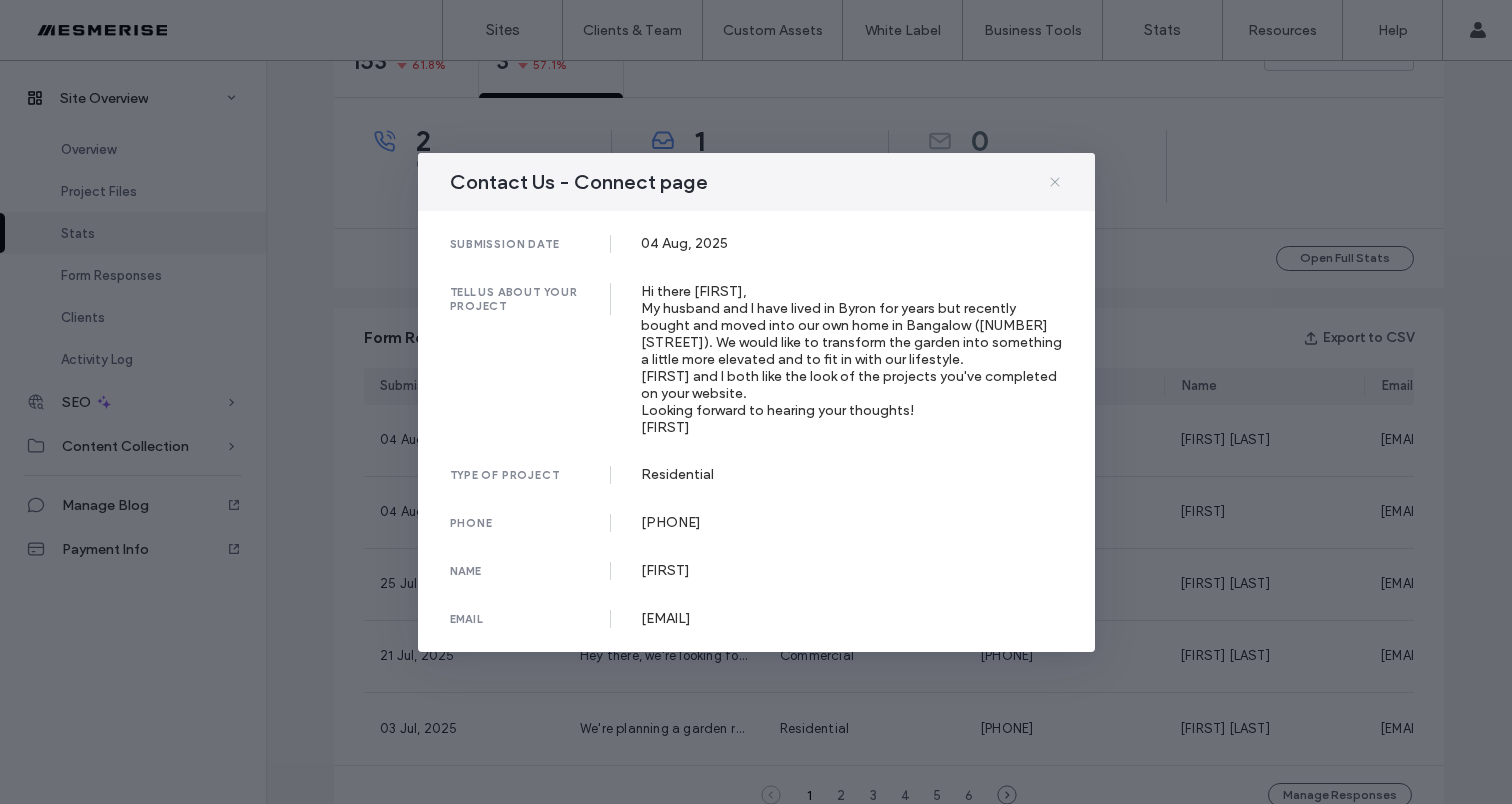 click 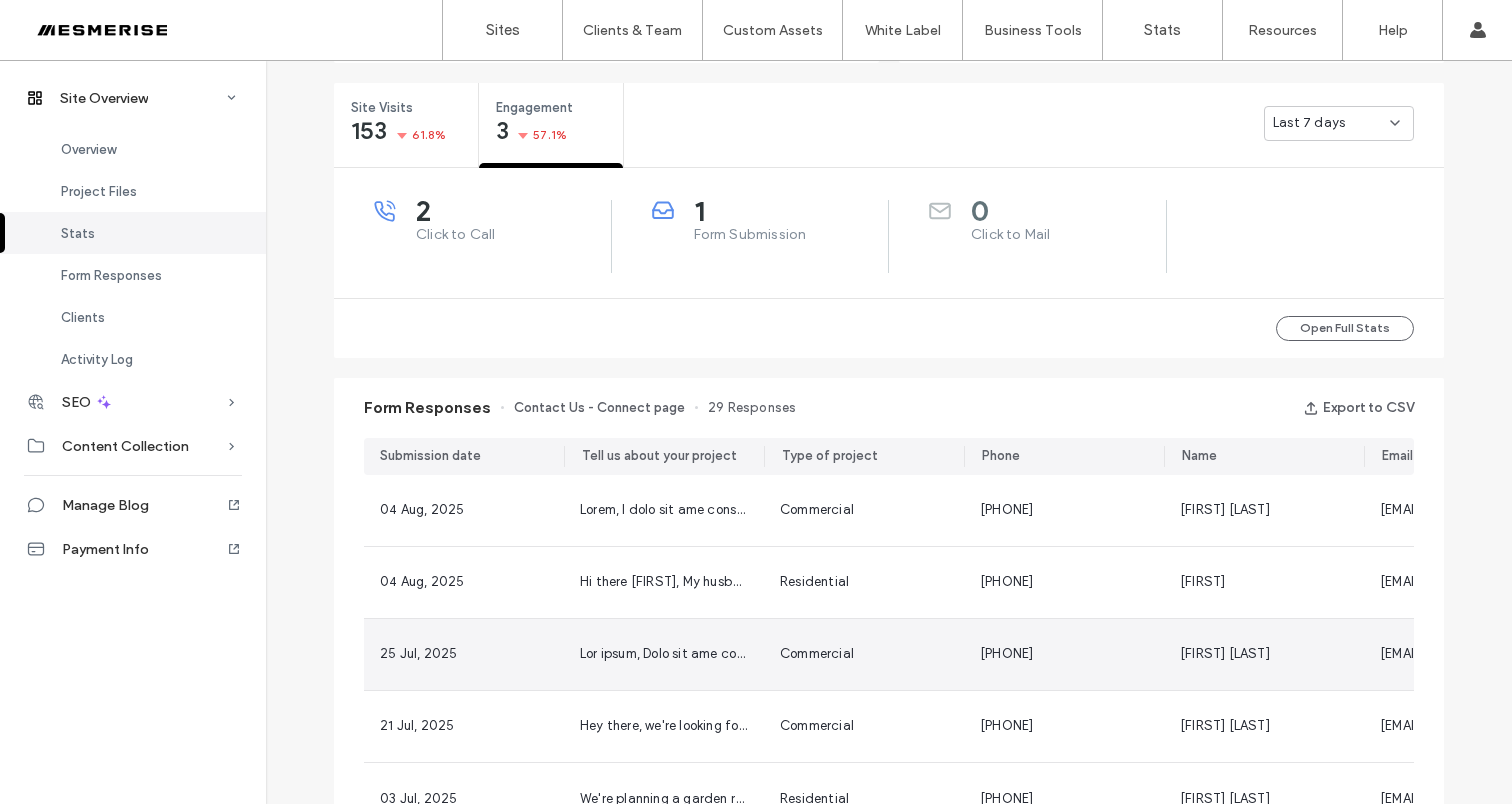 scroll, scrollTop: 673, scrollLeft: 0, axis: vertical 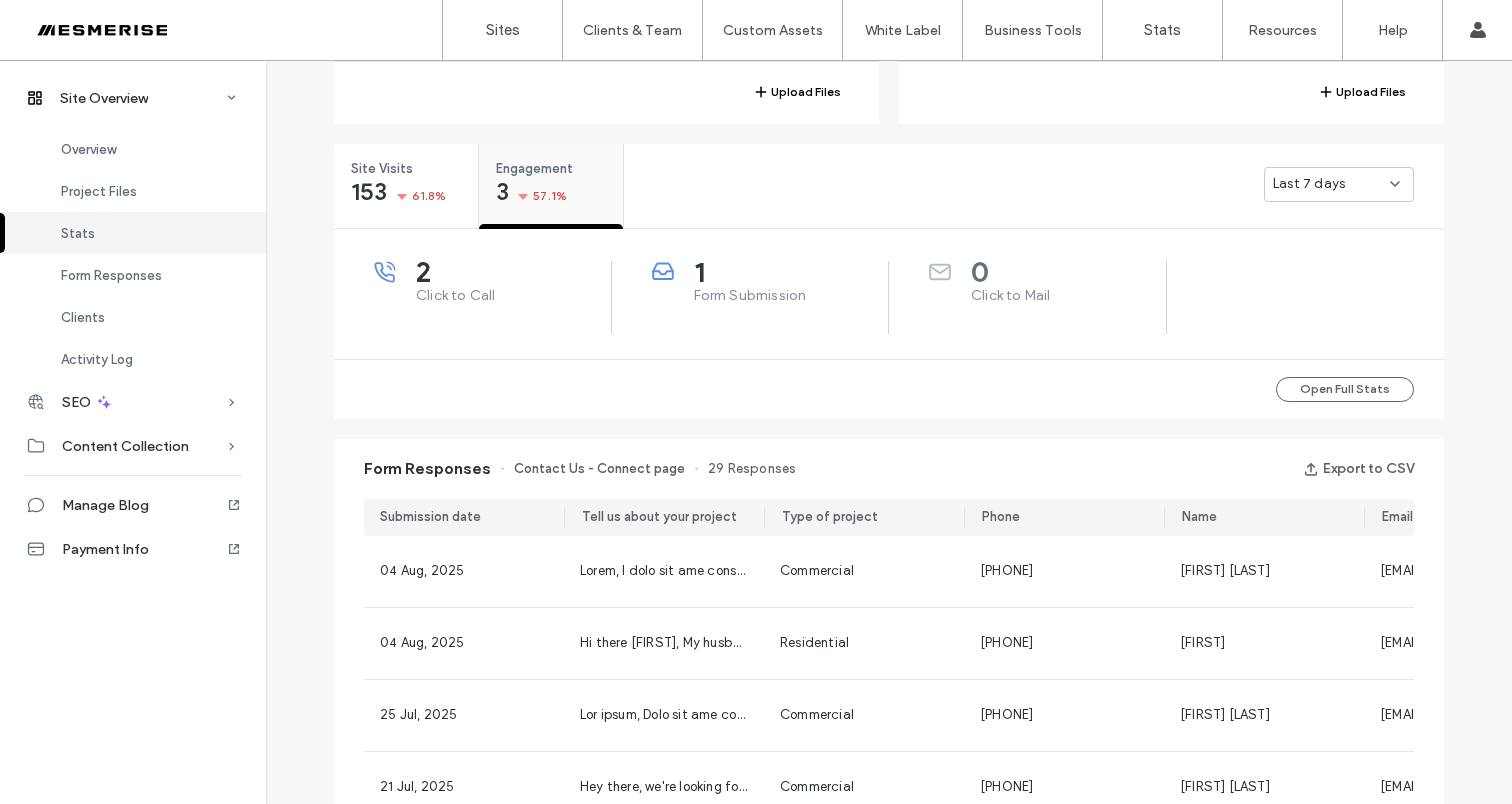 click on "Engagement 3 57.1%" at bounding box center [551, 181] 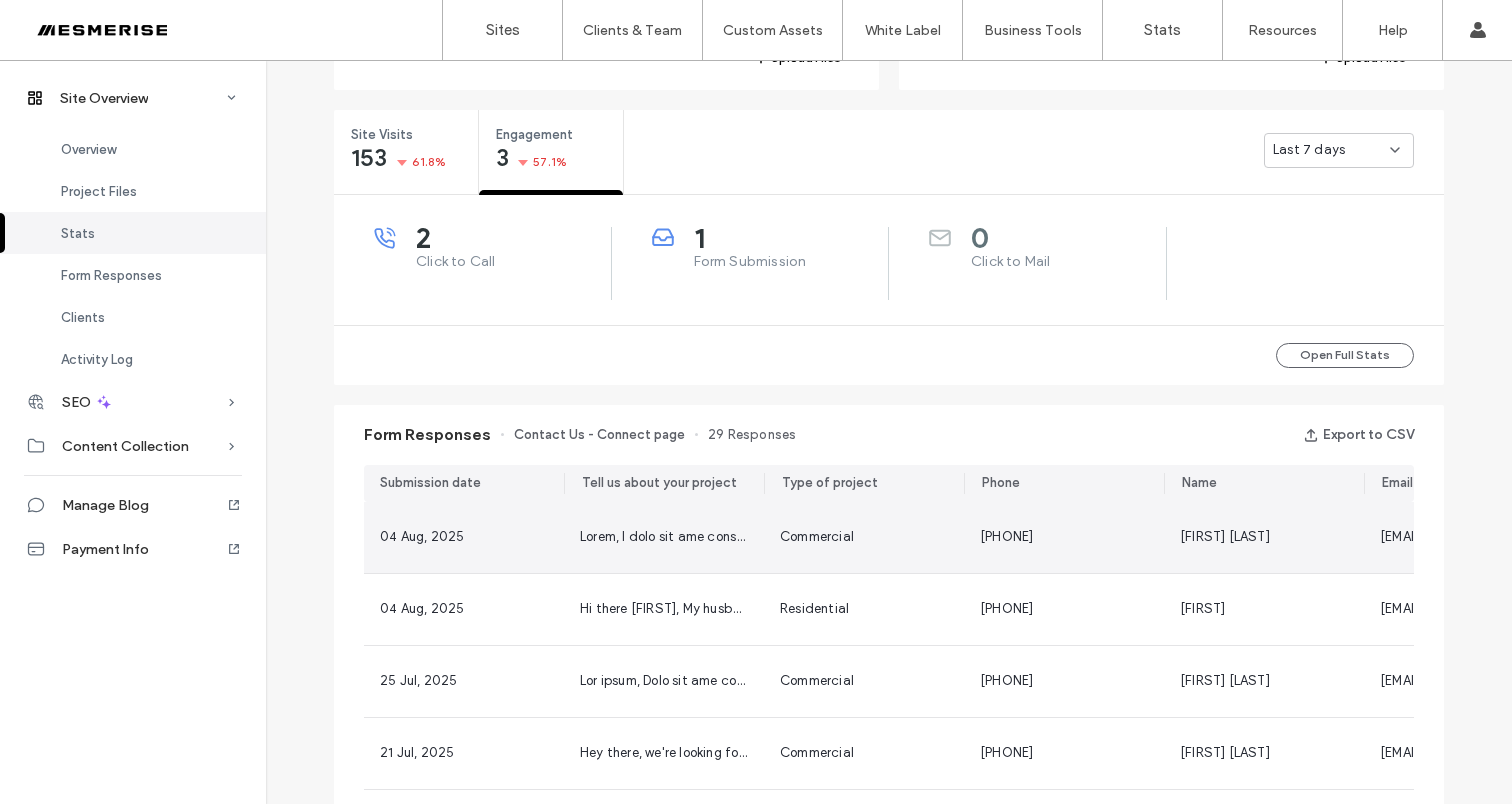 scroll, scrollTop: 704, scrollLeft: 0, axis: vertical 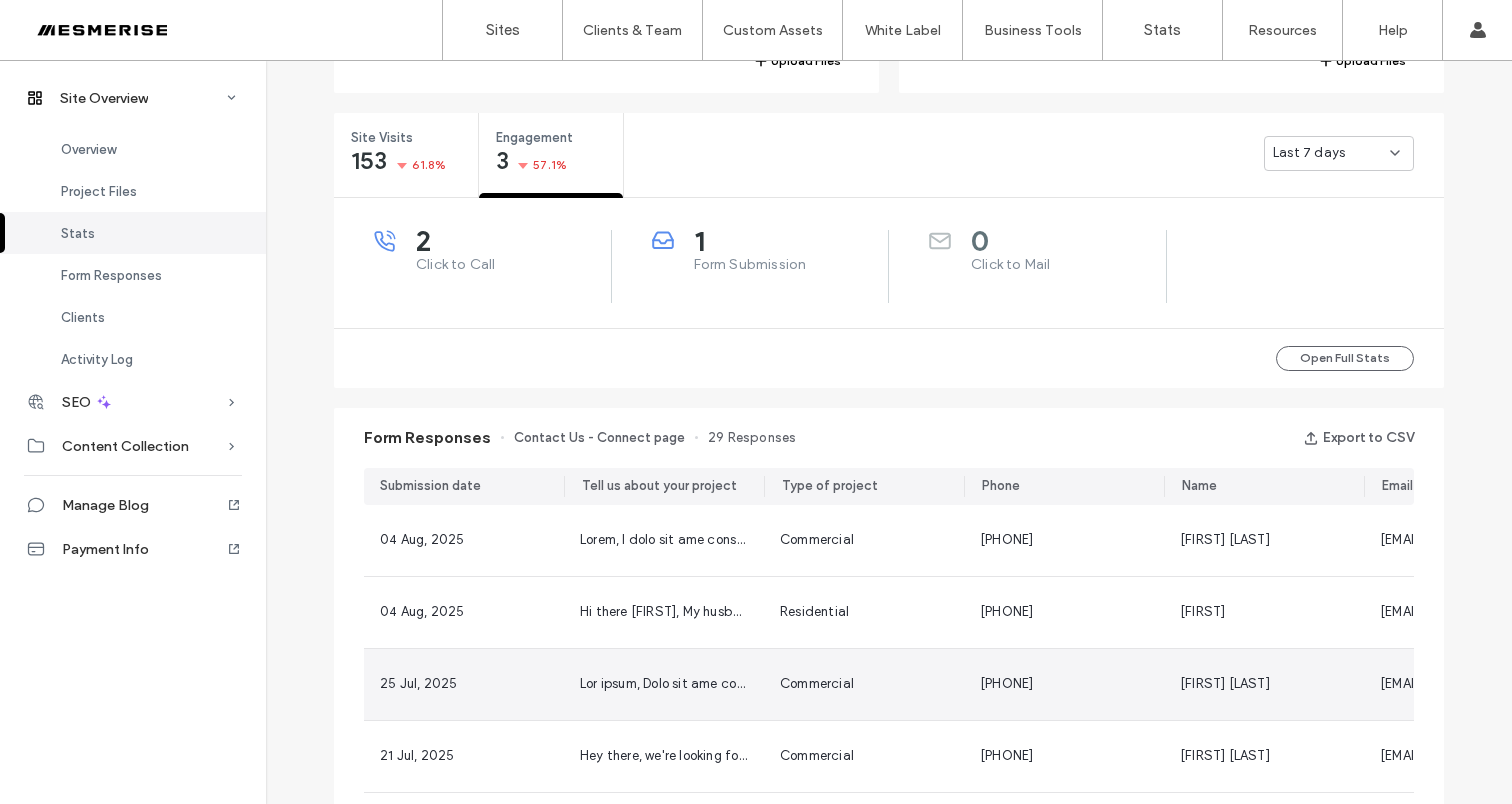 click at bounding box center (664, 684) 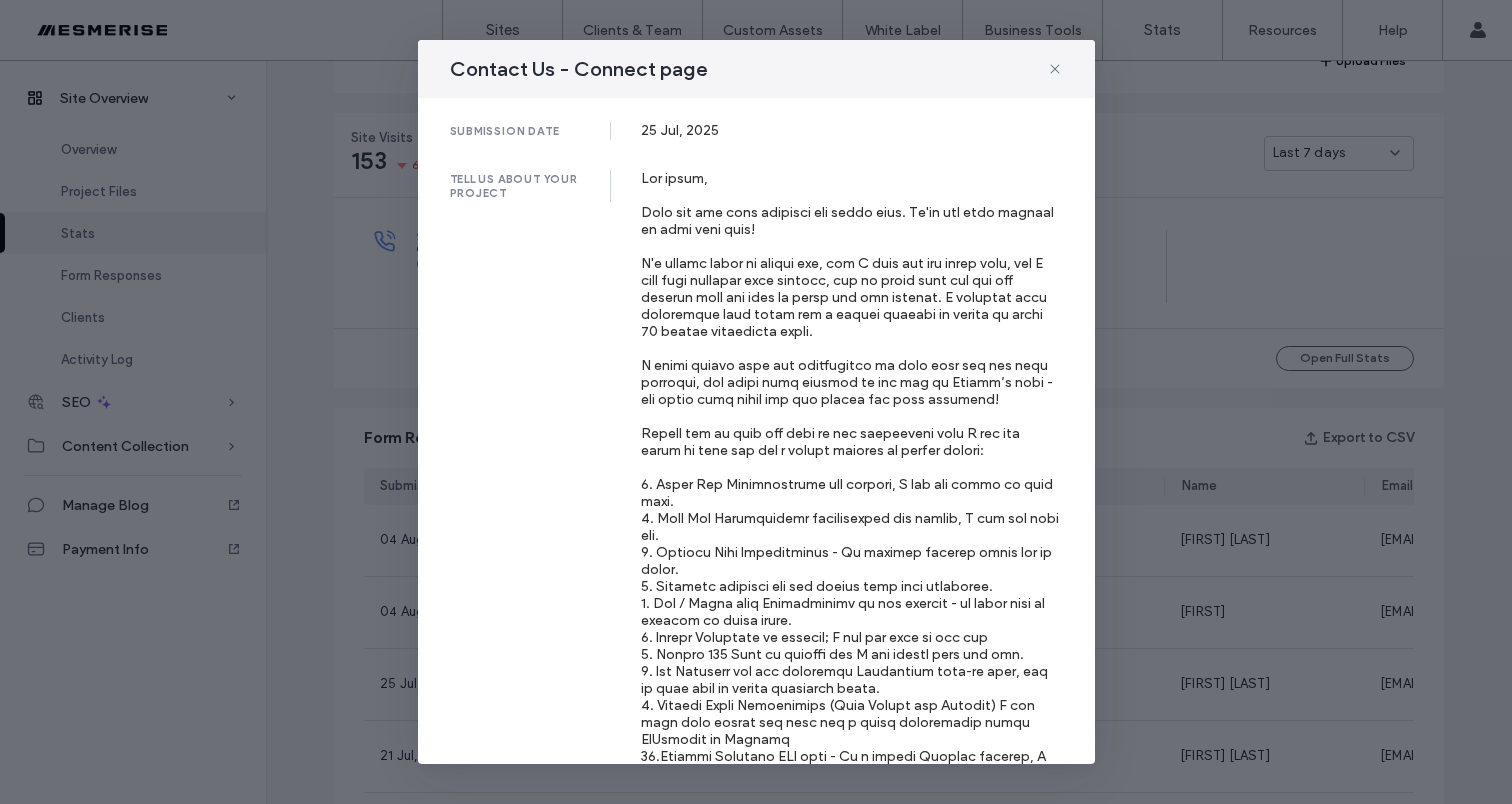 click on "Contact Us - Connect page submission date 25 Jul, 2025 tell us about your project type of project Commercial phone 9830152514 name Rakesh Singh email seo.rakeshsingh81@gmail.com" at bounding box center (756, 402) 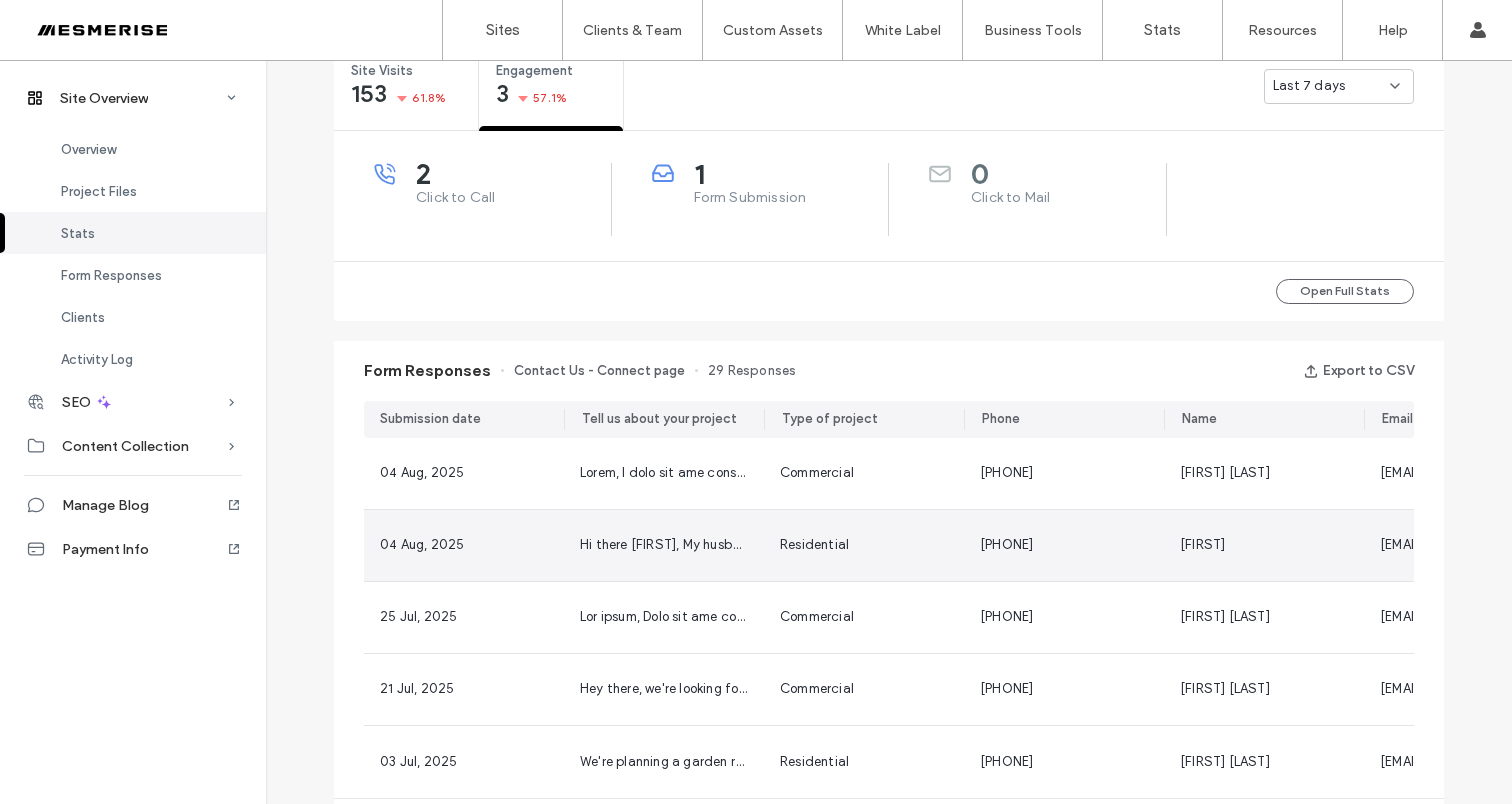 scroll, scrollTop: 767, scrollLeft: 0, axis: vertical 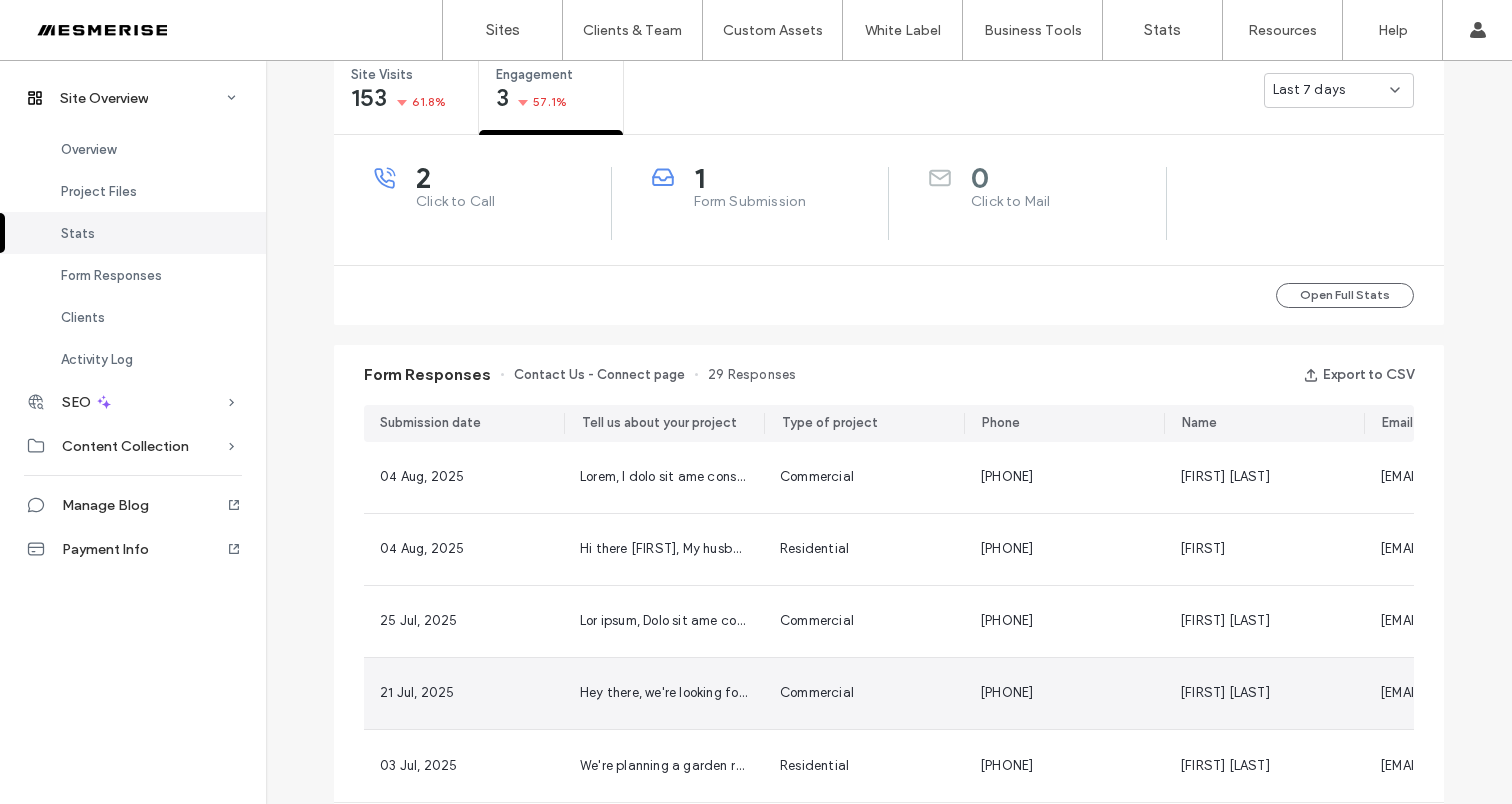 click on "Commercial" at bounding box center (864, 693) 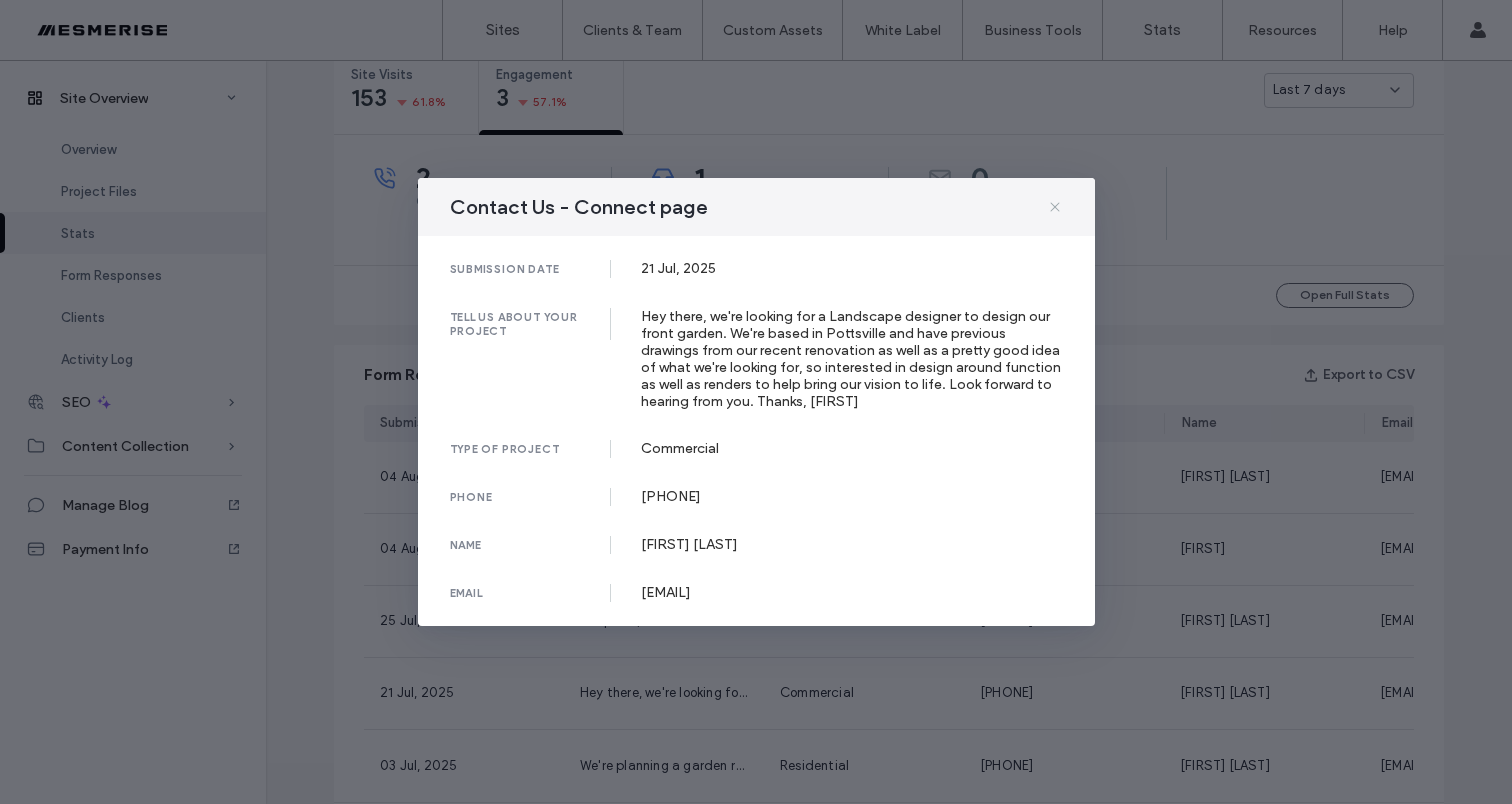 click 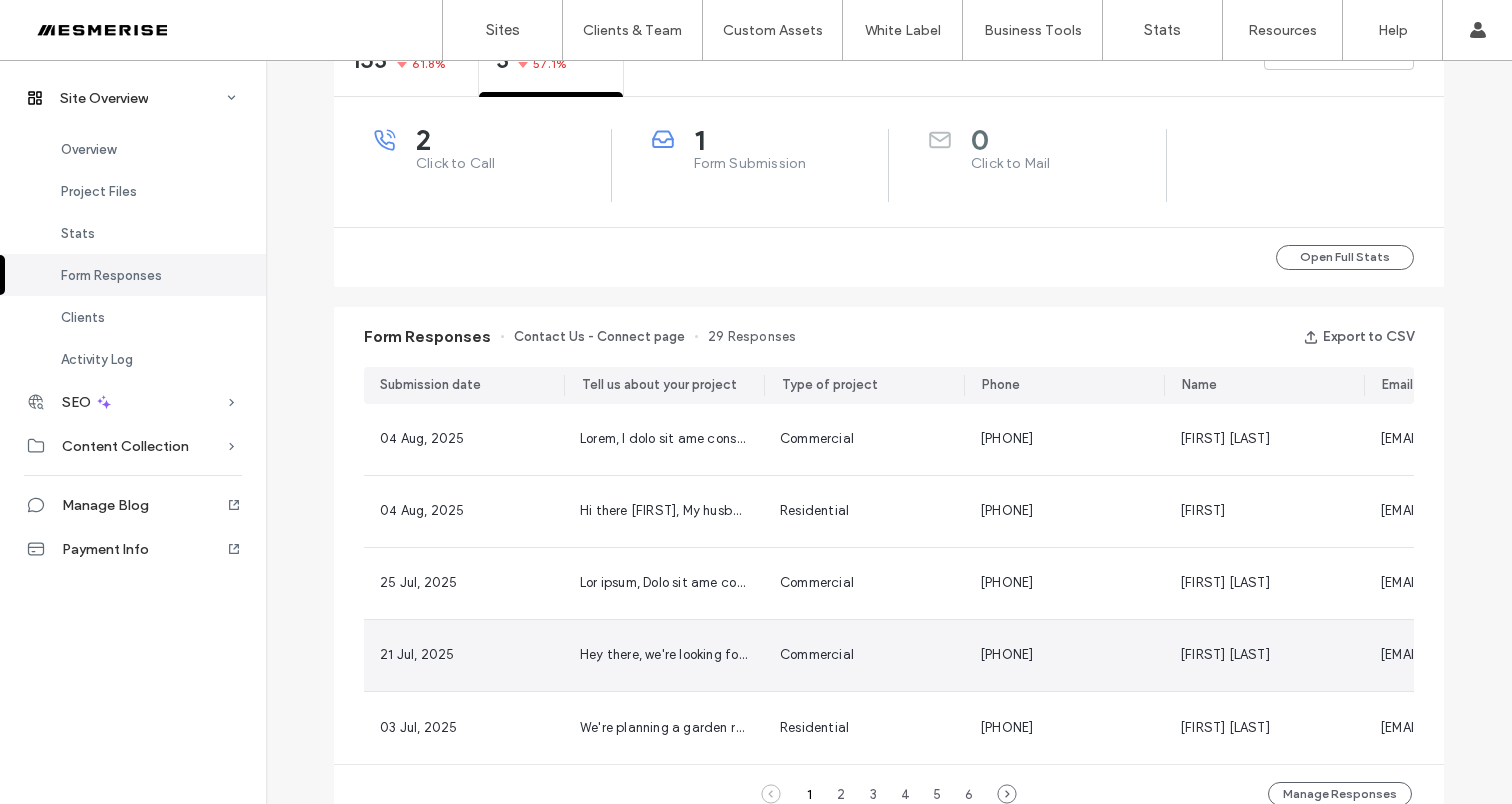 scroll, scrollTop: 772, scrollLeft: 0, axis: vertical 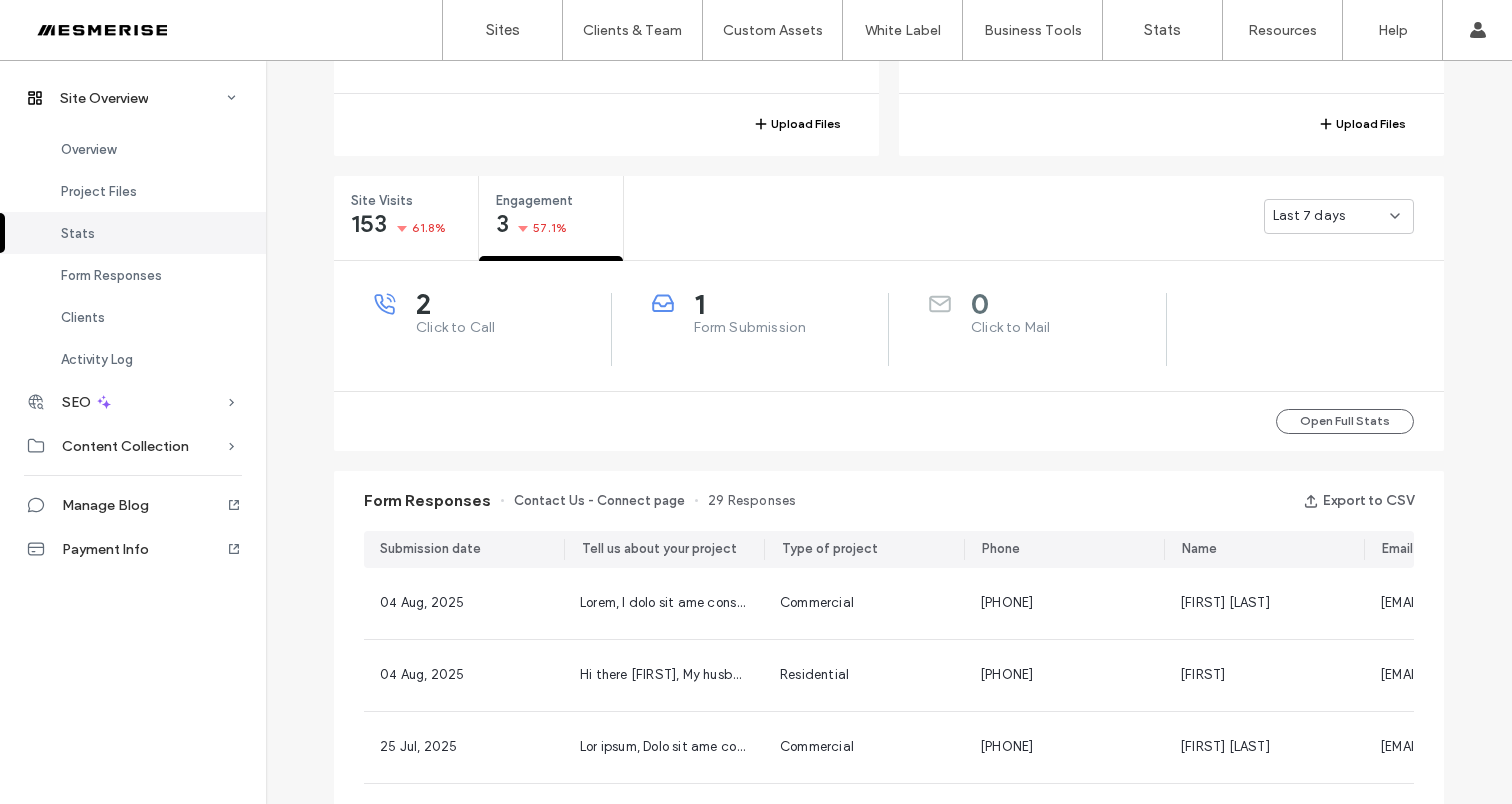 click on "1 Form Submission" at bounding box center (751, 329) 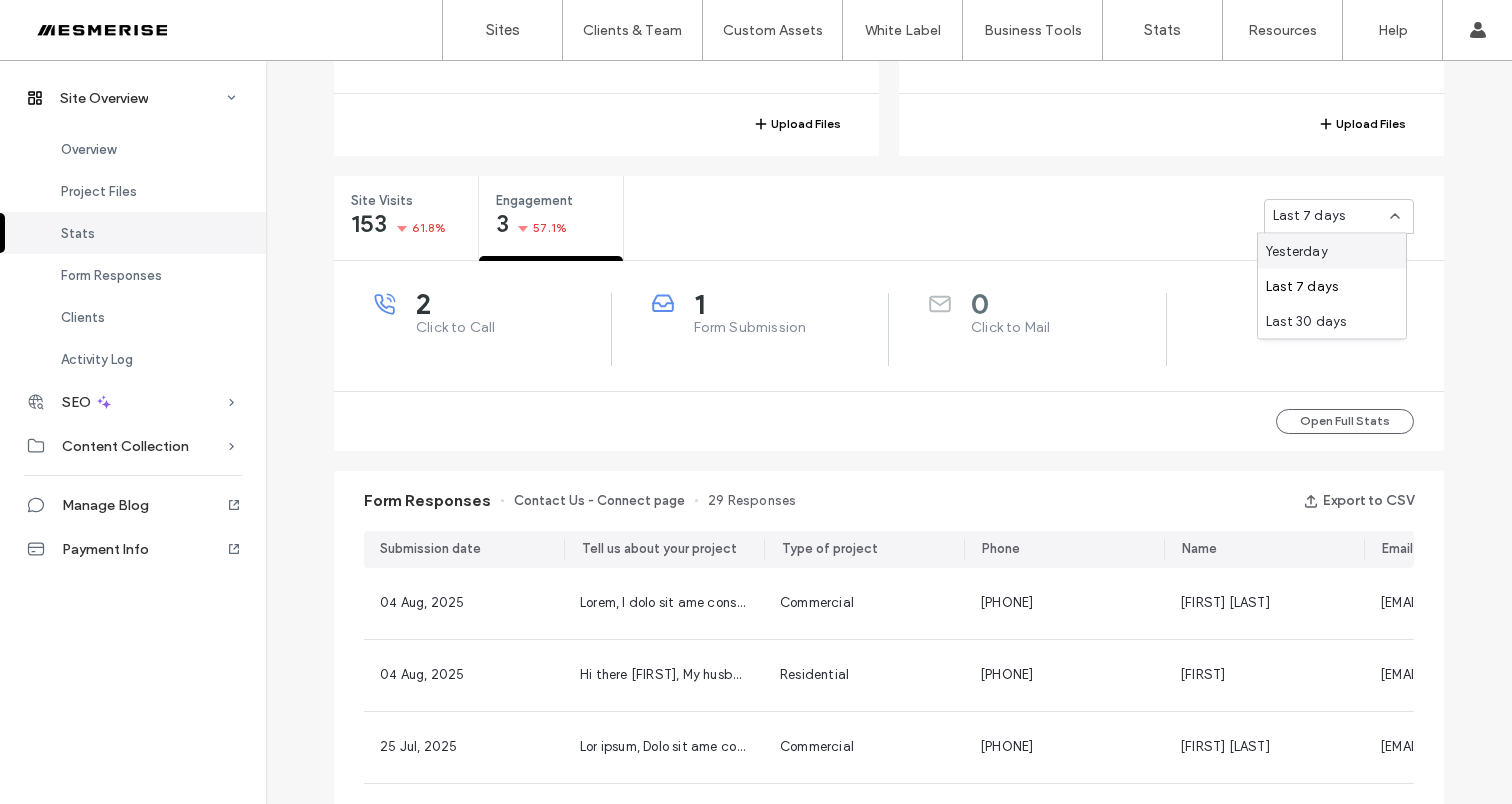 click on "2 Click to Call 1 Form Submission 0 Click to Mail" at bounding box center [889, 326] 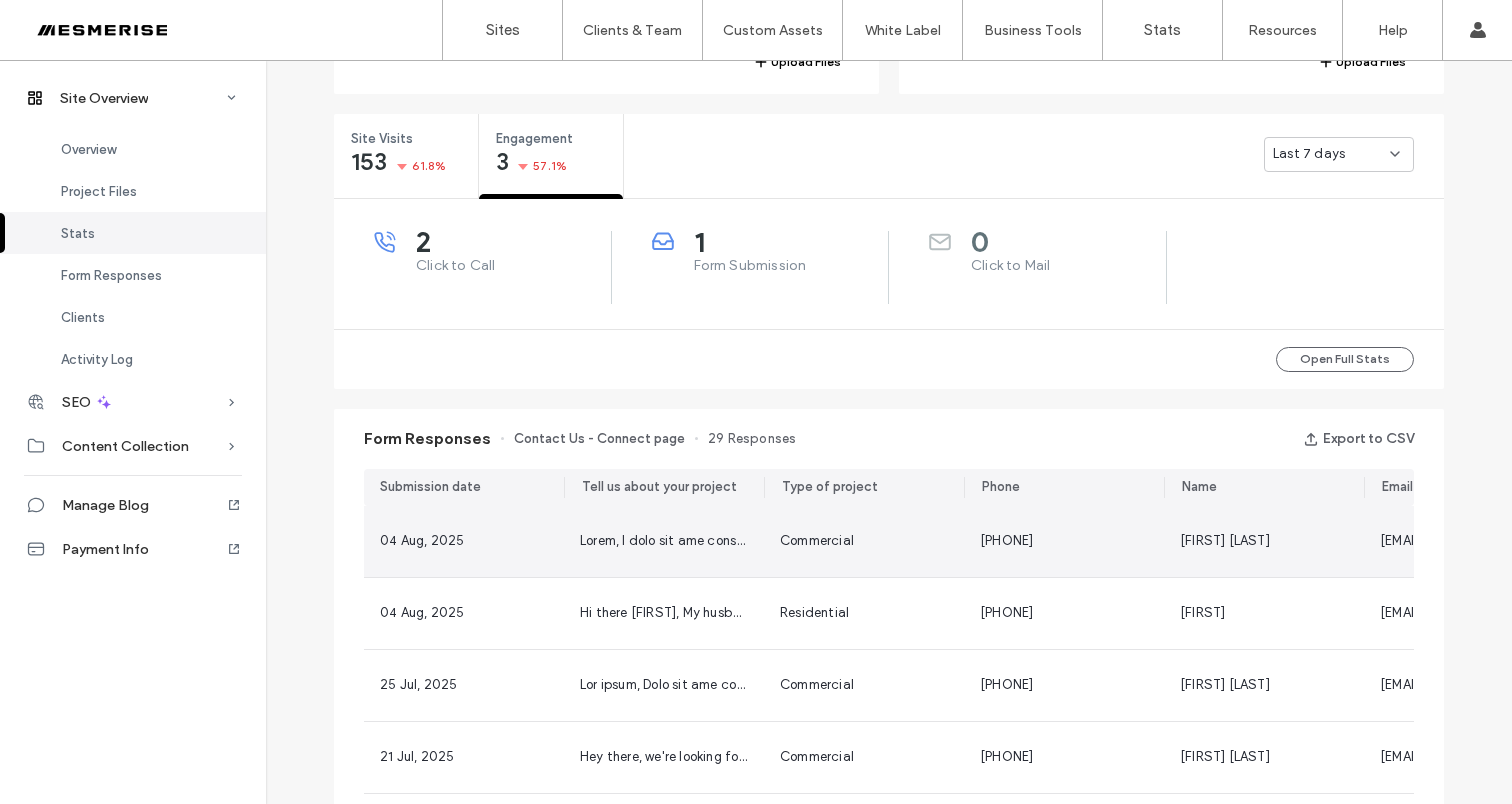scroll, scrollTop: 698, scrollLeft: 0, axis: vertical 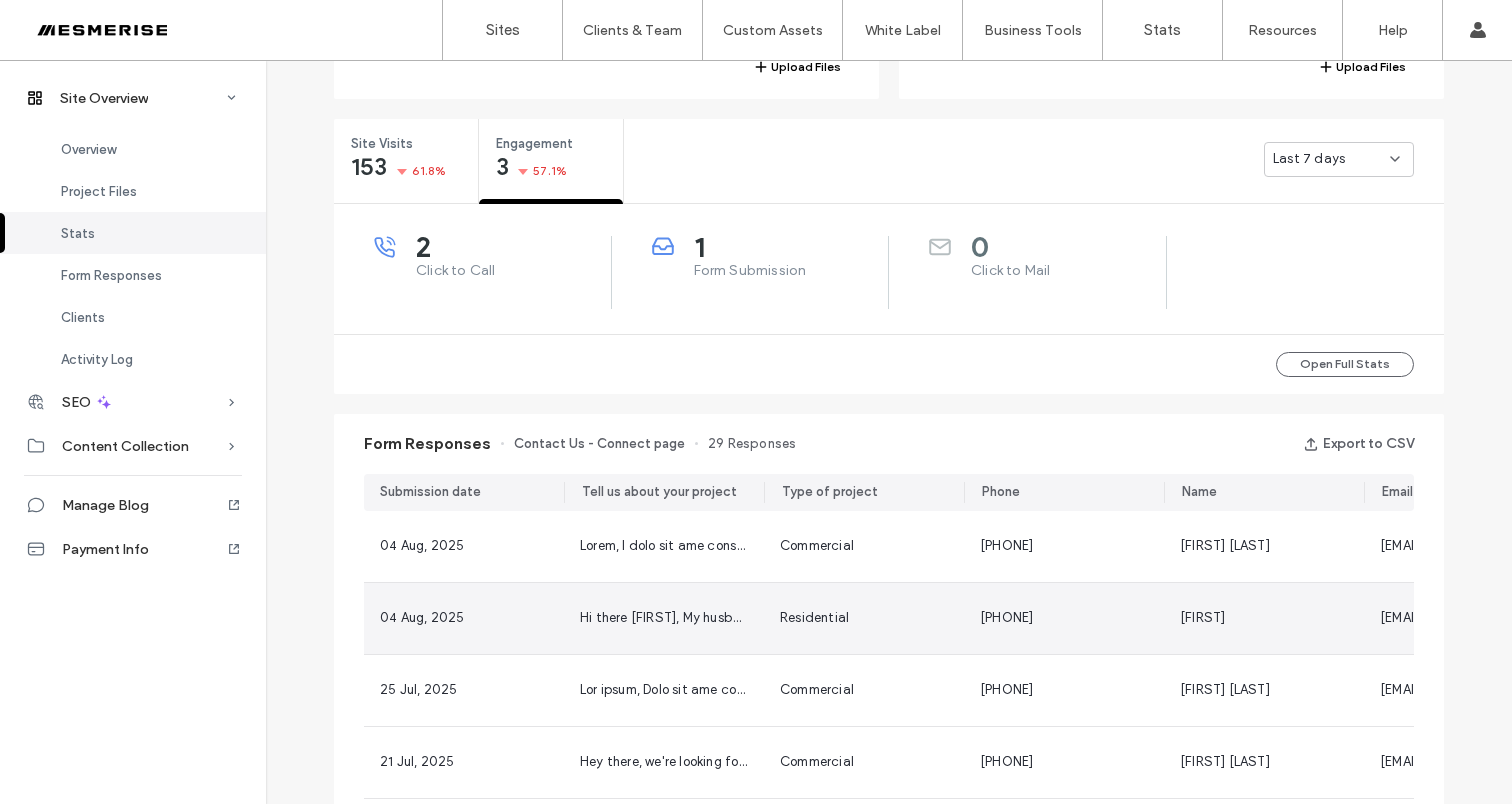 click on "Residential" at bounding box center [814, 617] 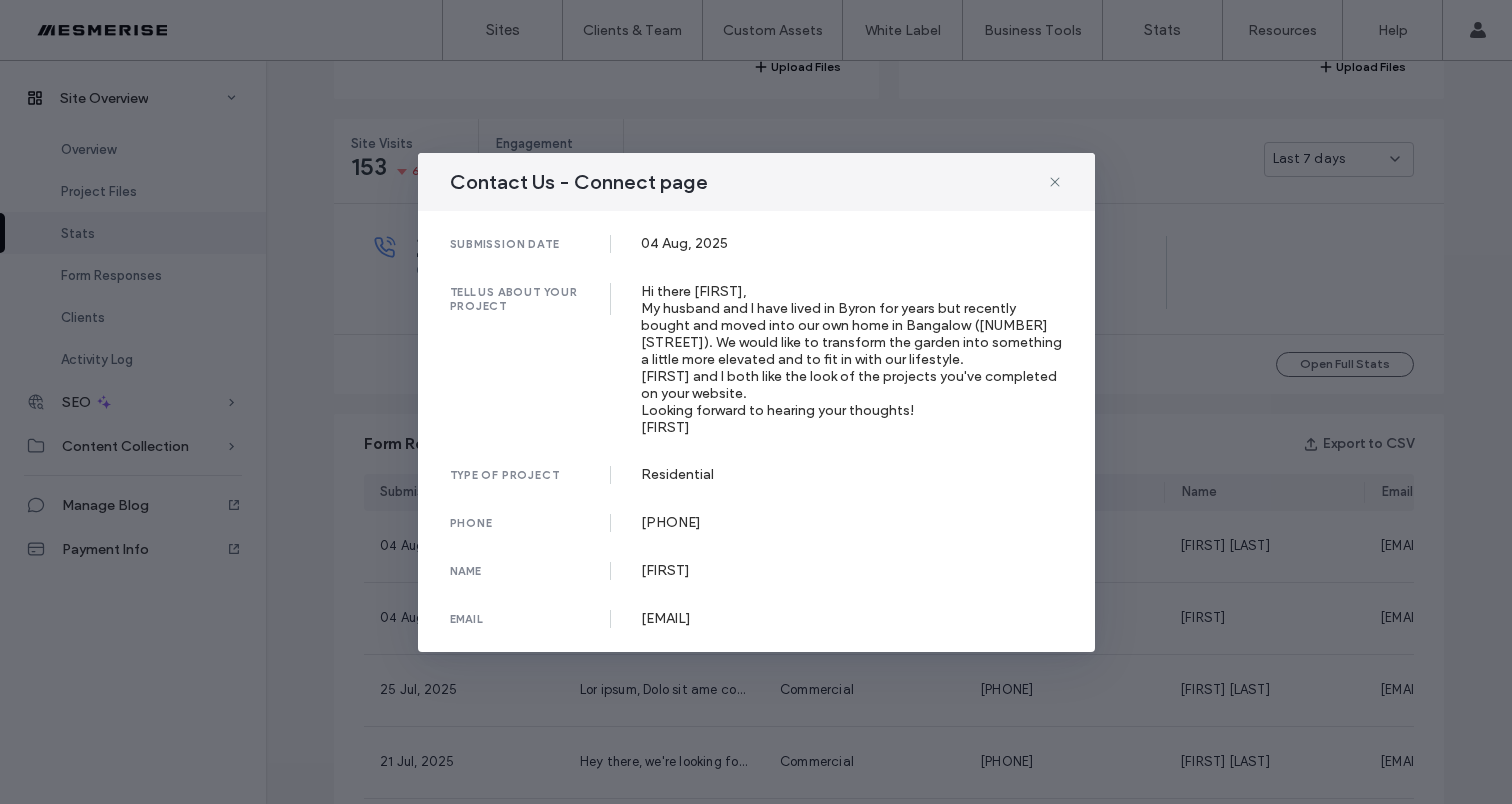 click on "Contact Us - Connect page submission date 04 Aug, 2025 tell us about your project Hi there Mark,
My husband and I have lived in Byron for years but recently bought and moved into our own home in Bangalow (4 Meadows Close). We would like to transform the garden into something a little more elevated and to fit in with our lifestyle.
Adam and I both like the look of the projects you've completed on your website.
Looking forward to hearing your thoughts!
Louisa type of project Residential phone 0448677320 name Louisa email louisamckay@gmail.com" at bounding box center [756, 402] 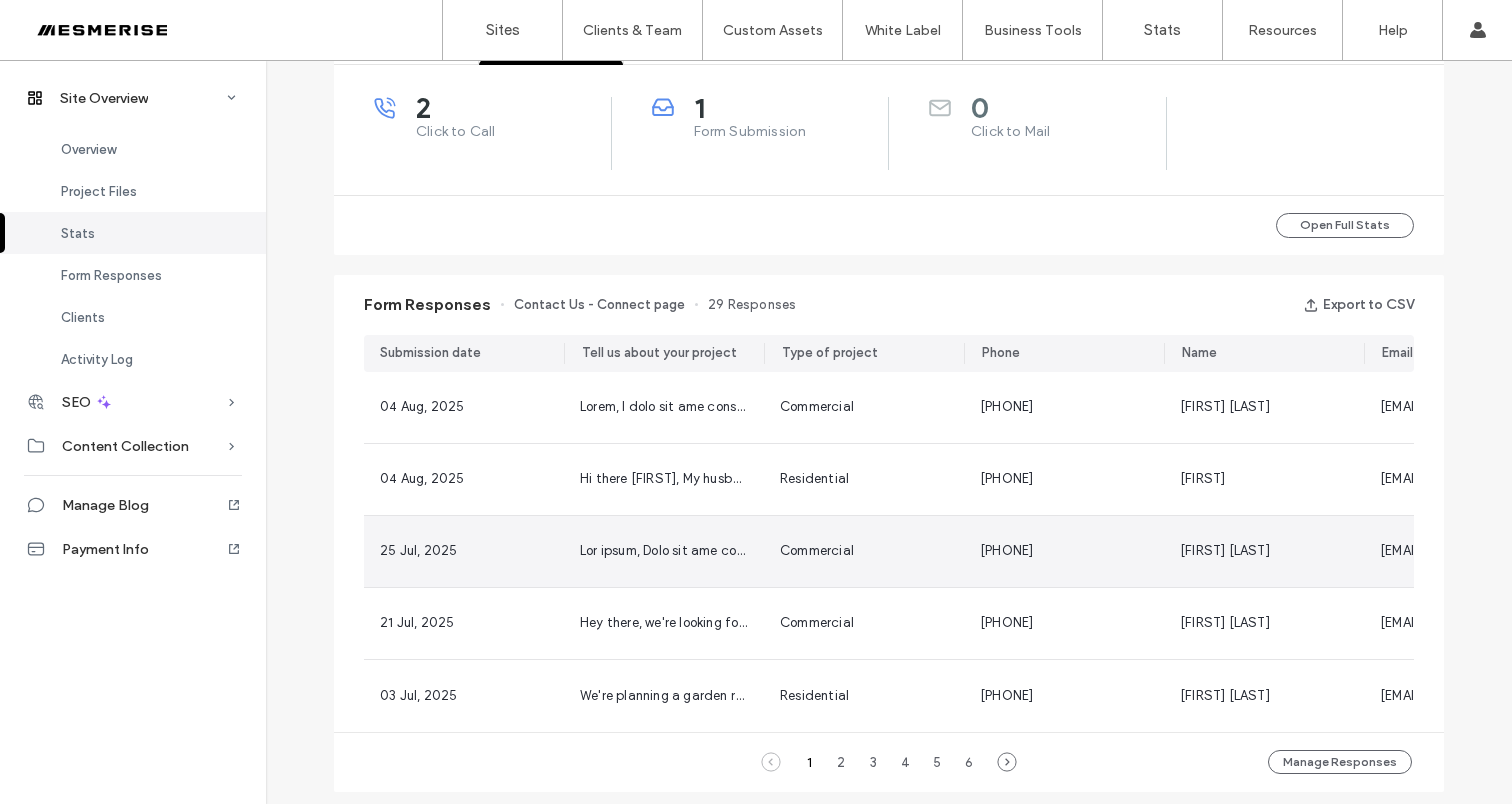 scroll, scrollTop: 476, scrollLeft: 0, axis: vertical 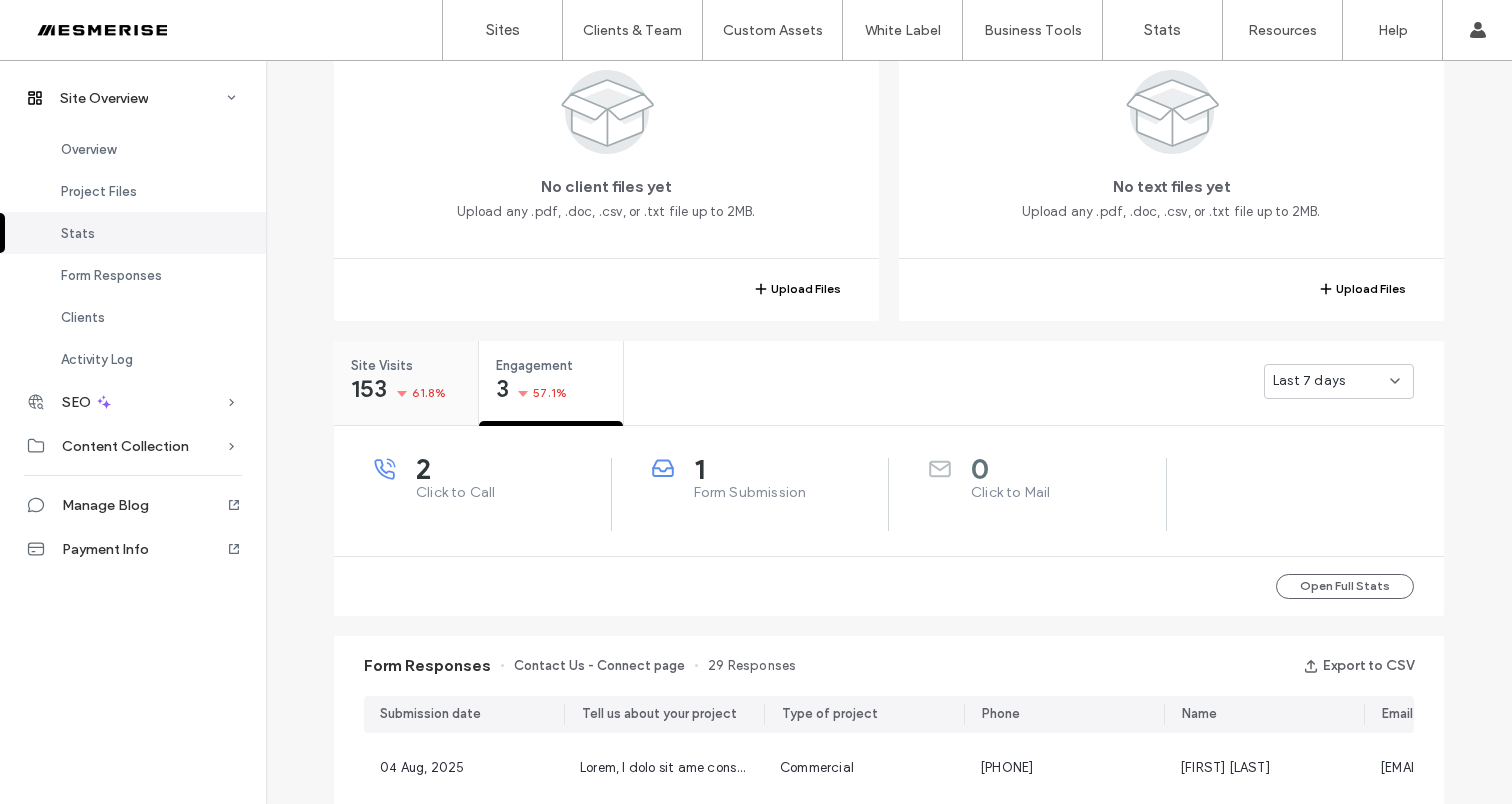 click on "153 61.8%" at bounding box center (399, 391) 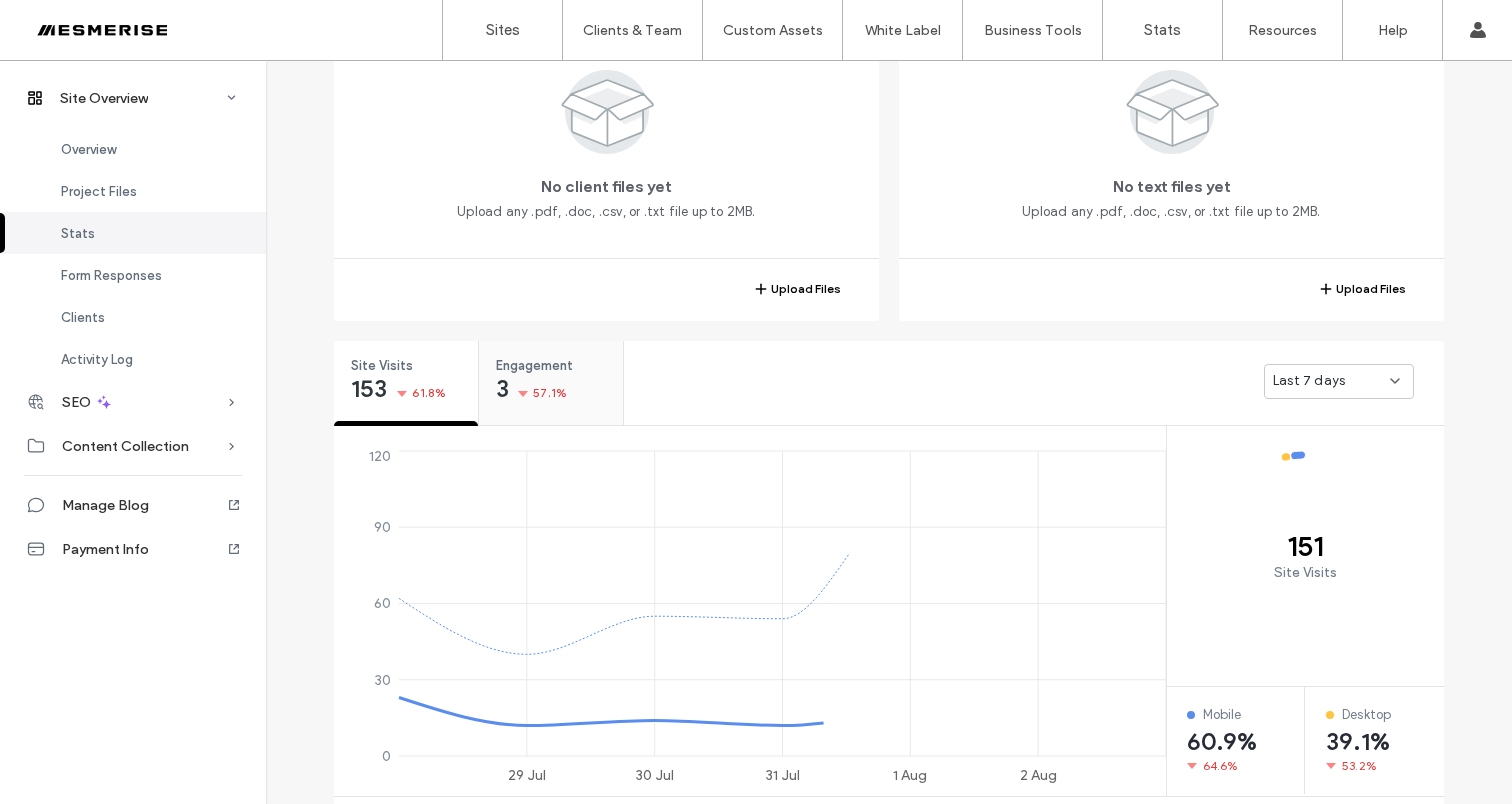 click on "Engagement 3 57.1%" at bounding box center [551, 378] 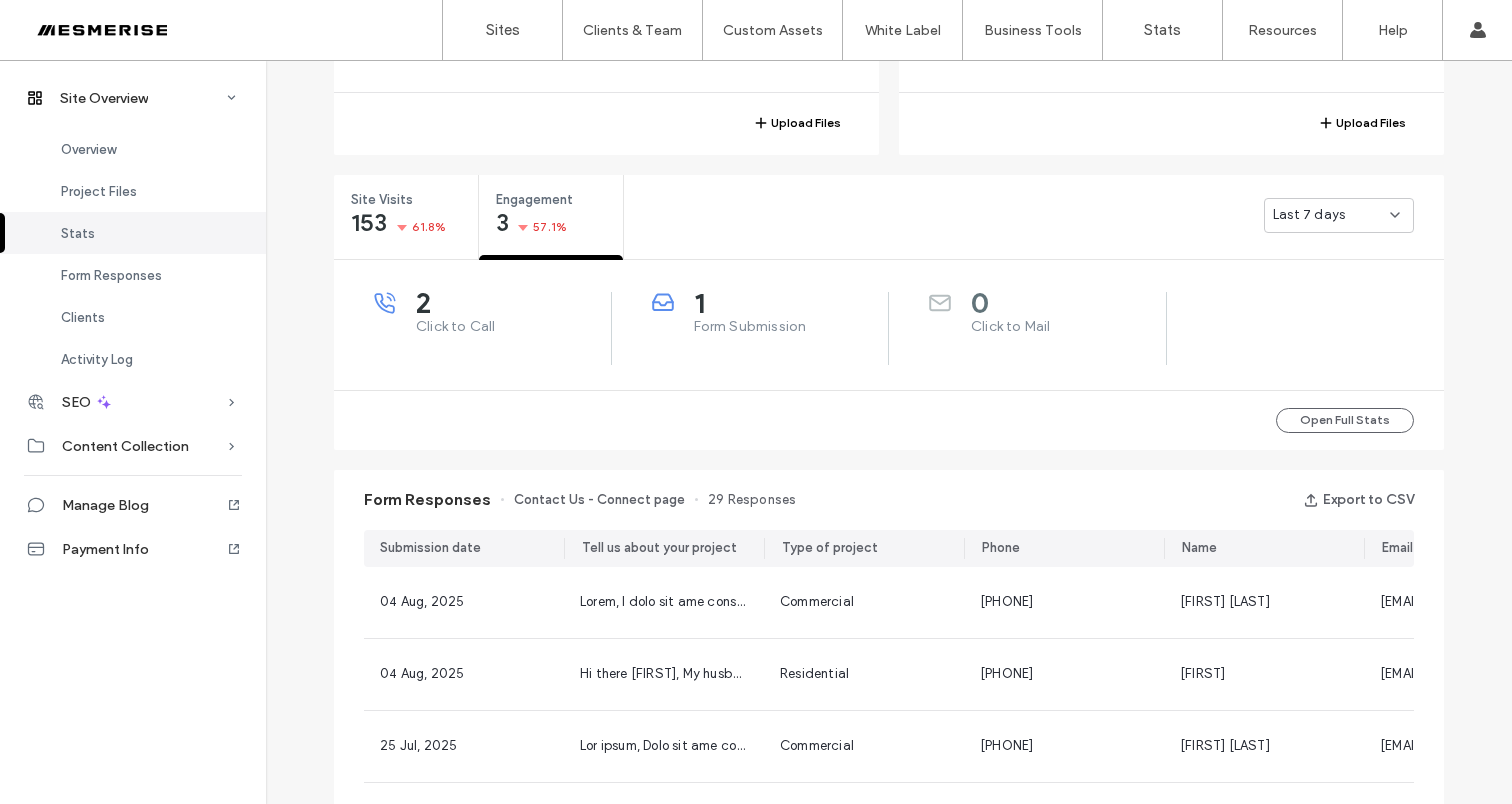 scroll, scrollTop: 644, scrollLeft: 0, axis: vertical 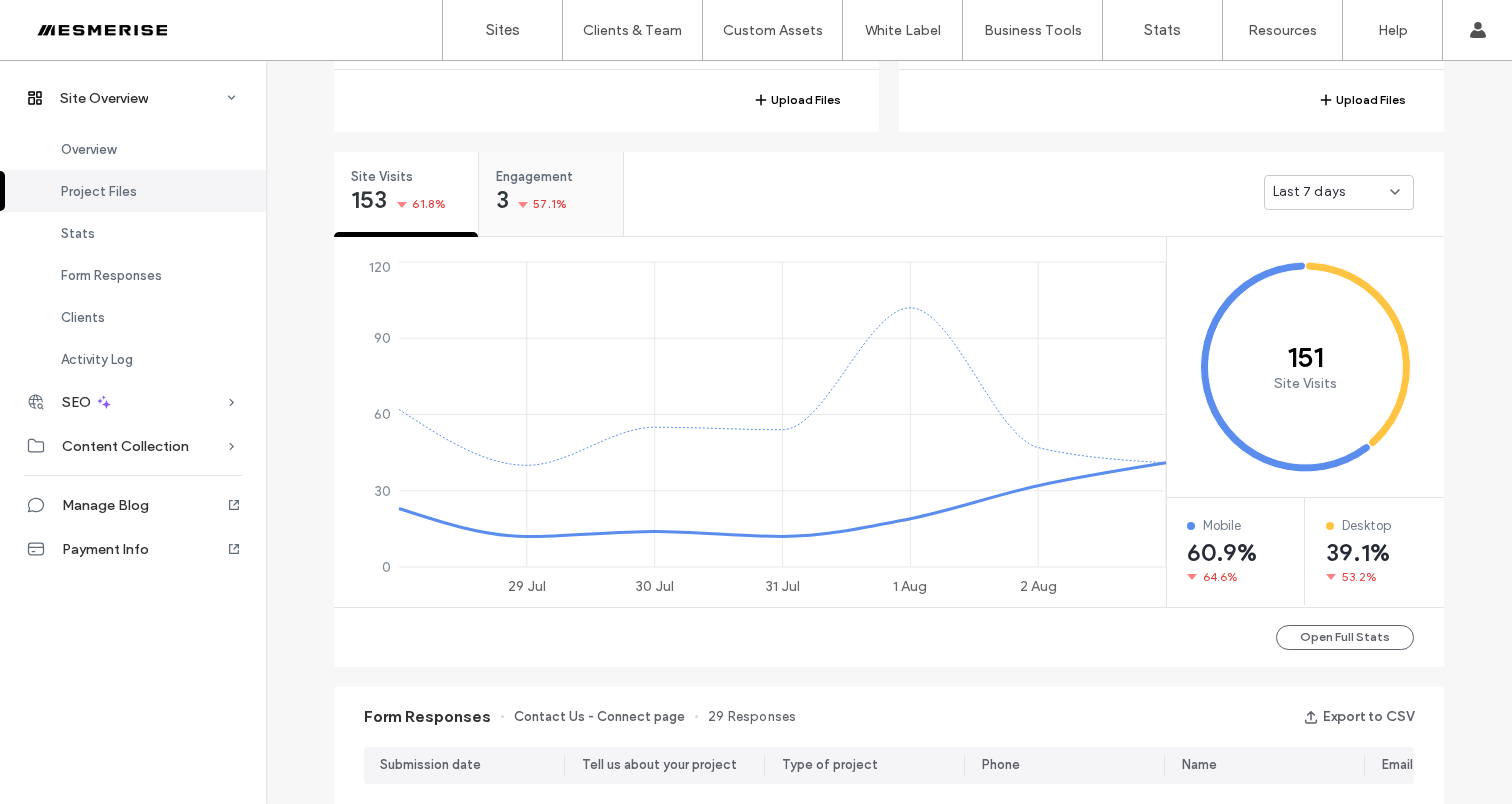 click on "3" at bounding box center [502, 200] 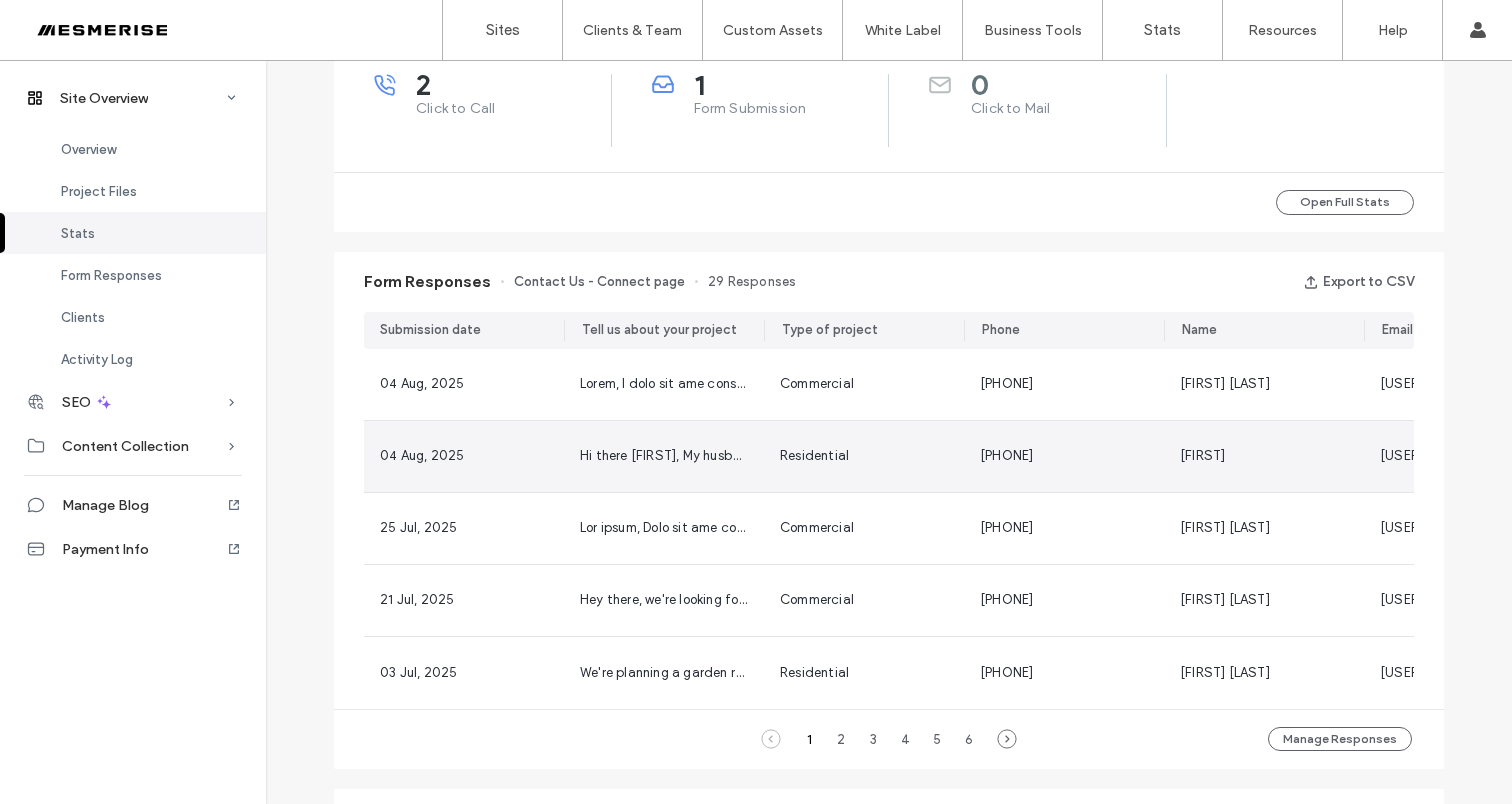 scroll, scrollTop: 871, scrollLeft: 0, axis: vertical 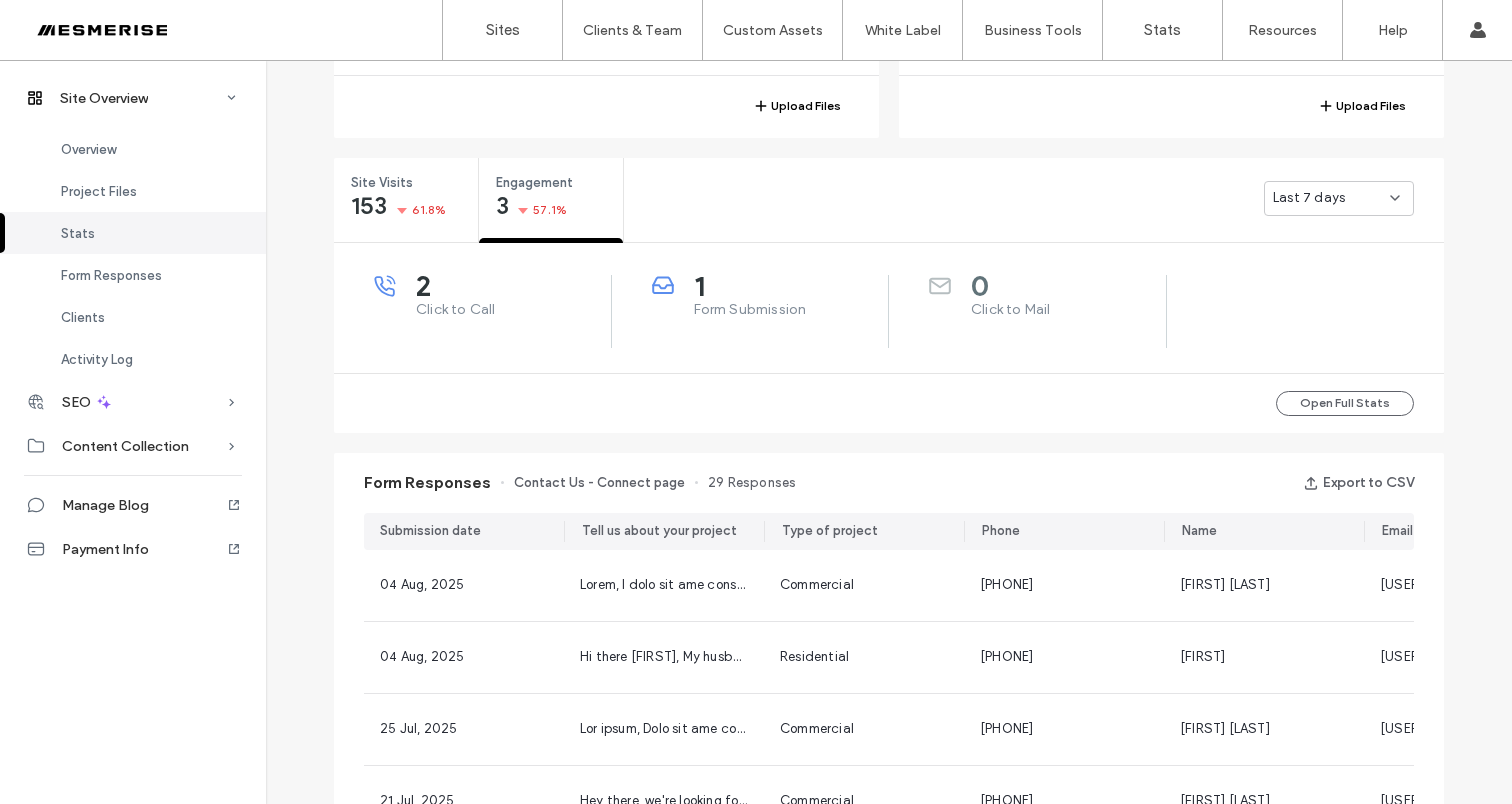 click on "Form Submission" at bounding box center (791, 310) 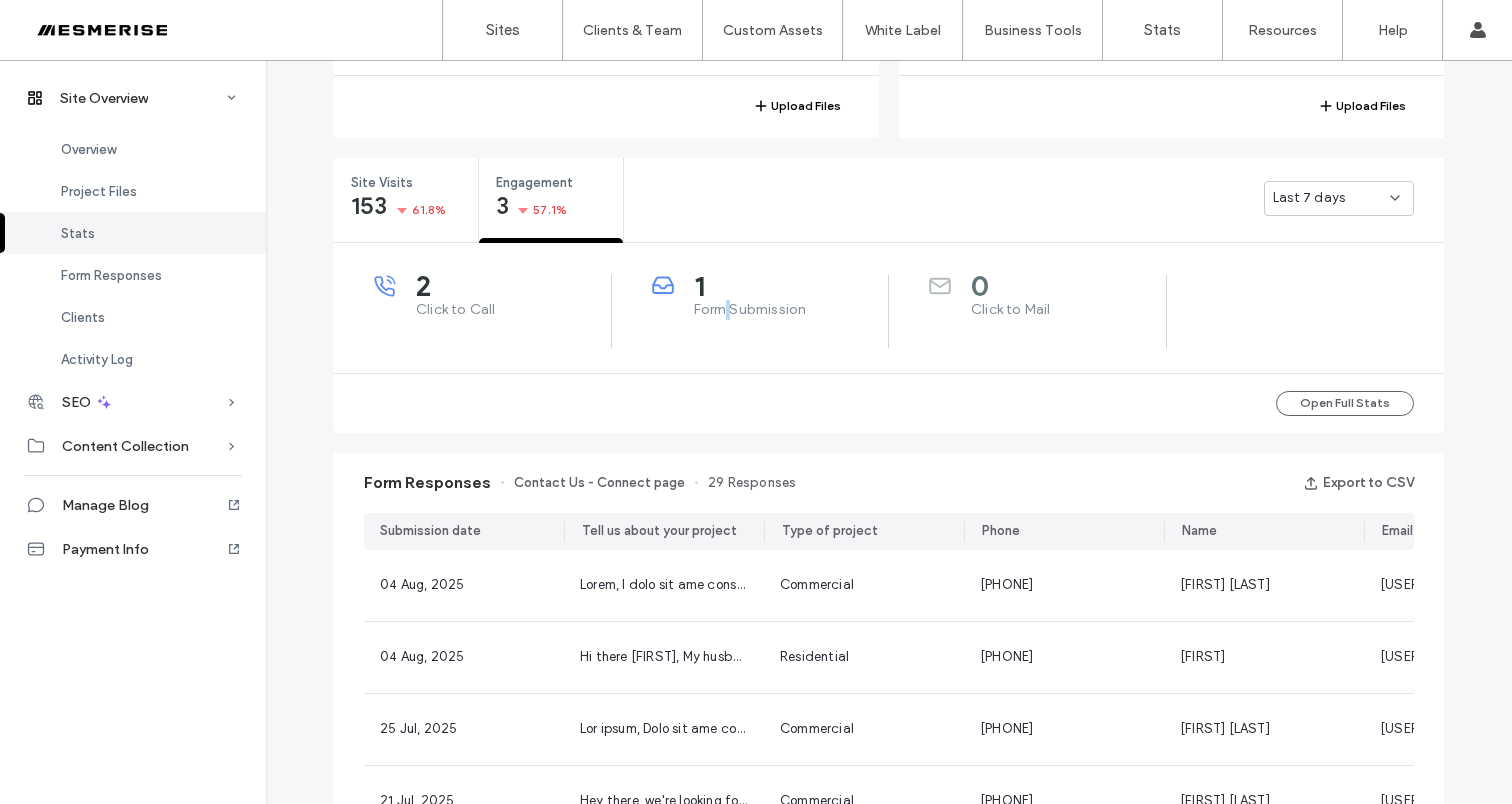 click on "Form Submission" at bounding box center [791, 310] 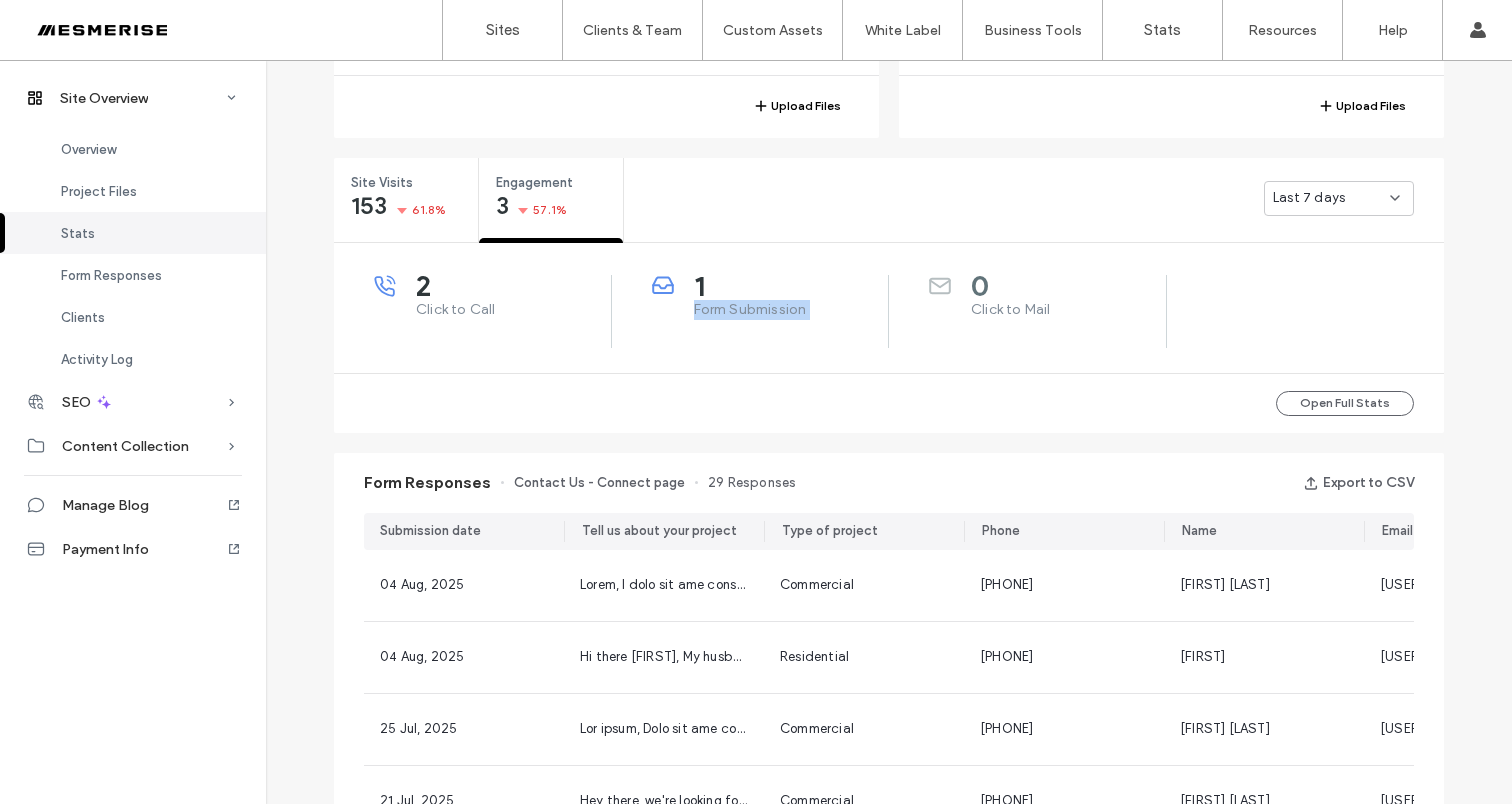 click on "Form Submission" at bounding box center [791, 310] 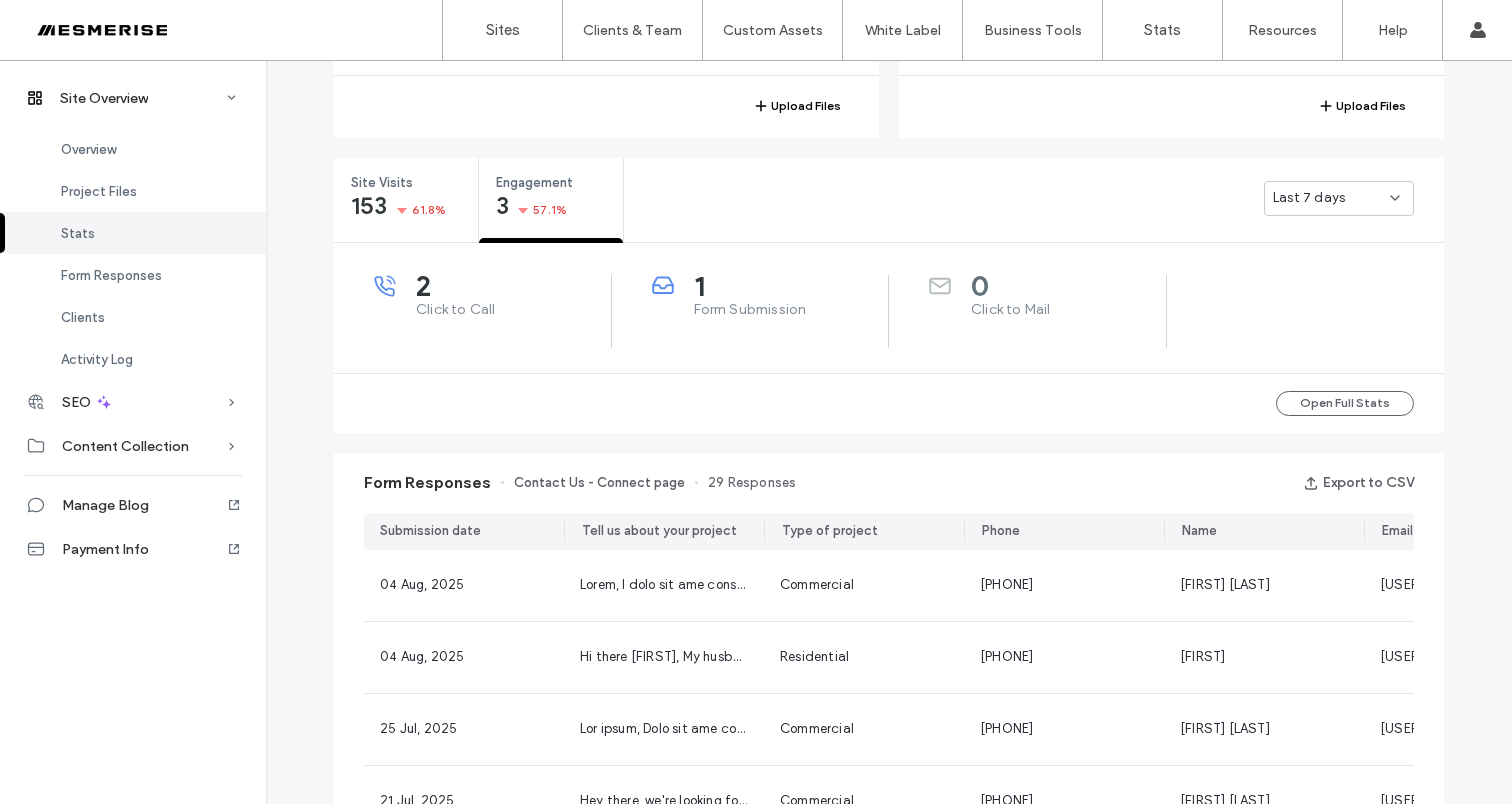 click on "Form Submission" at bounding box center (791, 310) 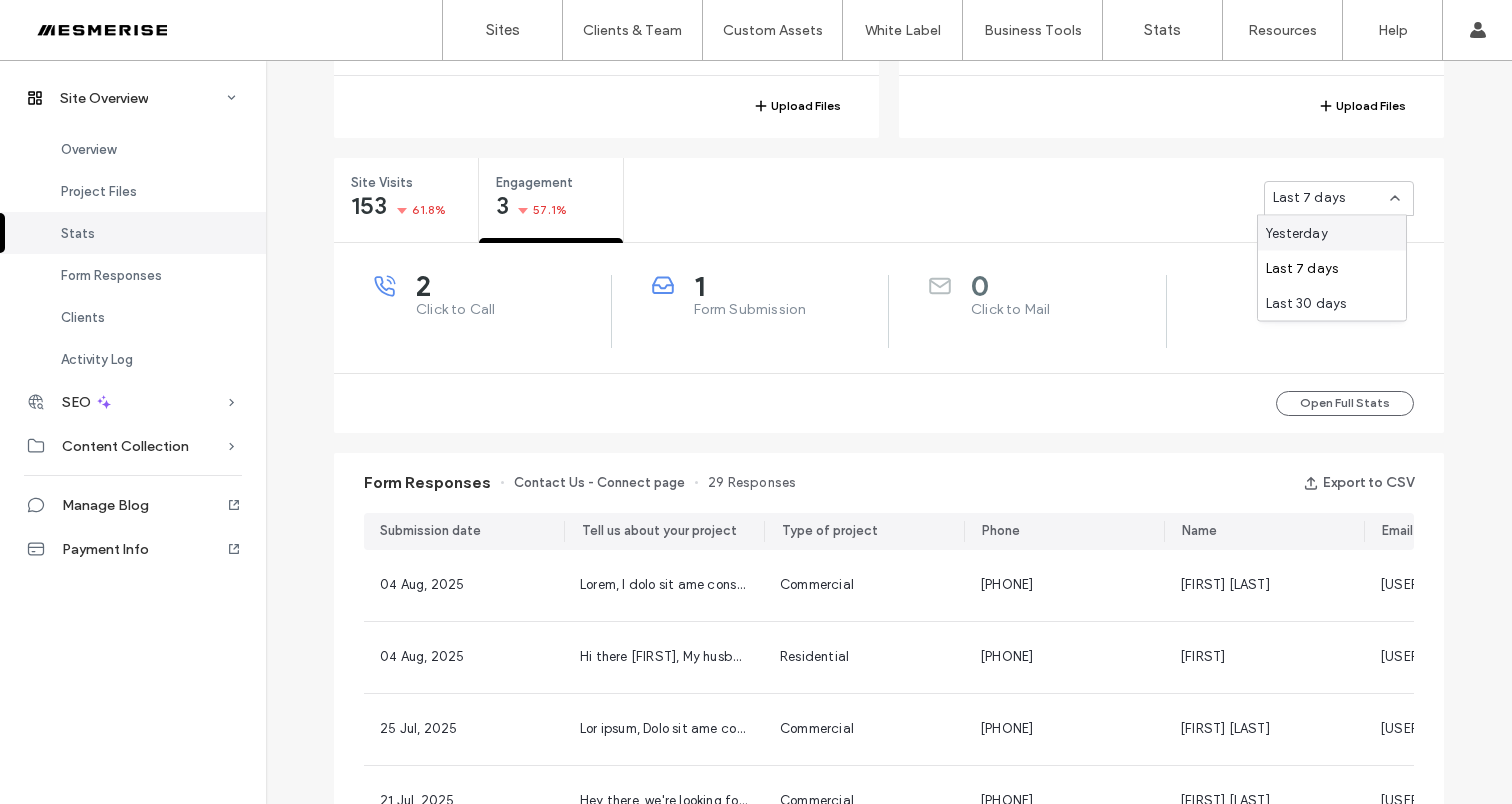 click on "Last 7 days" at bounding box center (1034, 198) 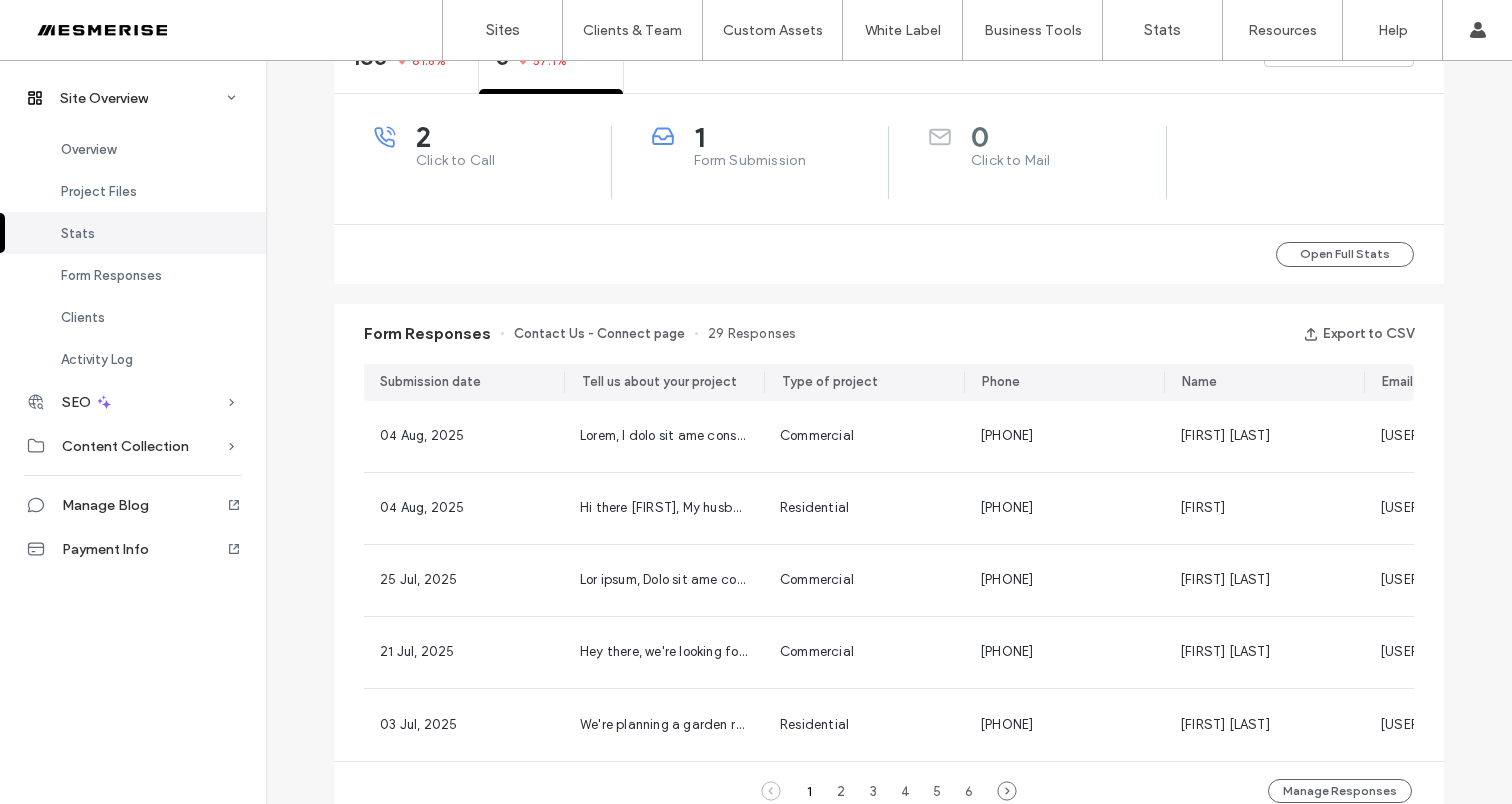 scroll, scrollTop: 829, scrollLeft: 0, axis: vertical 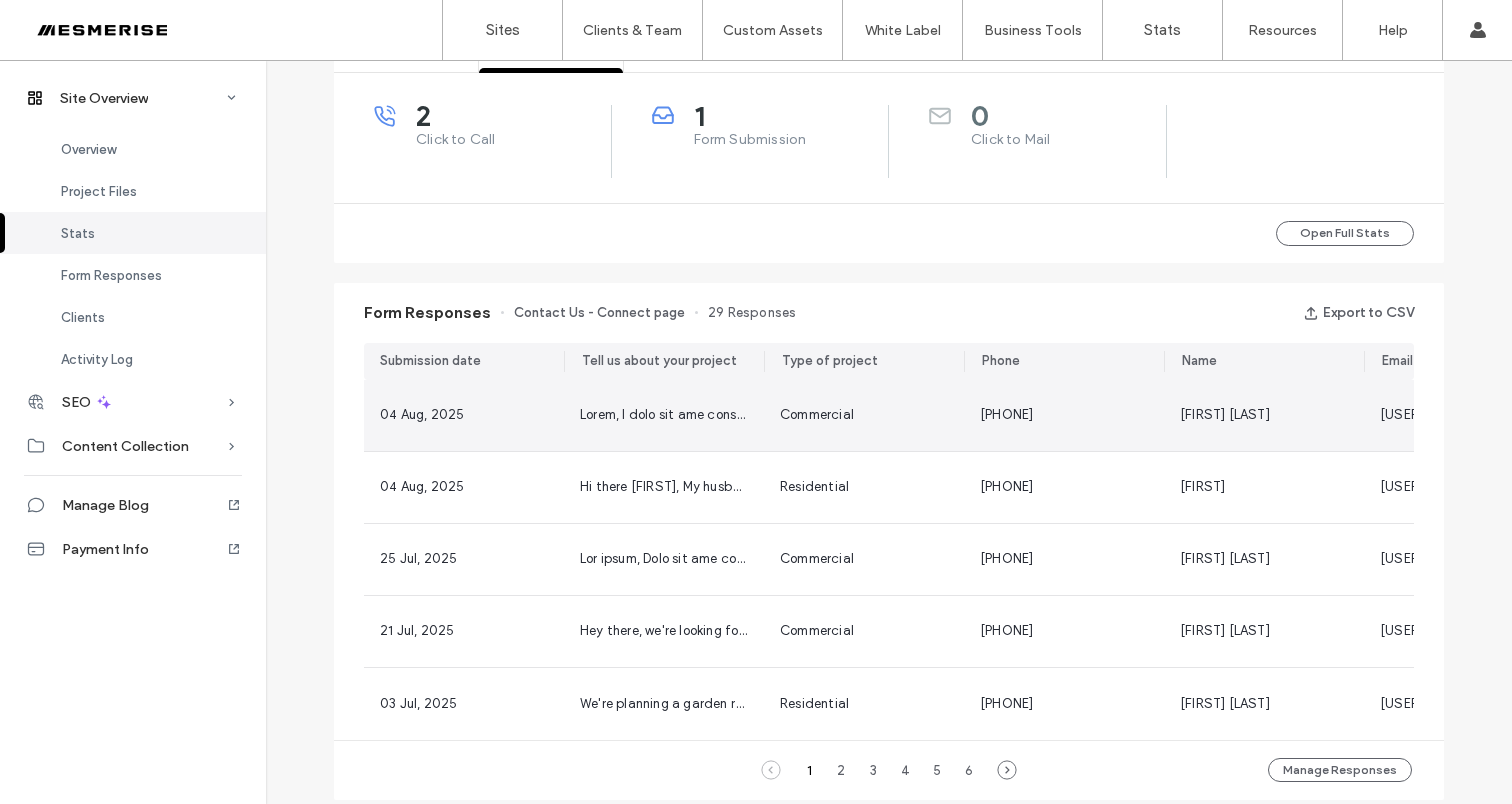 click on "Commercial" at bounding box center [864, 415] 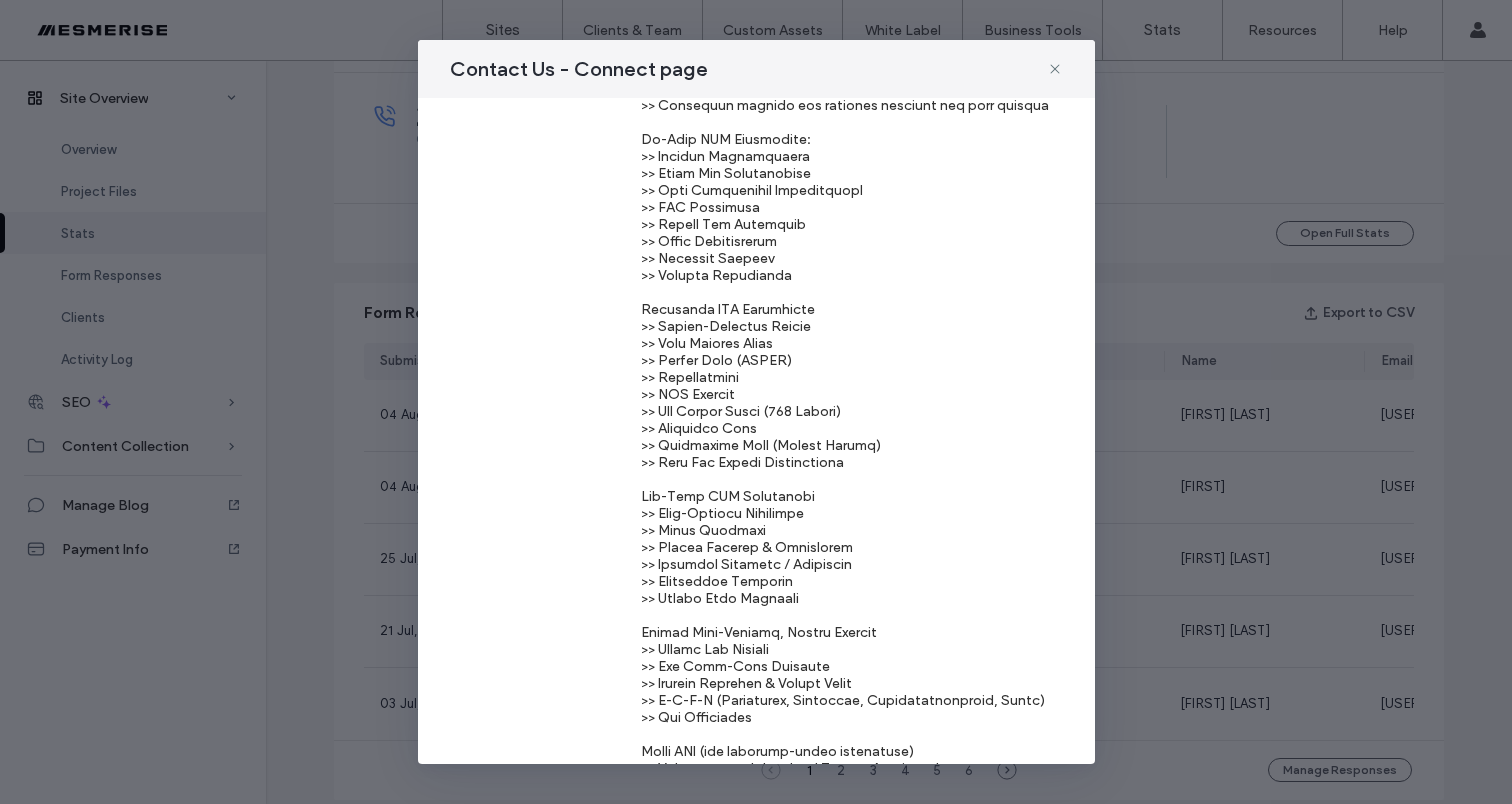 scroll, scrollTop: 0, scrollLeft: 0, axis: both 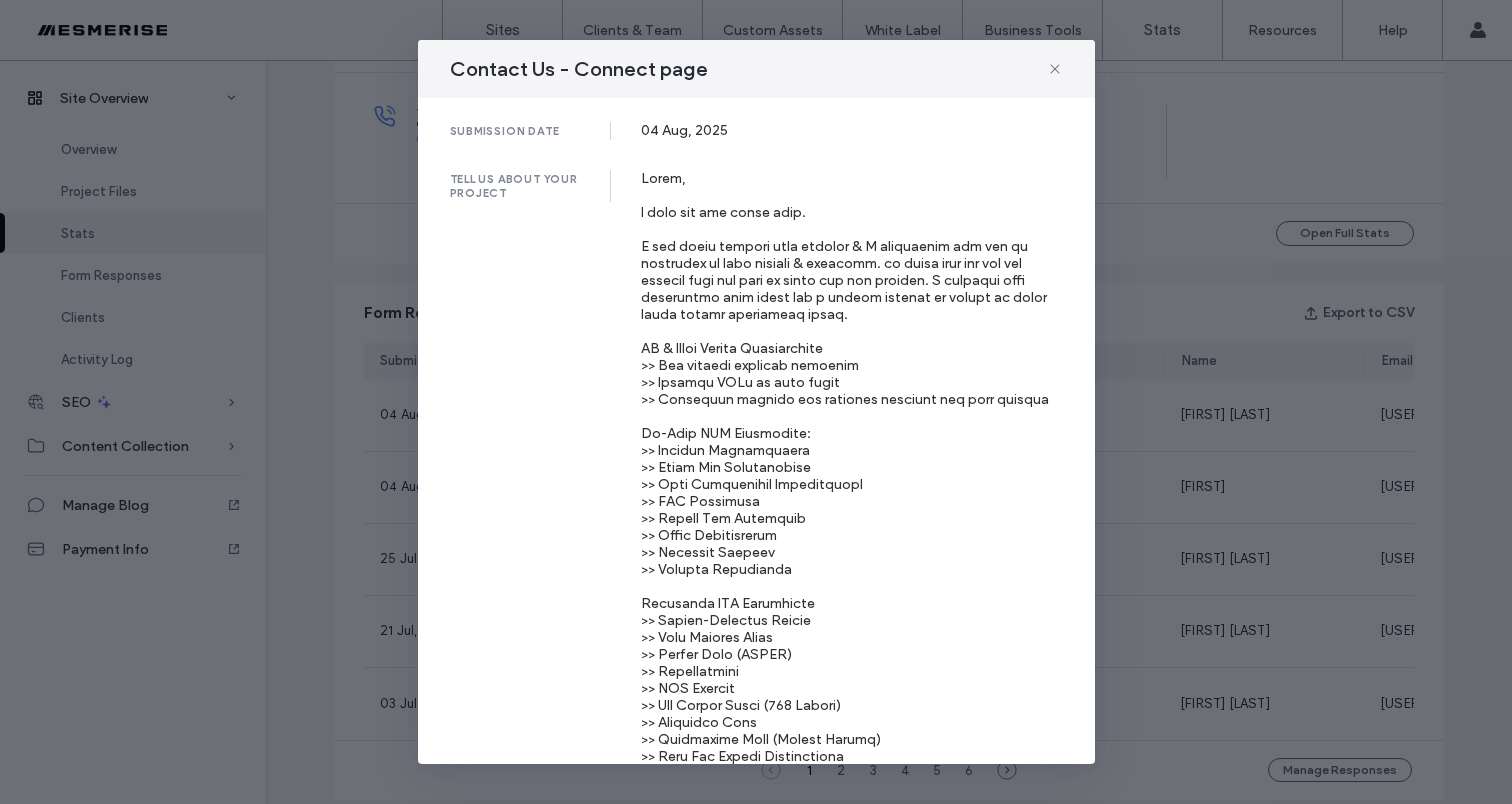 click on "Contact Us - Connect page" at bounding box center [756, 69] 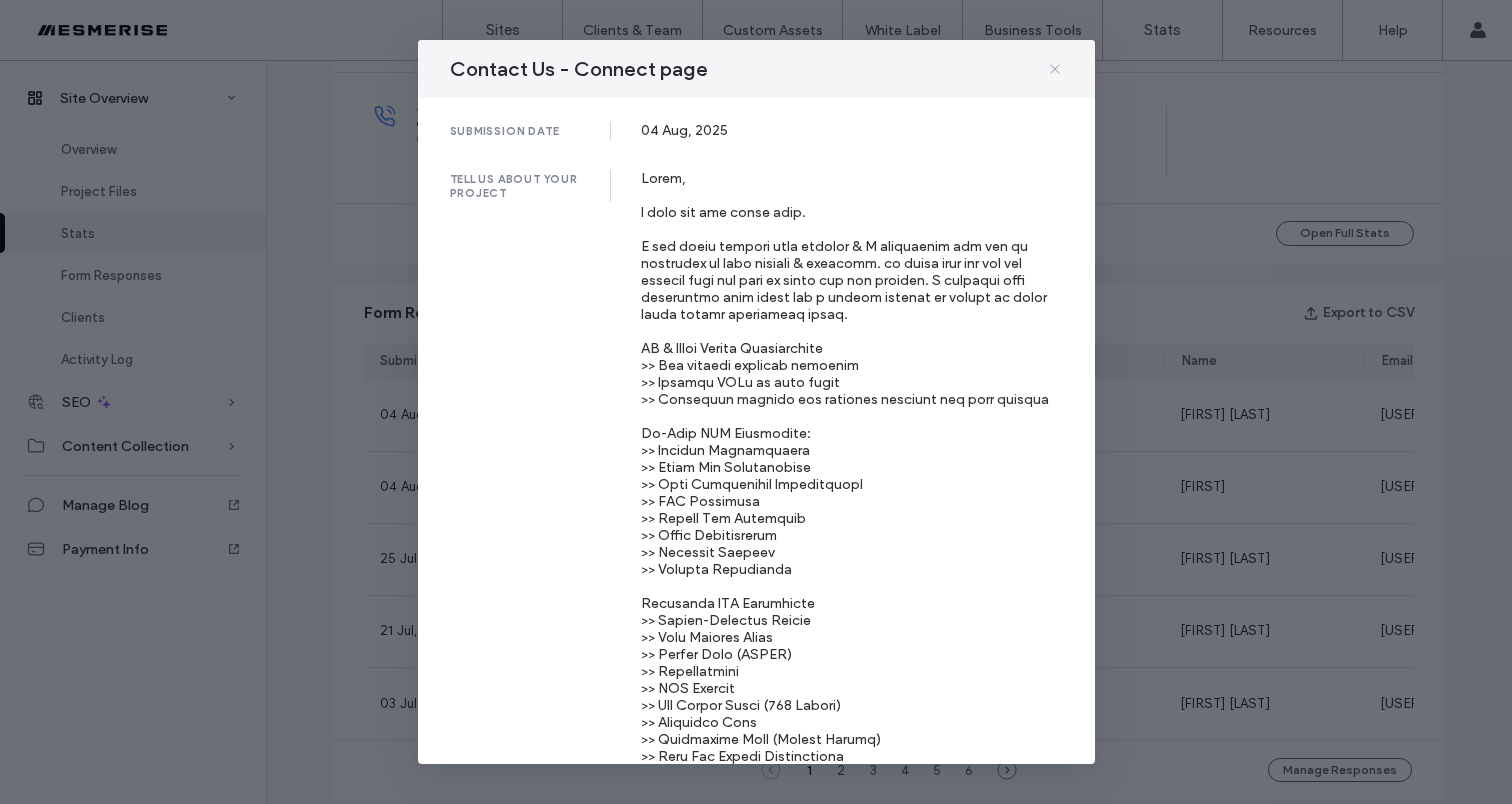 click 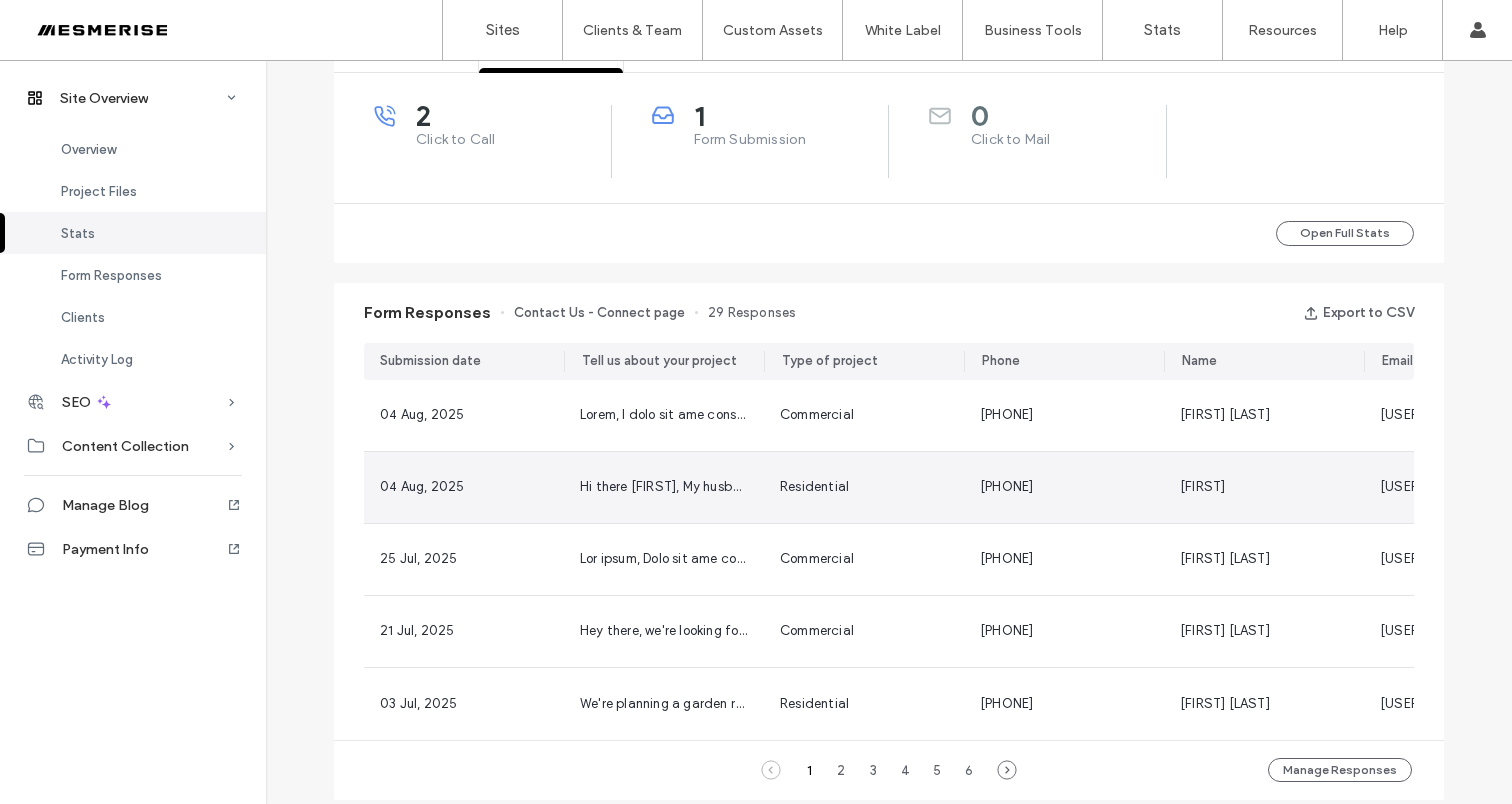 click on "0448677320" at bounding box center [1006, 486] 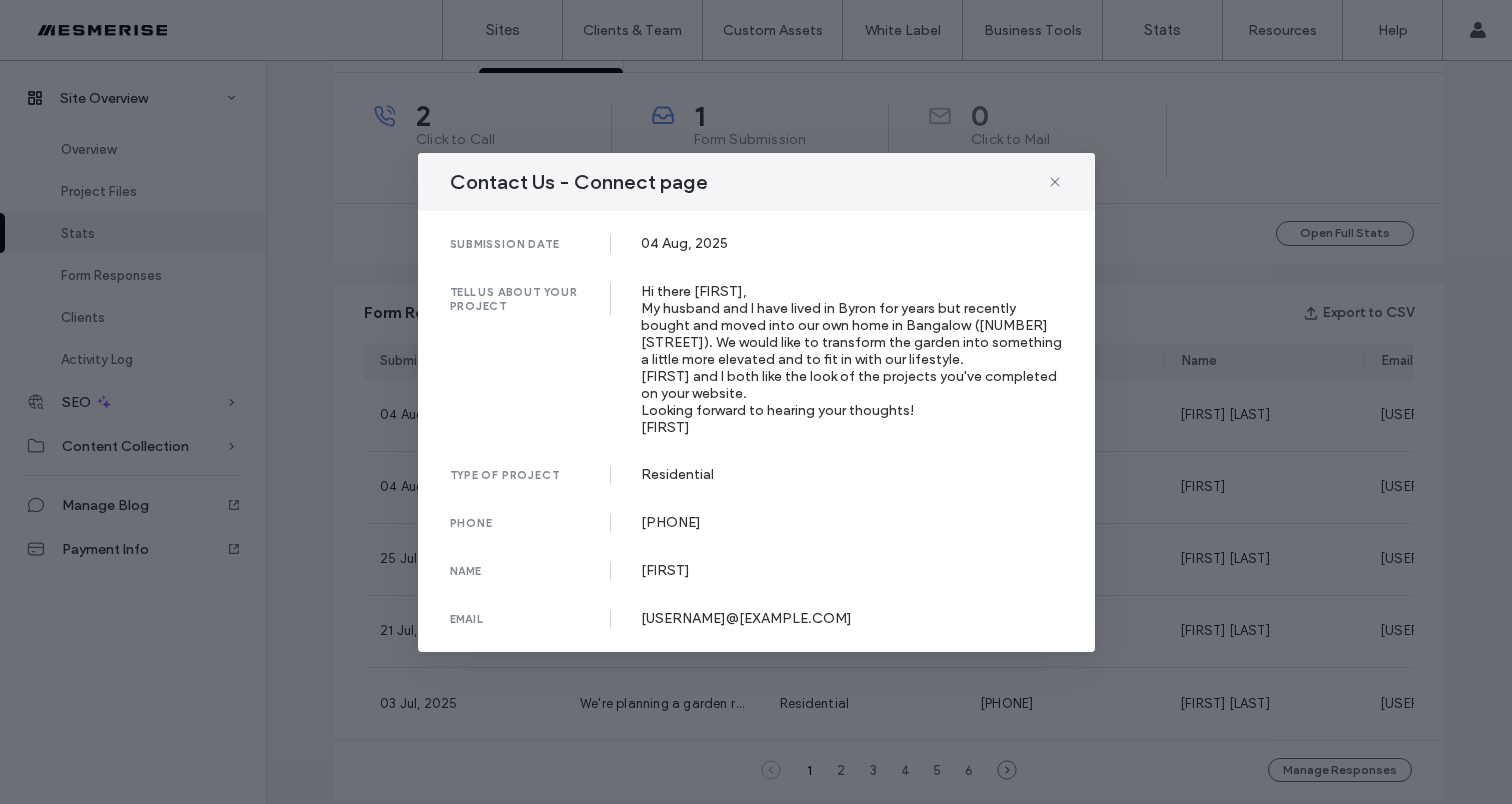 click on "Hi there Mark,
My husband and I have lived in Byron for years but recently bought and moved into our own home in Bangalow (4 Meadows Close). We would like to transform the garden into something a little more elevated and to fit in with our lifestyle.
Adam and I both like the look of the projects you've completed on your website.
Looking forward to hearing your thoughts!
Louisa" at bounding box center (852, 359) 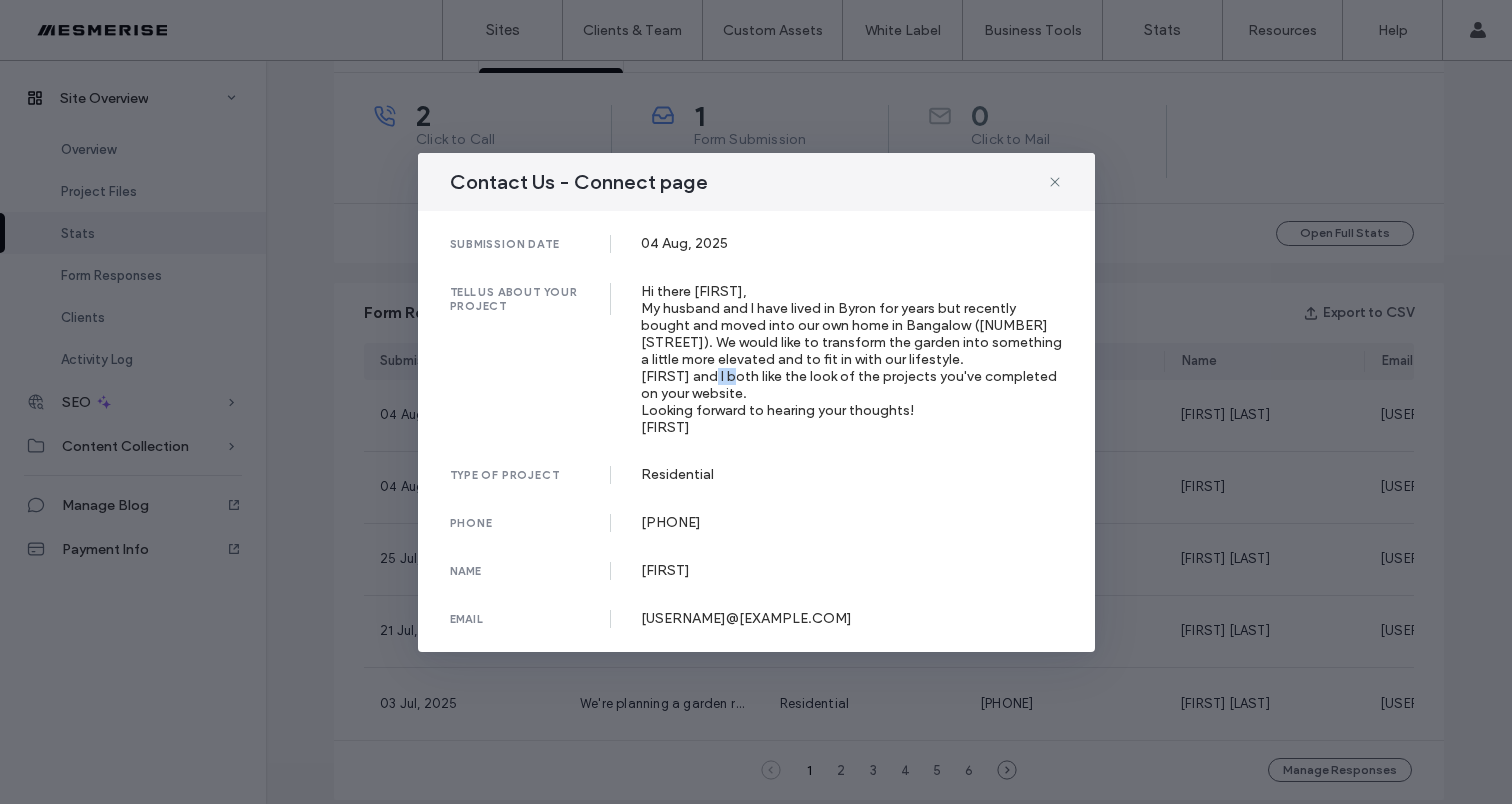 click on "Hi there Mark,
My husband and I have lived in Byron for years but recently bought and moved into our own home in Bangalow (4 Meadows Close). We would like to transform the garden into something a little more elevated and to fit in with our lifestyle.
Adam and I both like the look of the projects you've completed on your website.
Looking forward to hearing your thoughts!
Louisa" at bounding box center [852, 359] 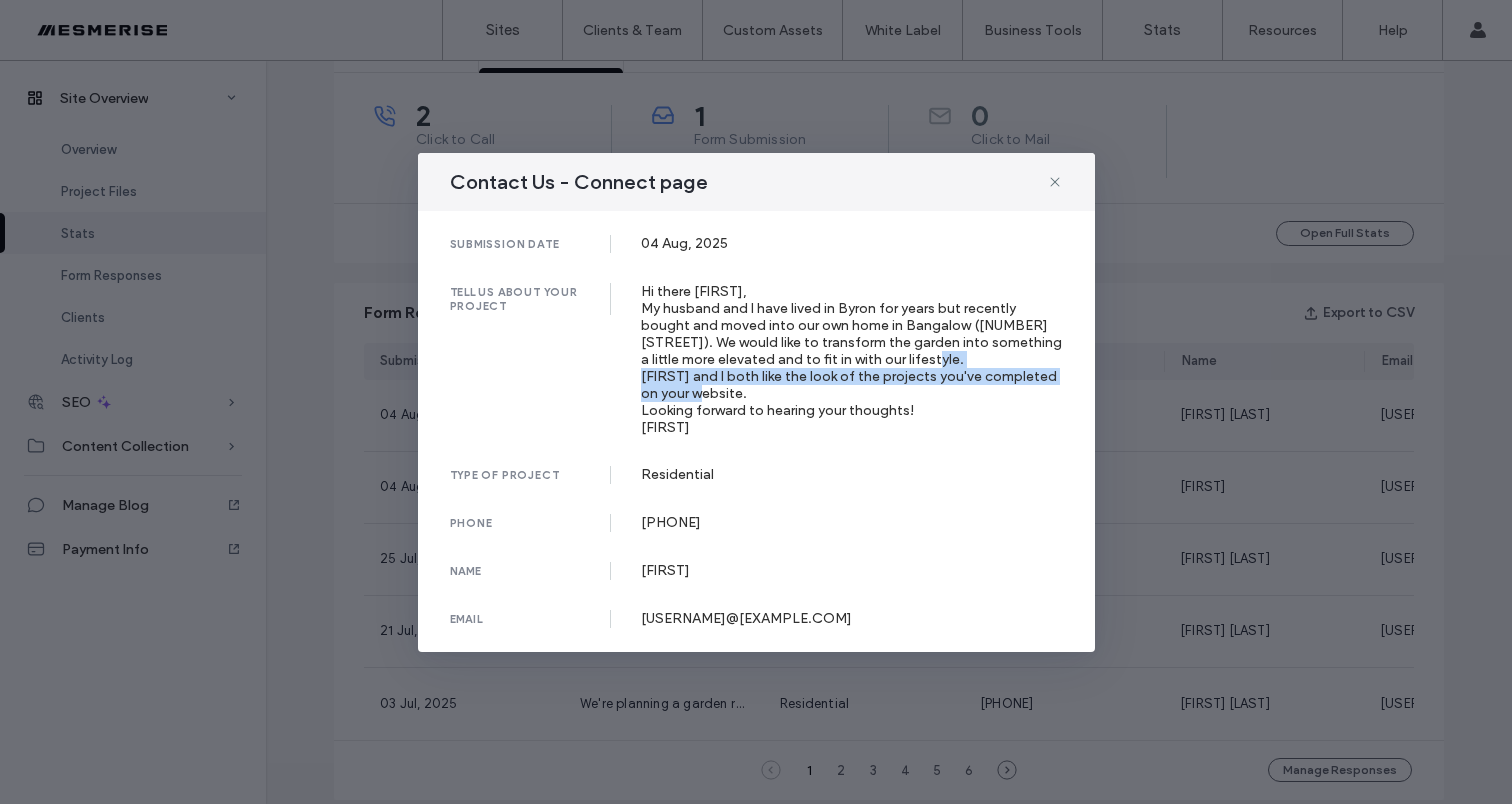 click on "Hi there Mark,
My husband and I have lived in Byron for years but recently bought and moved into our own home in Bangalow (4 Meadows Close). We would like to transform the garden into something a little more elevated and to fit in with our lifestyle.
Adam and I both like the look of the projects you've completed on your website.
Looking forward to hearing your thoughts!
Louisa" at bounding box center (852, 359) 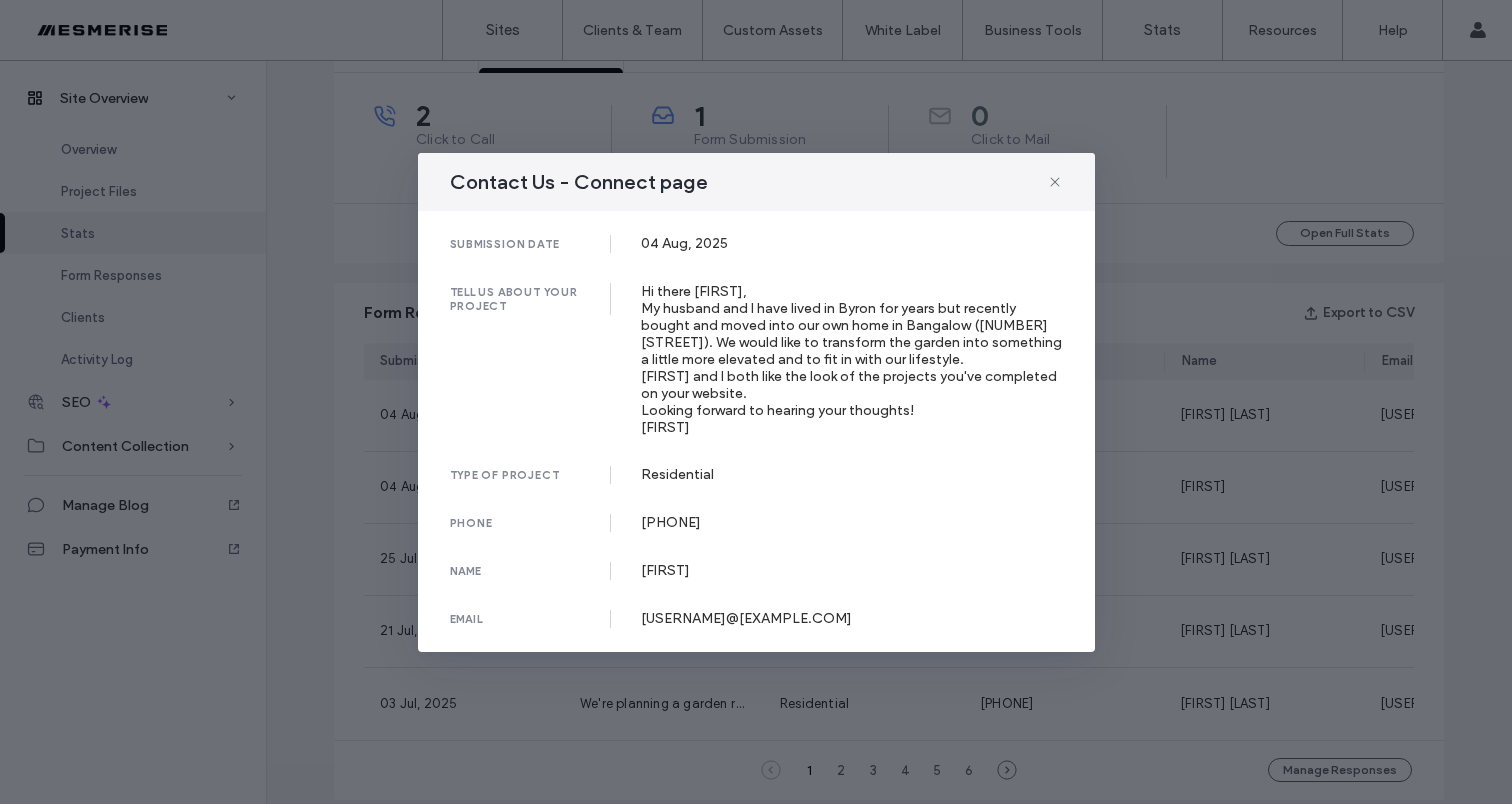 click on "Hi there Mark,
My husband and I have lived in Byron for years but recently bought and moved into our own home in Bangalow (4 Meadows Close). We would like to transform the garden into something a little more elevated and to fit in with our lifestyle.
Adam and I both like the look of the projects you've completed on your website.
Looking forward to hearing your thoughts!
Louisa" at bounding box center [852, 359] 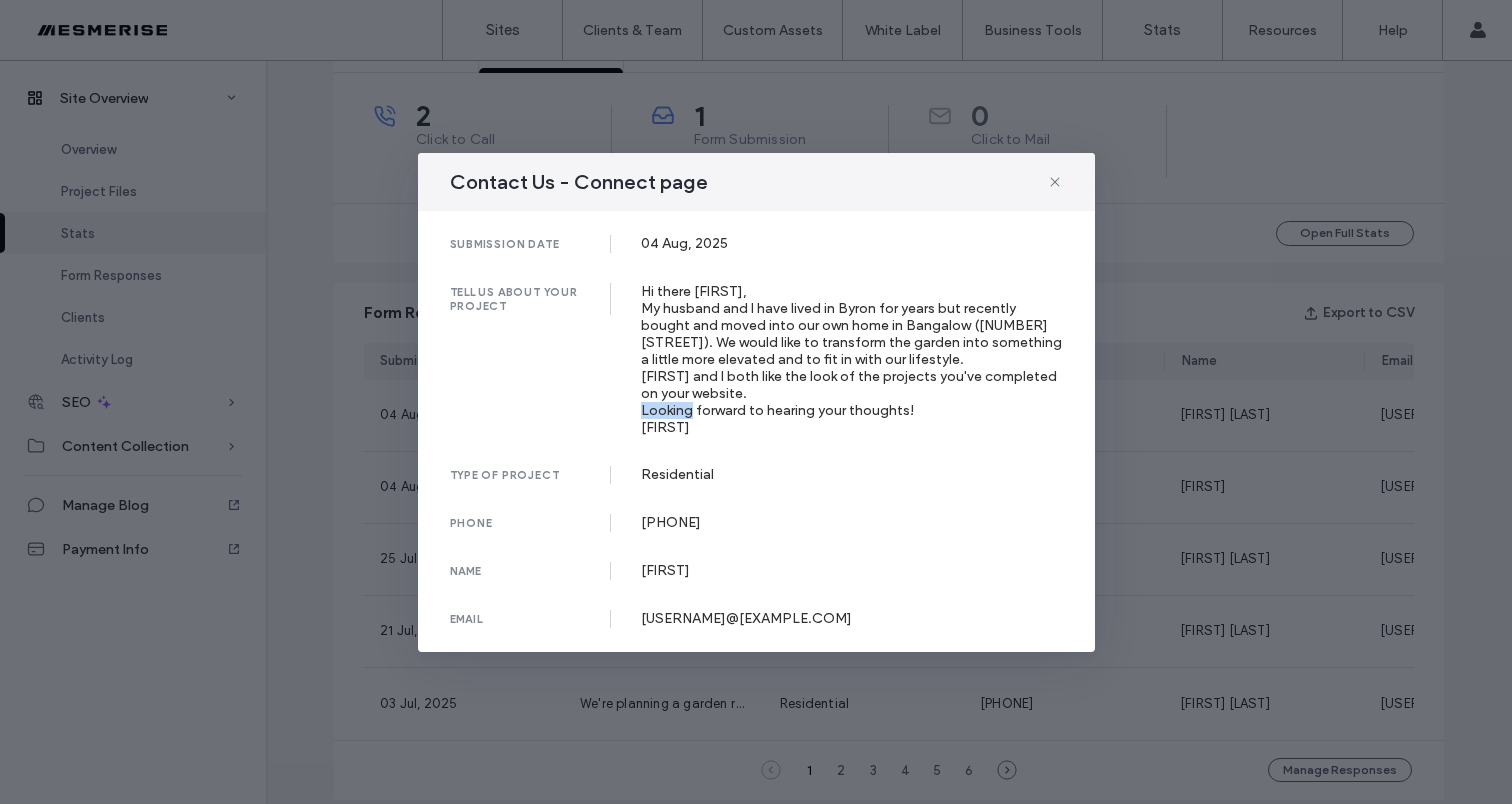 click on "Hi there Mark,
My husband and I have lived in Byron for years but recently bought and moved into our own home in Bangalow (4 Meadows Close). We would like to transform the garden into something a little more elevated and to fit in with our lifestyle.
Adam and I both like the look of the projects you've completed on your website.
Looking forward to hearing your thoughts!
Louisa" at bounding box center (852, 359) 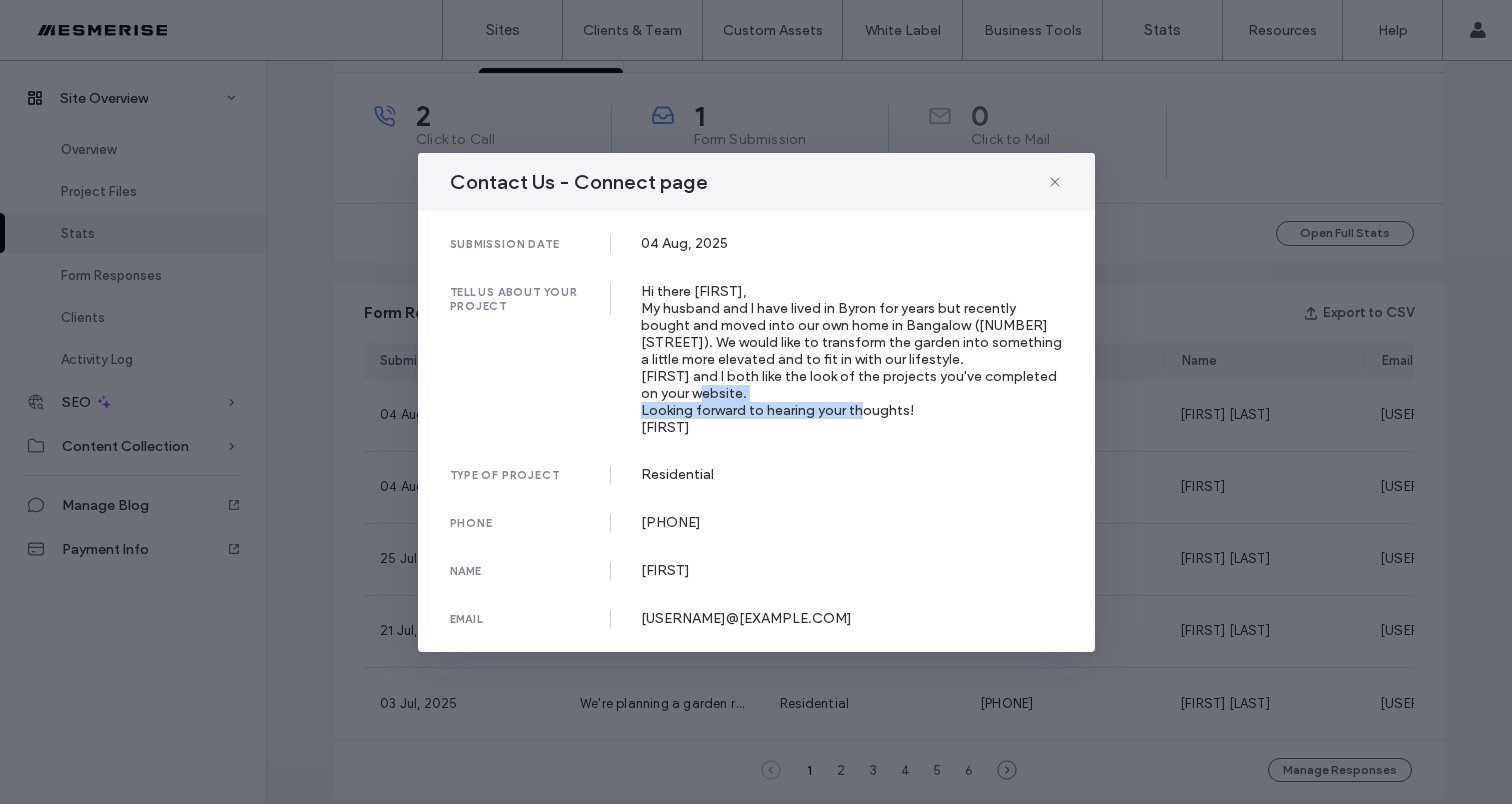 click on "Hi there Mark,
My husband and I have lived in Byron for years but recently bought and moved into our own home in Bangalow (4 Meadows Close). We would like to transform the garden into something a little more elevated and to fit in with our lifestyle.
Adam and I both like the look of the projects you've completed on your website.
Looking forward to hearing your thoughts!
Louisa" at bounding box center [852, 359] 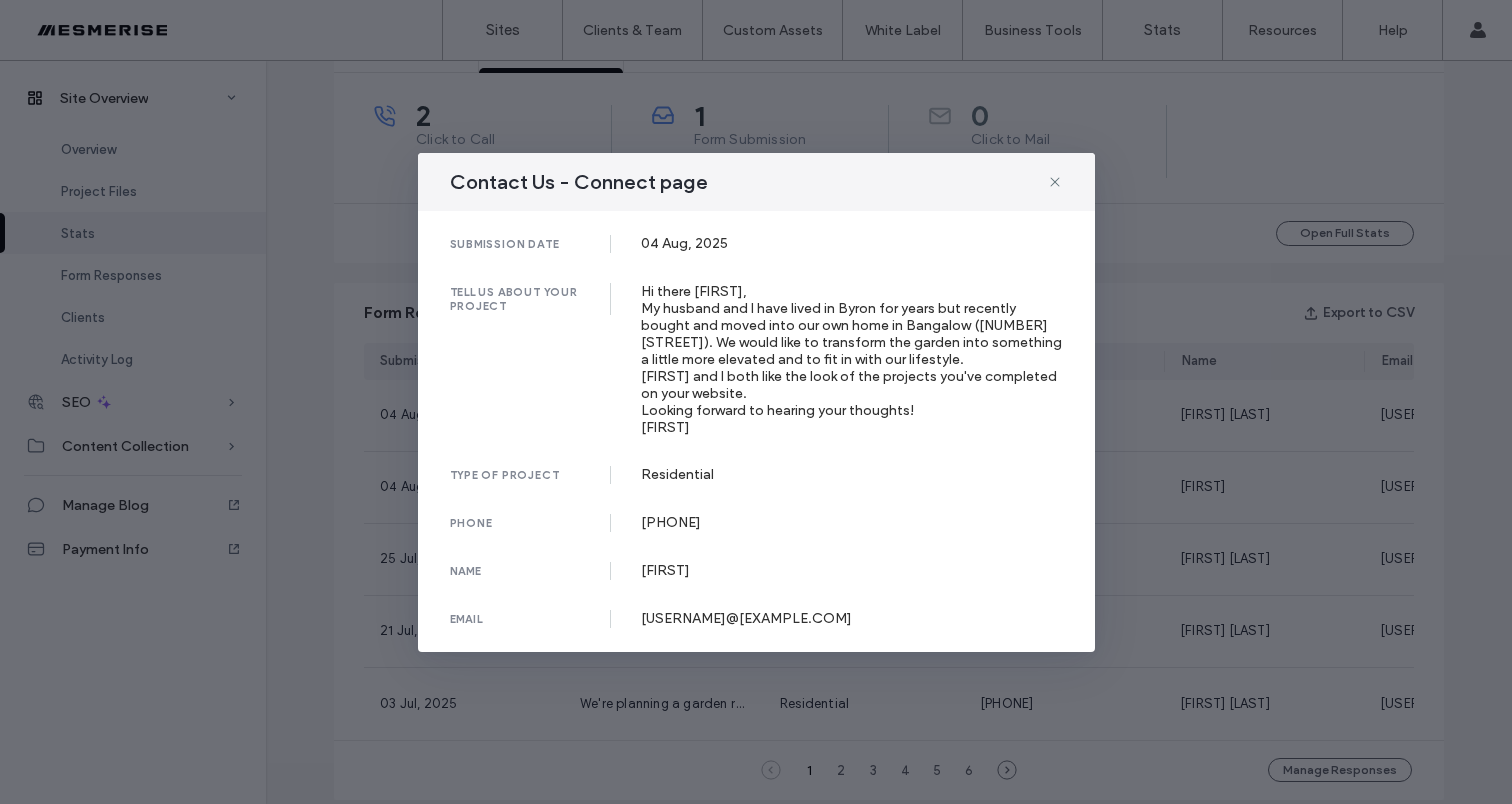 click on "Hi there Mark,
My husband and I have lived in Byron for years but recently bought and moved into our own home in Bangalow (4 Meadows Close). We would like to transform the garden into something a little more elevated and to fit in with our lifestyle.
Adam and I both like the look of the projects you've completed on your website.
Looking forward to hearing your thoughts!
Louisa" at bounding box center [852, 359] 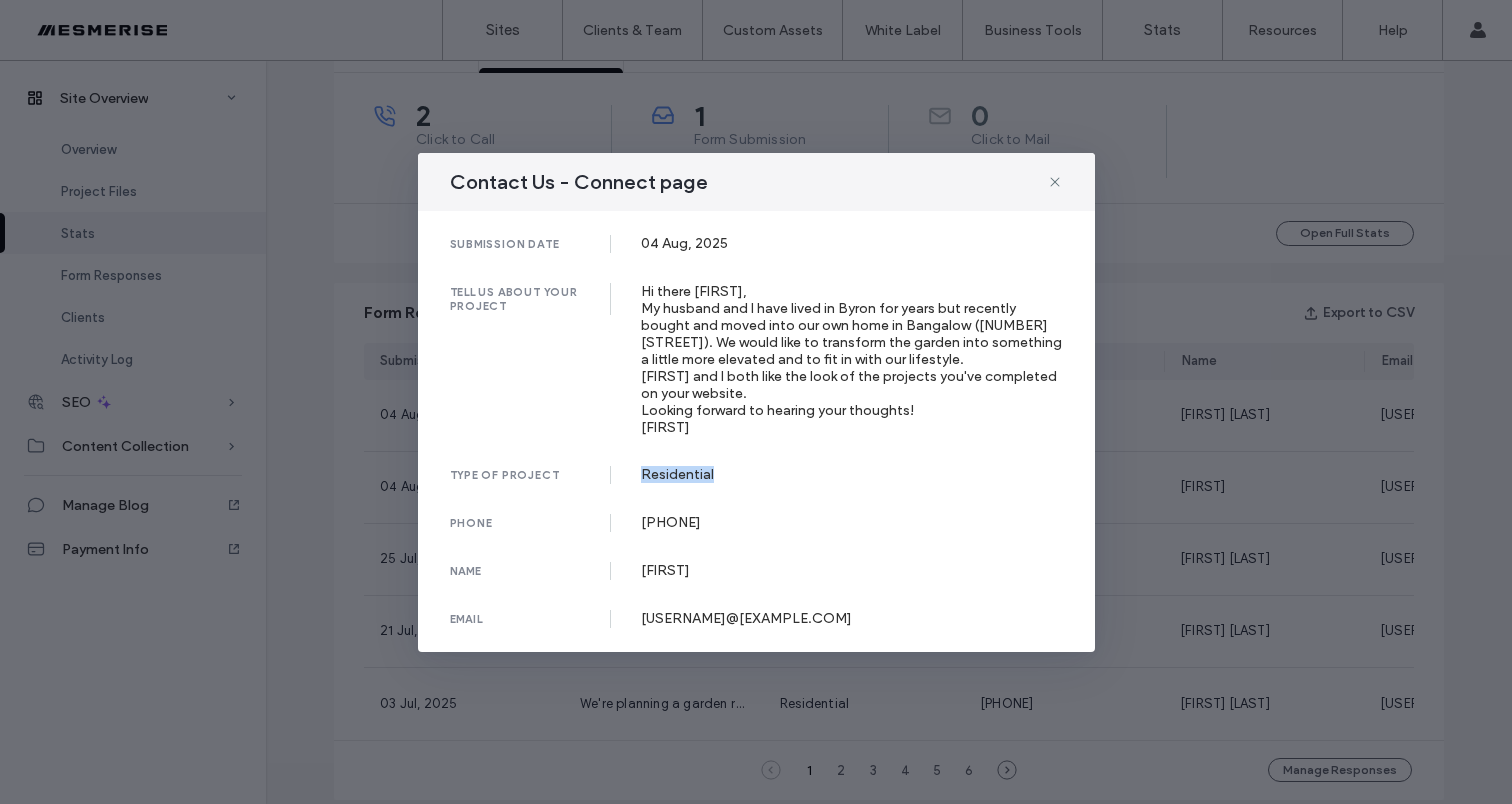 click on "Residential" at bounding box center (852, 474) 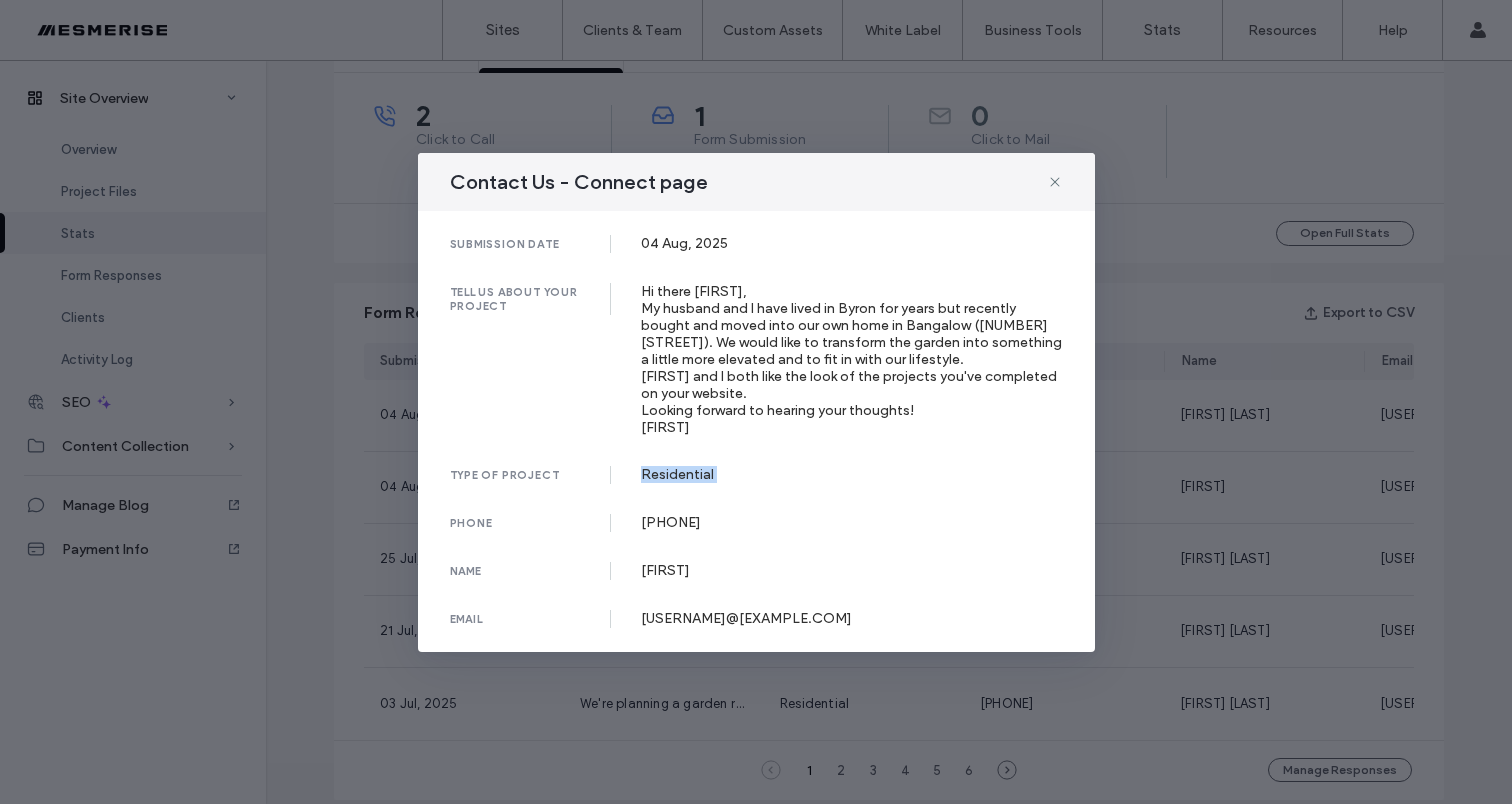 click on "Residential" at bounding box center (852, 474) 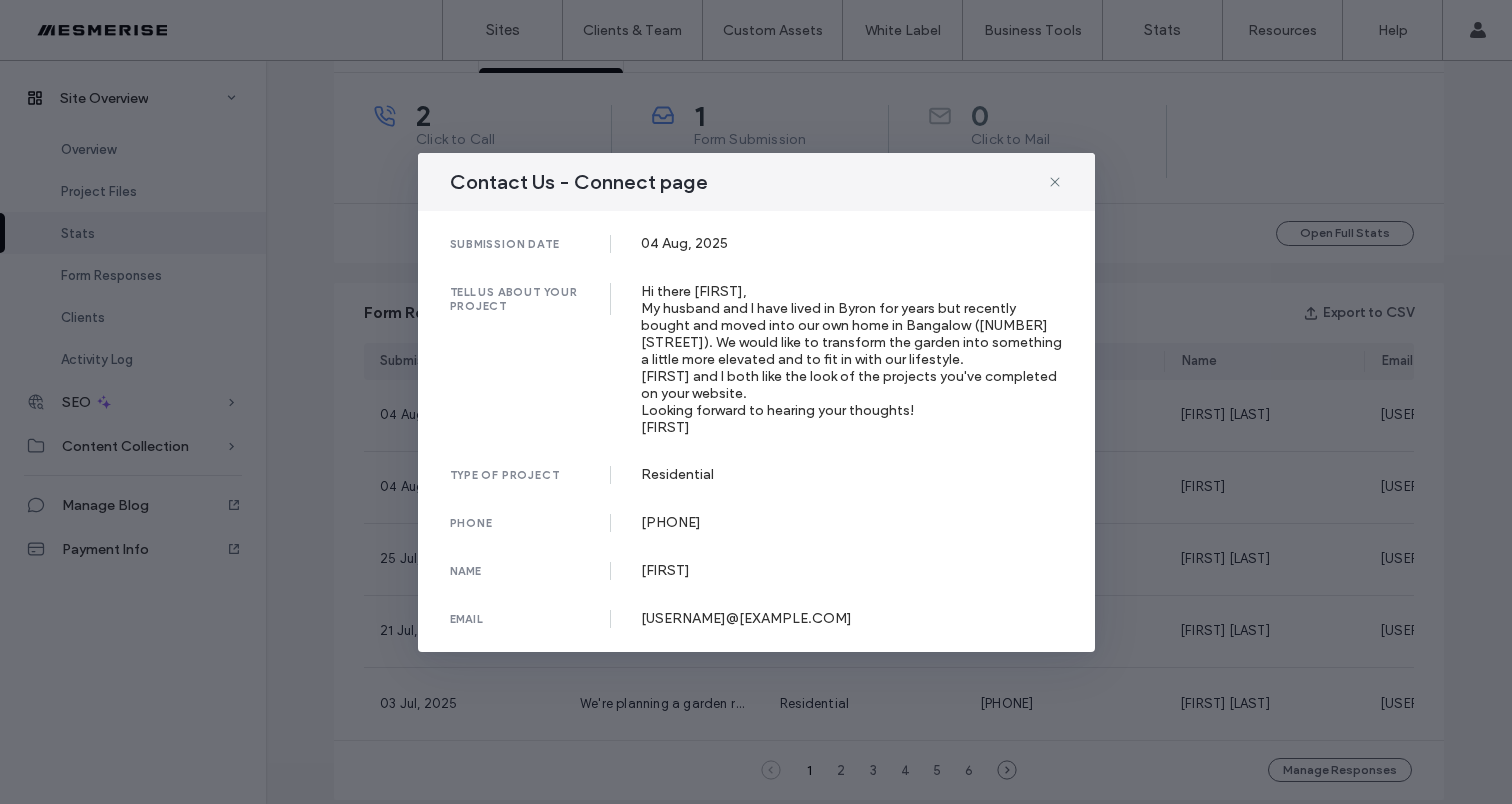 click on "Contact Us - Connect page" at bounding box center [756, 182] 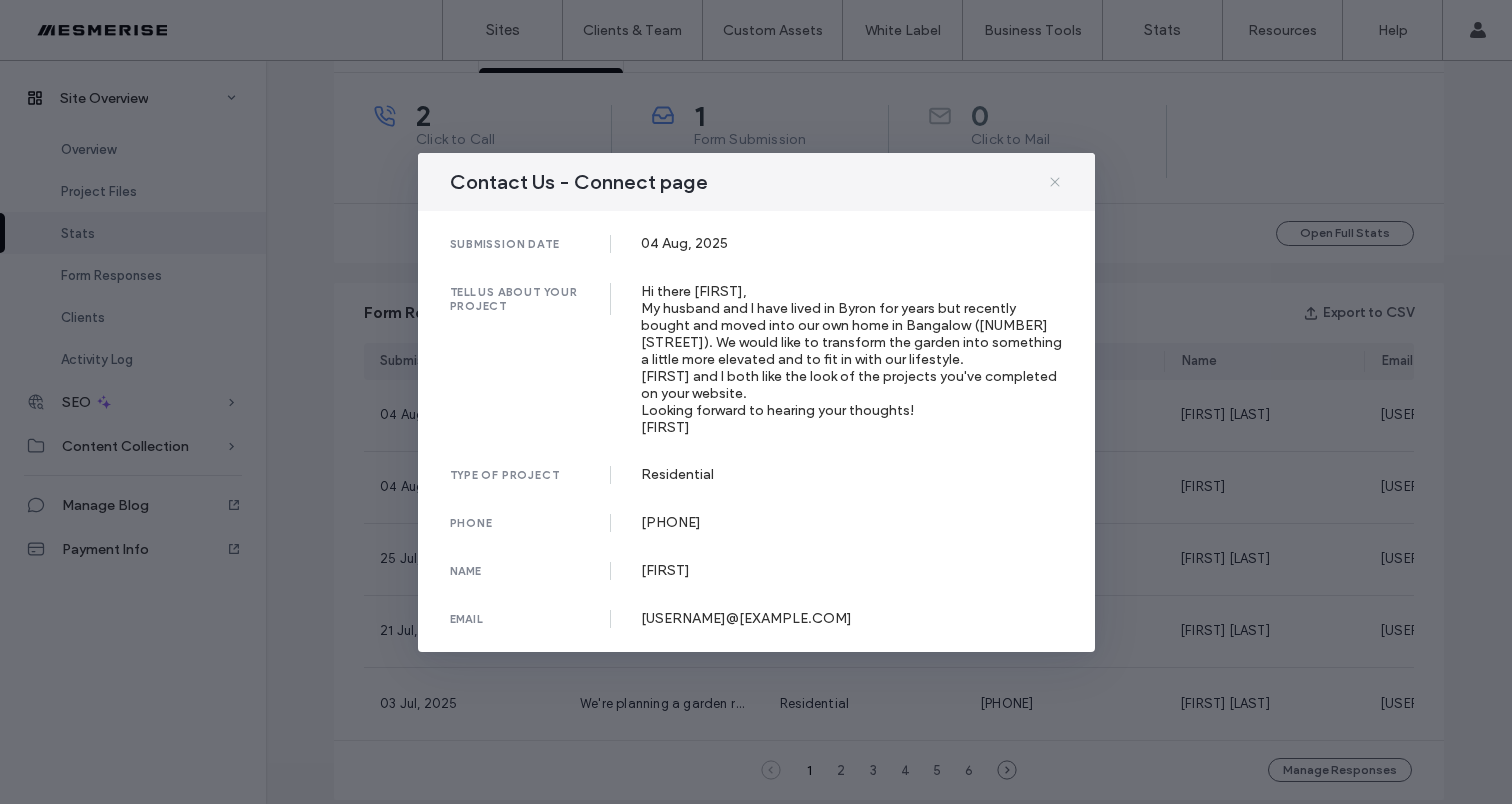 click 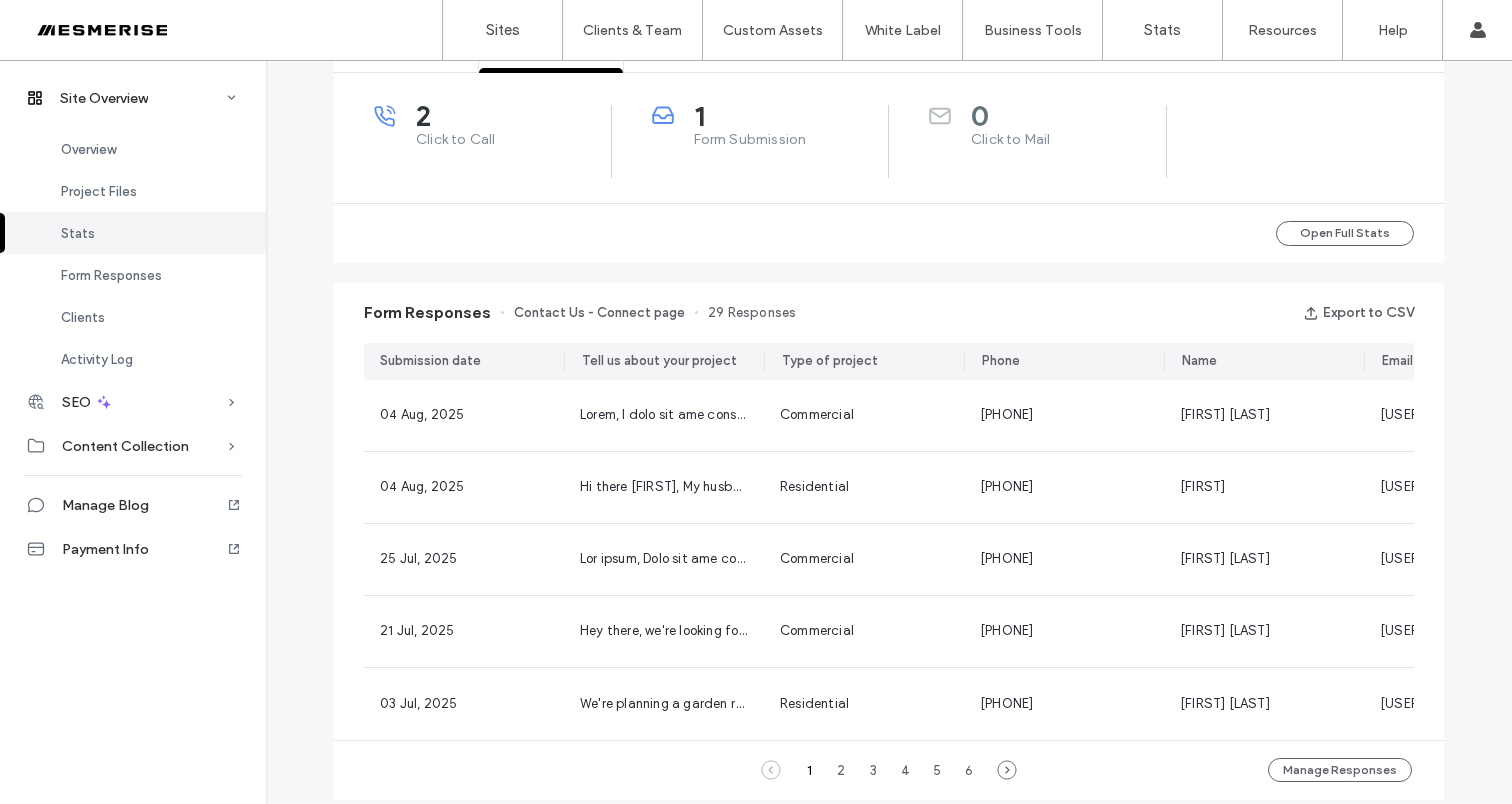 scroll, scrollTop: 817, scrollLeft: 0, axis: vertical 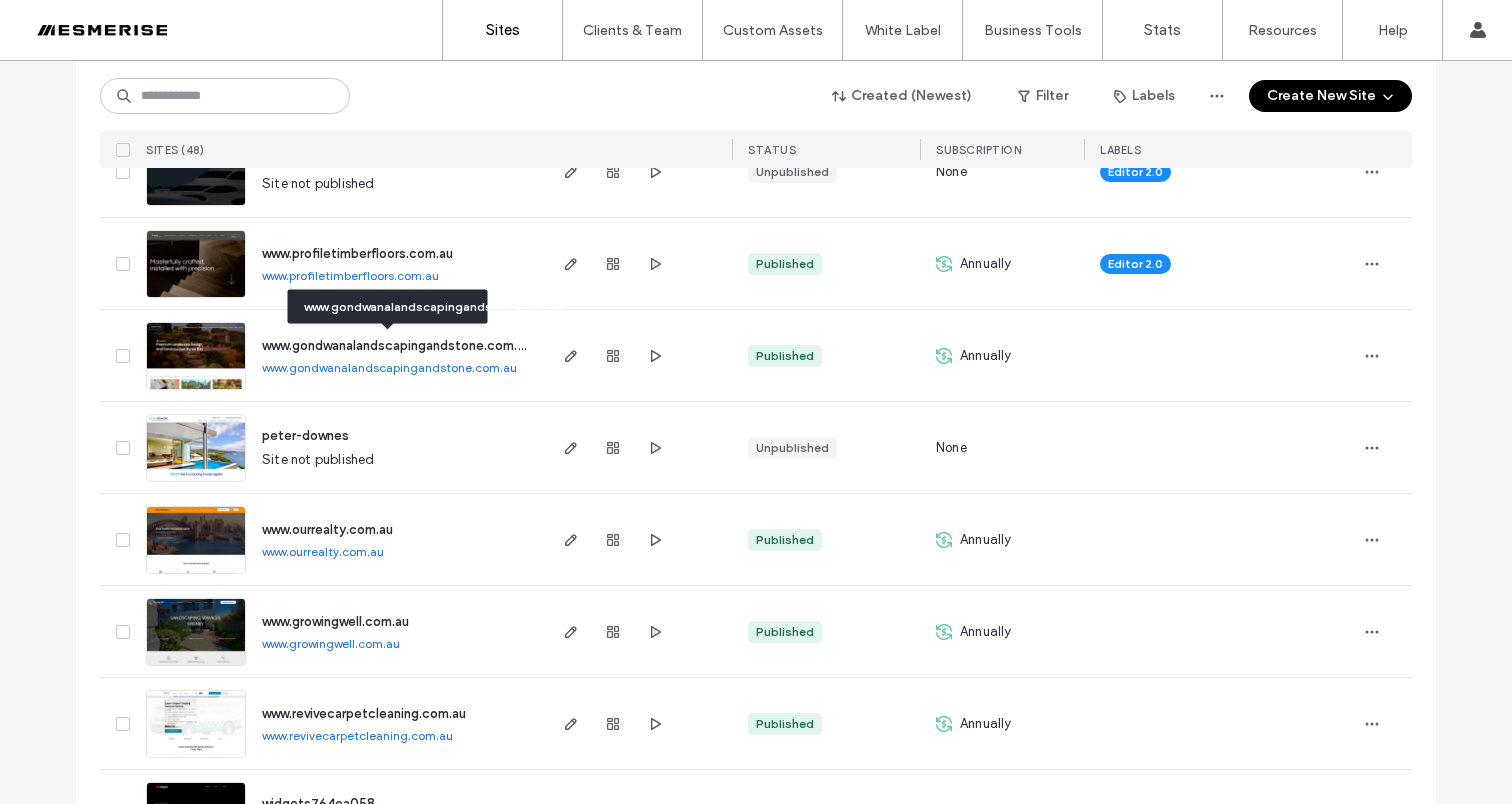 click on "www.gondwanalandscapingandstone.com.au" at bounding box center (396, 345) 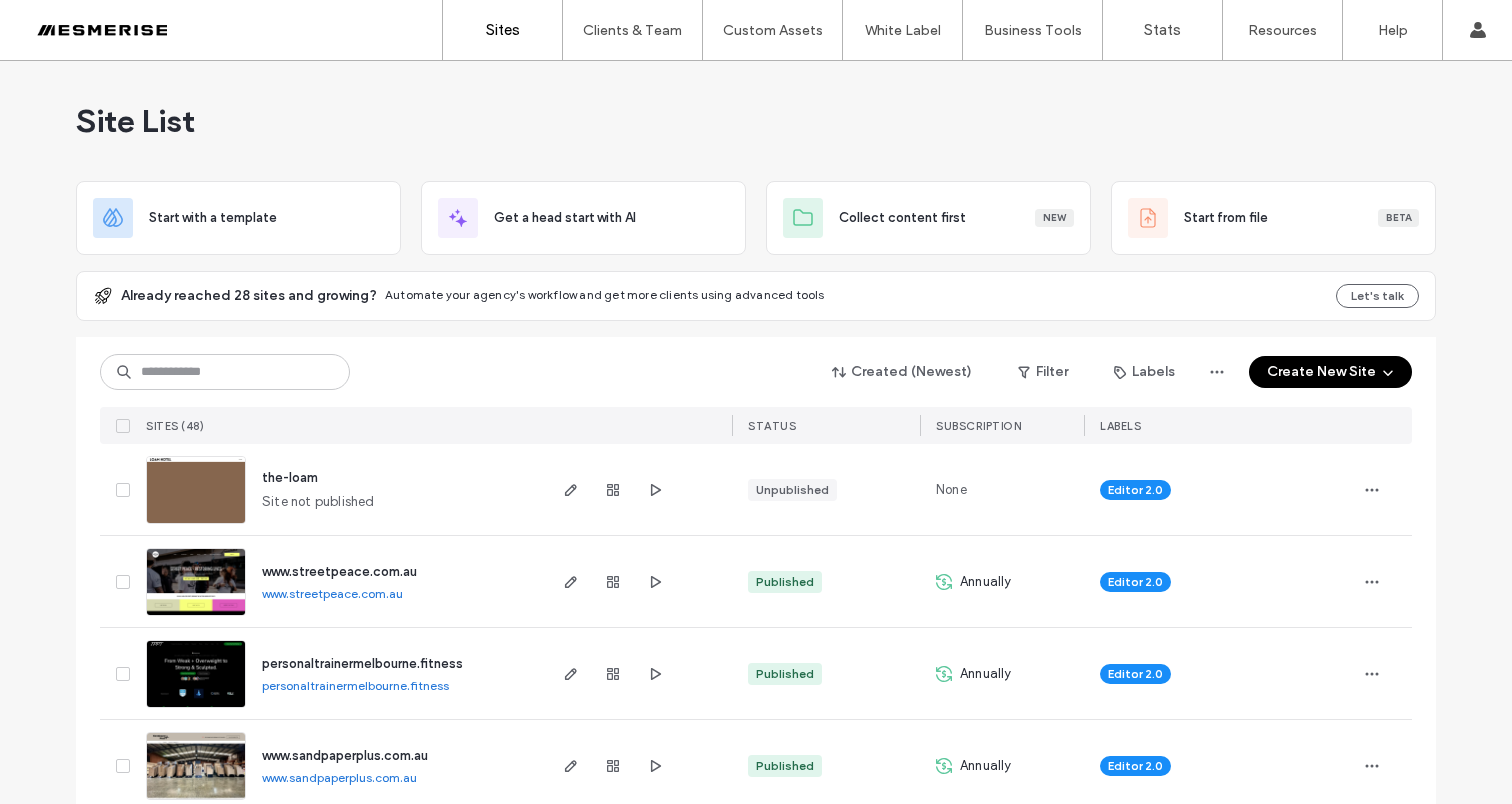 scroll, scrollTop: 0, scrollLeft: 0, axis: both 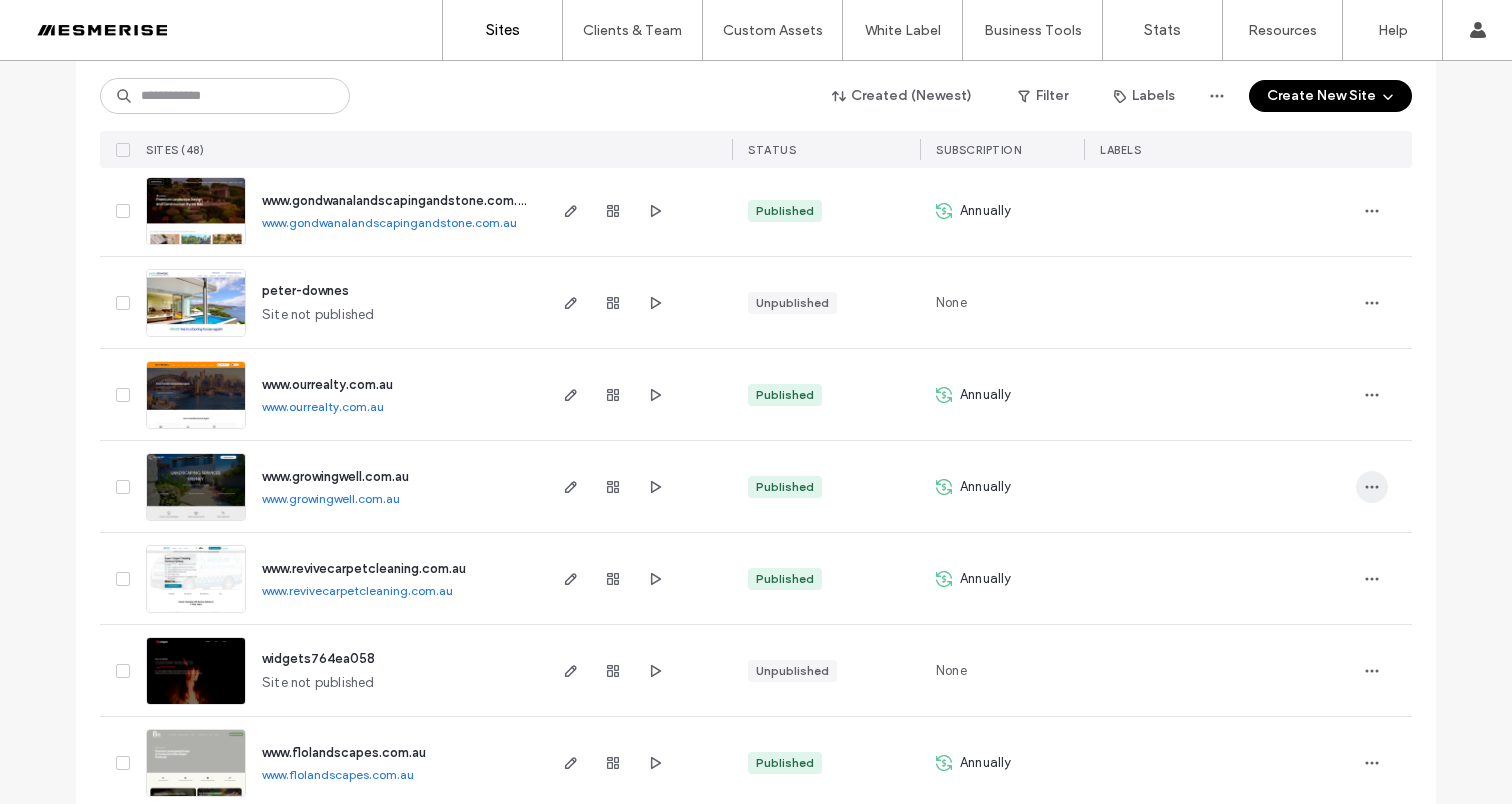 click 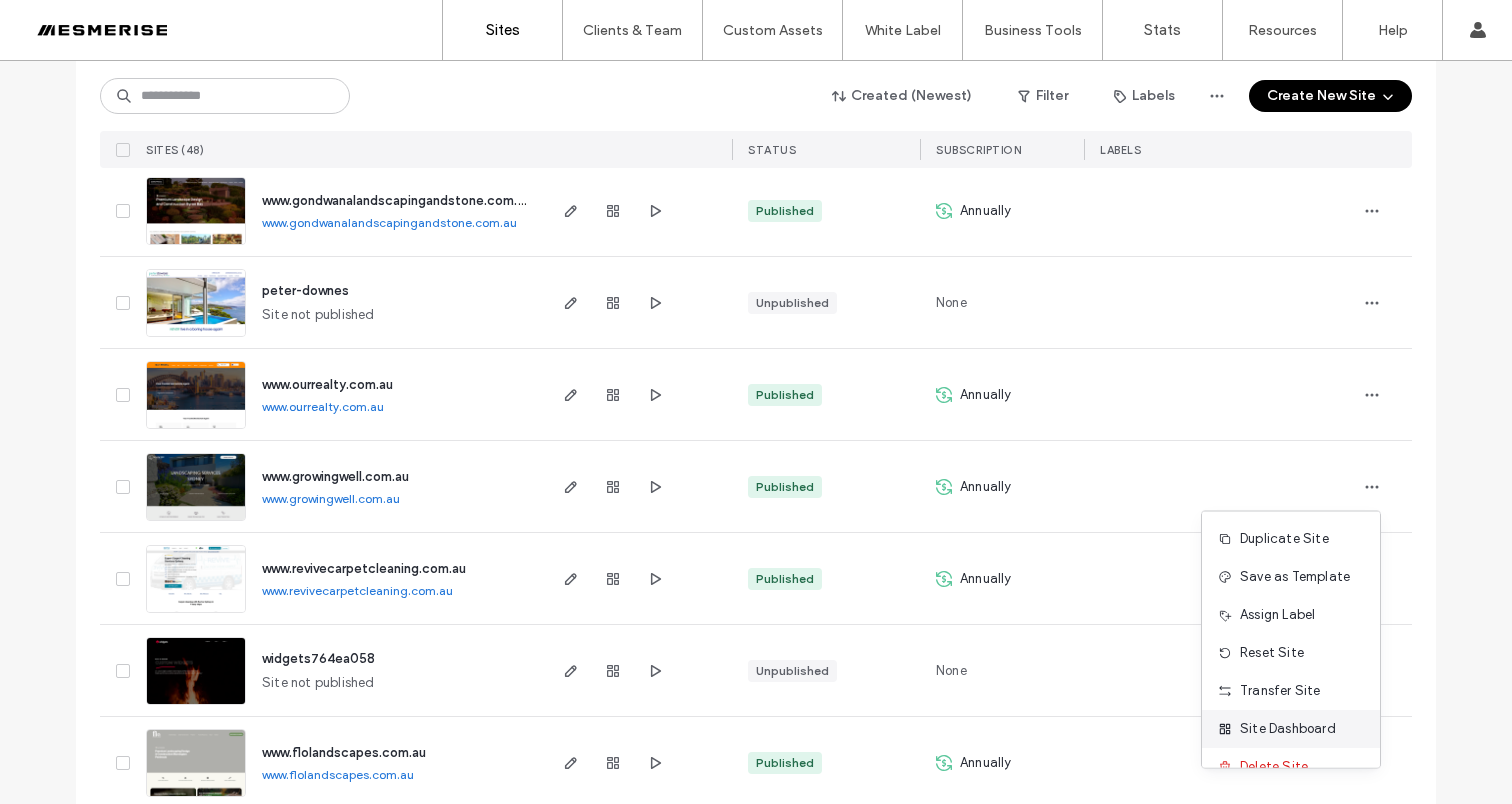 click on "Site Dashboard" at bounding box center [1288, 729] 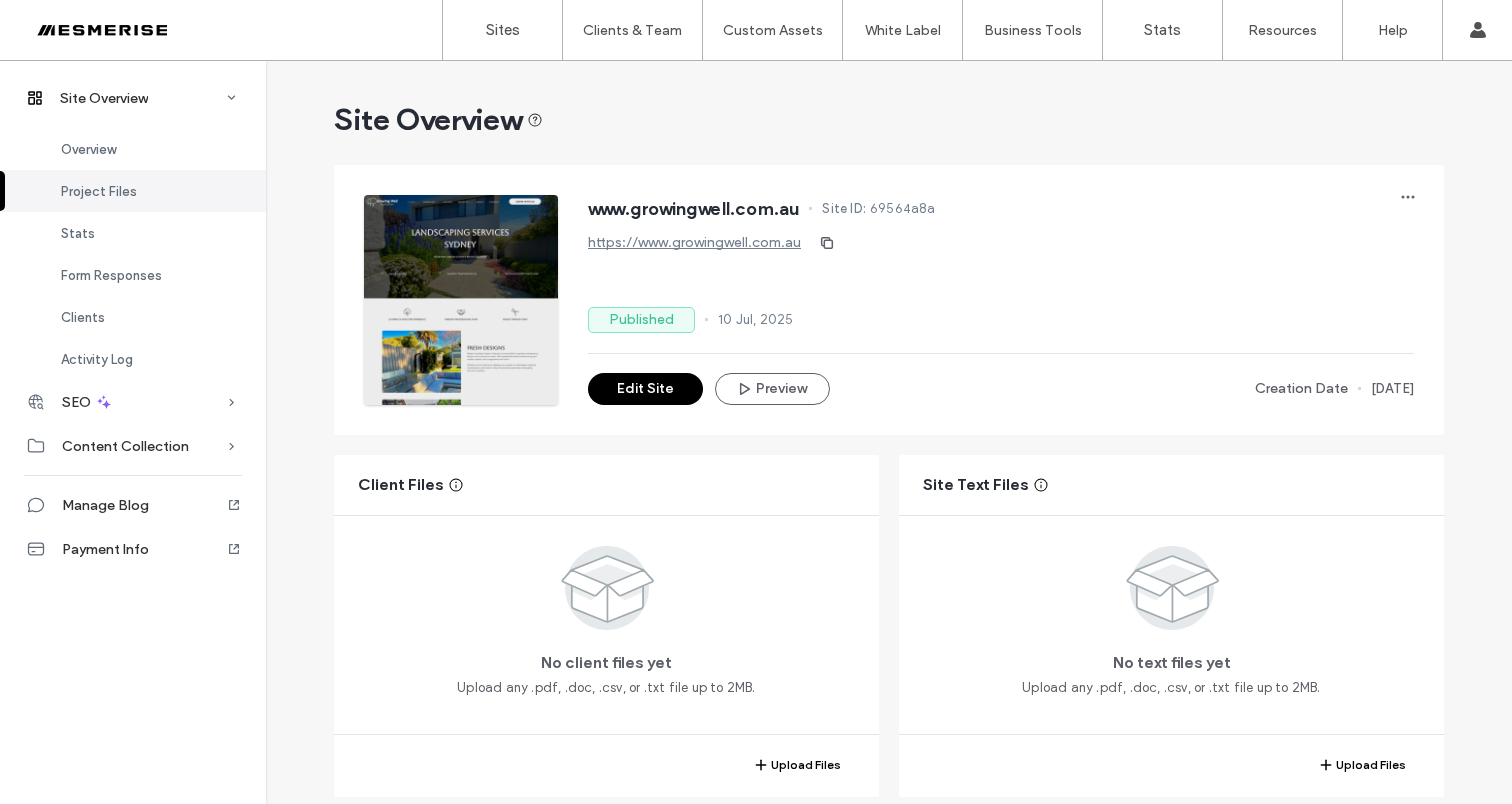 scroll, scrollTop: 553, scrollLeft: 0, axis: vertical 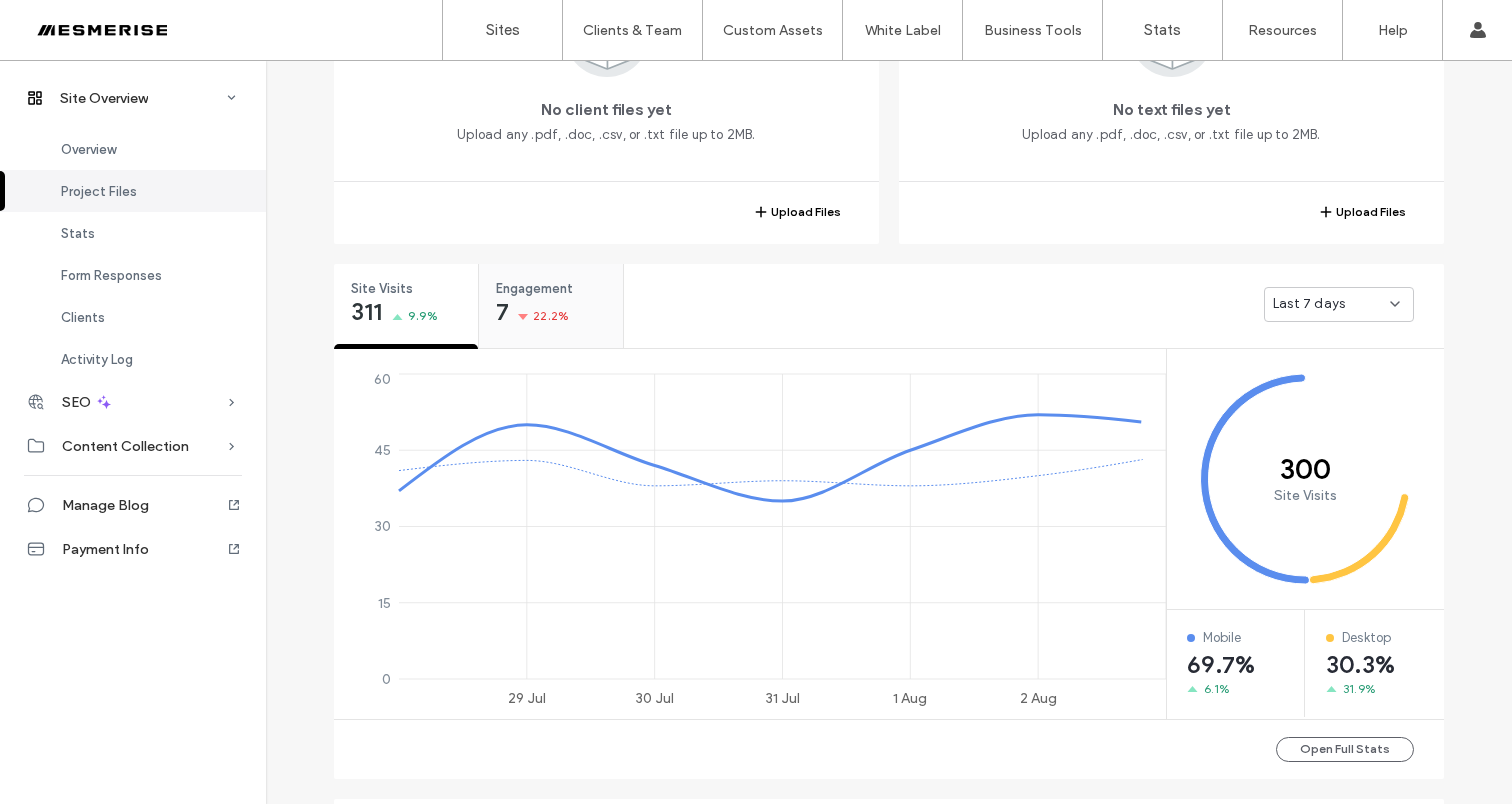 click on "22.2%" at bounding box center (551, 316) 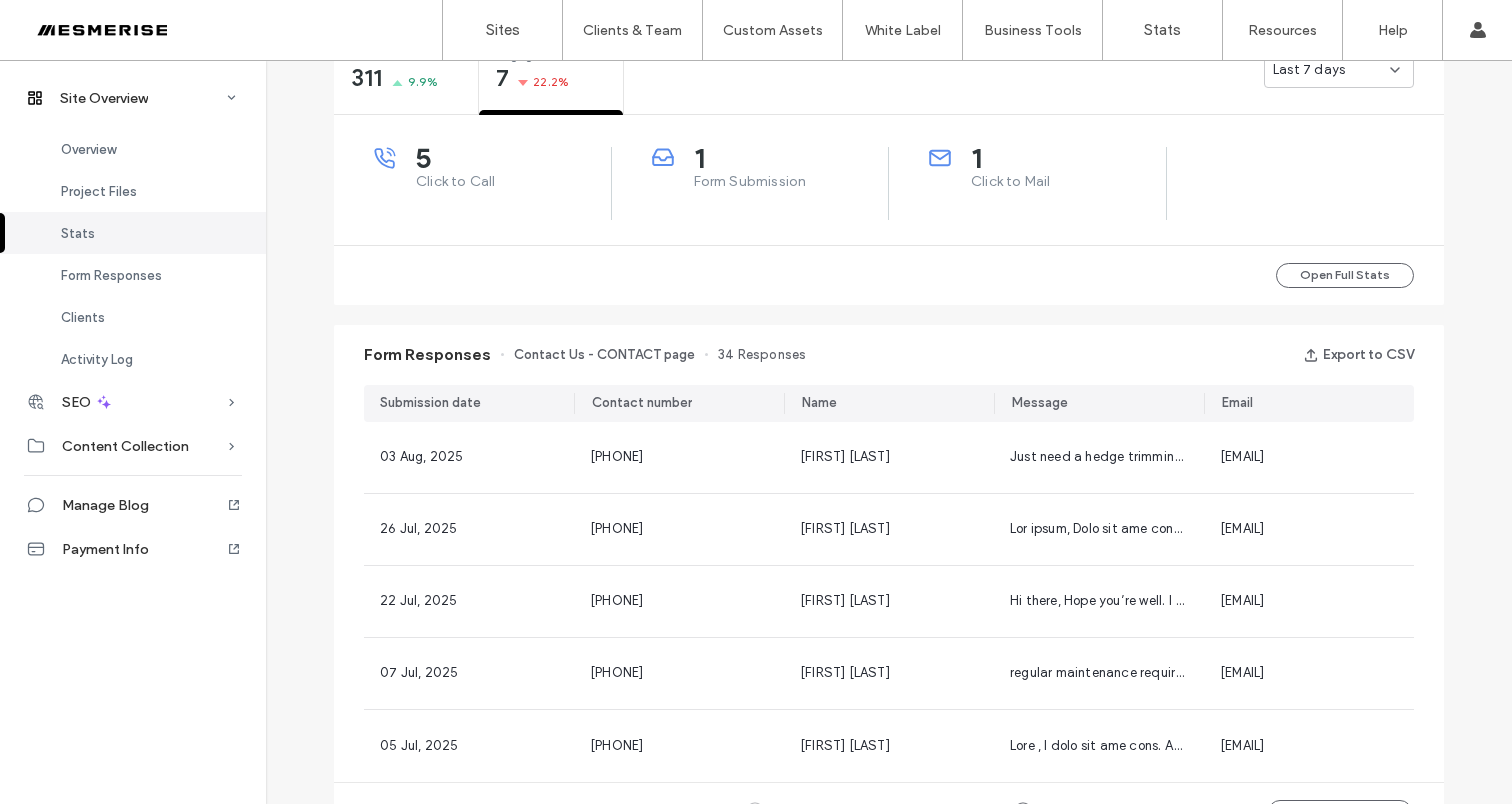scroll, scrollTop: 795, scrollLeft: 0, axis: vertical 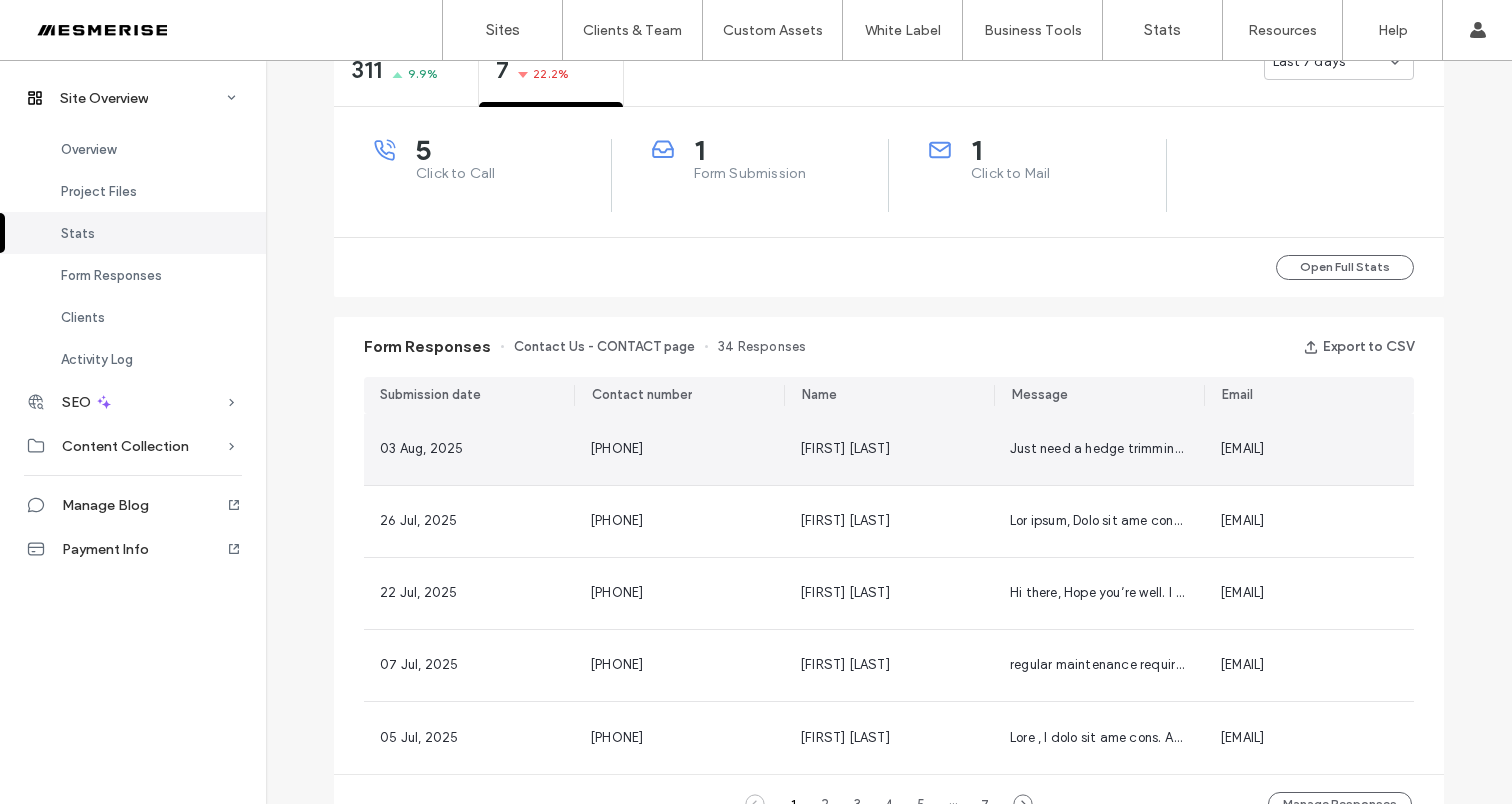 click on "Joseph Riccardi" at bounding box center [845, 448] 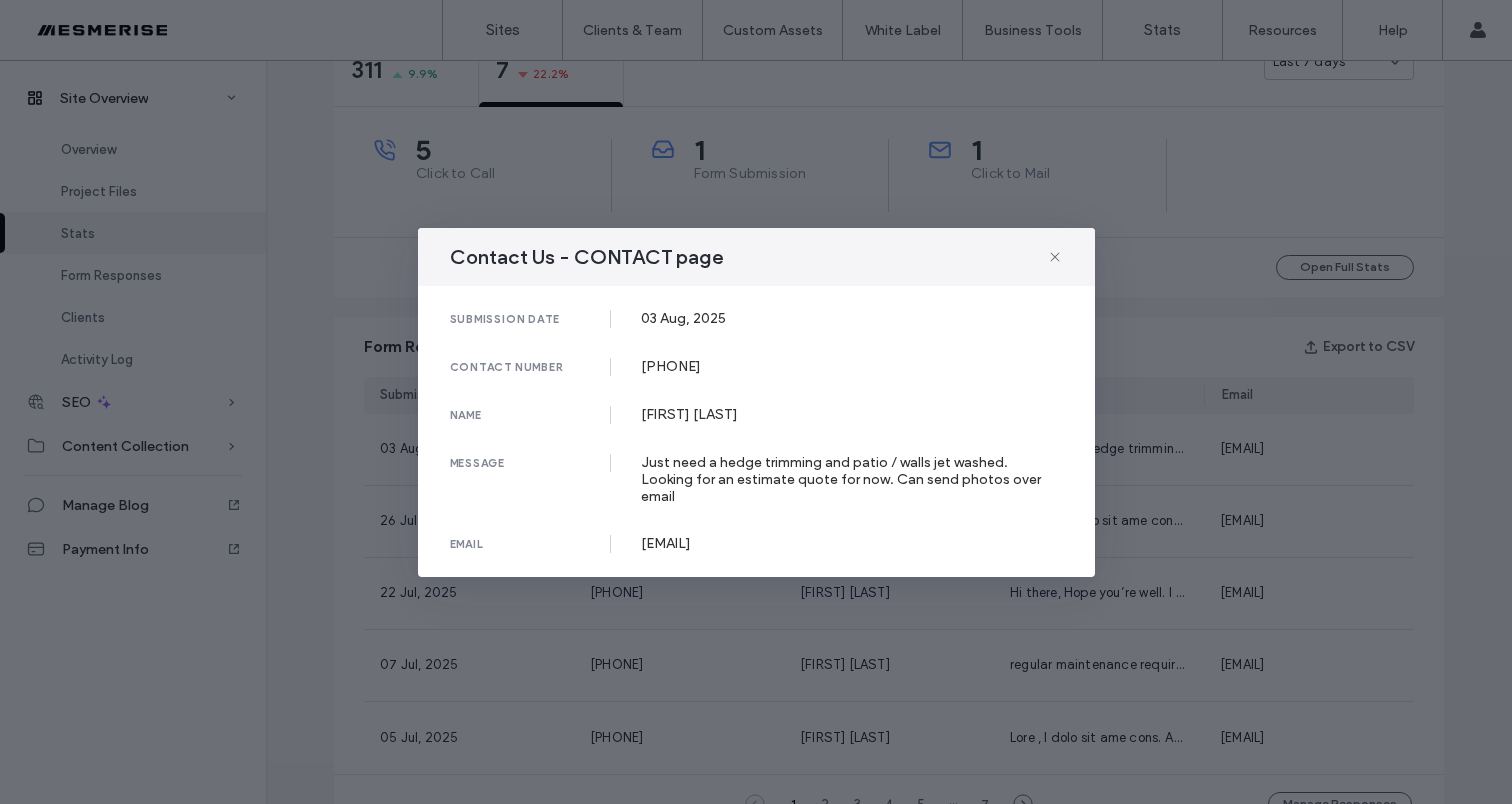 click on "Just need a hedge trimming and patio / walls jet washed. Looking for an estimate quote for now. Can send photos over email" at bounding box center (852, 479) 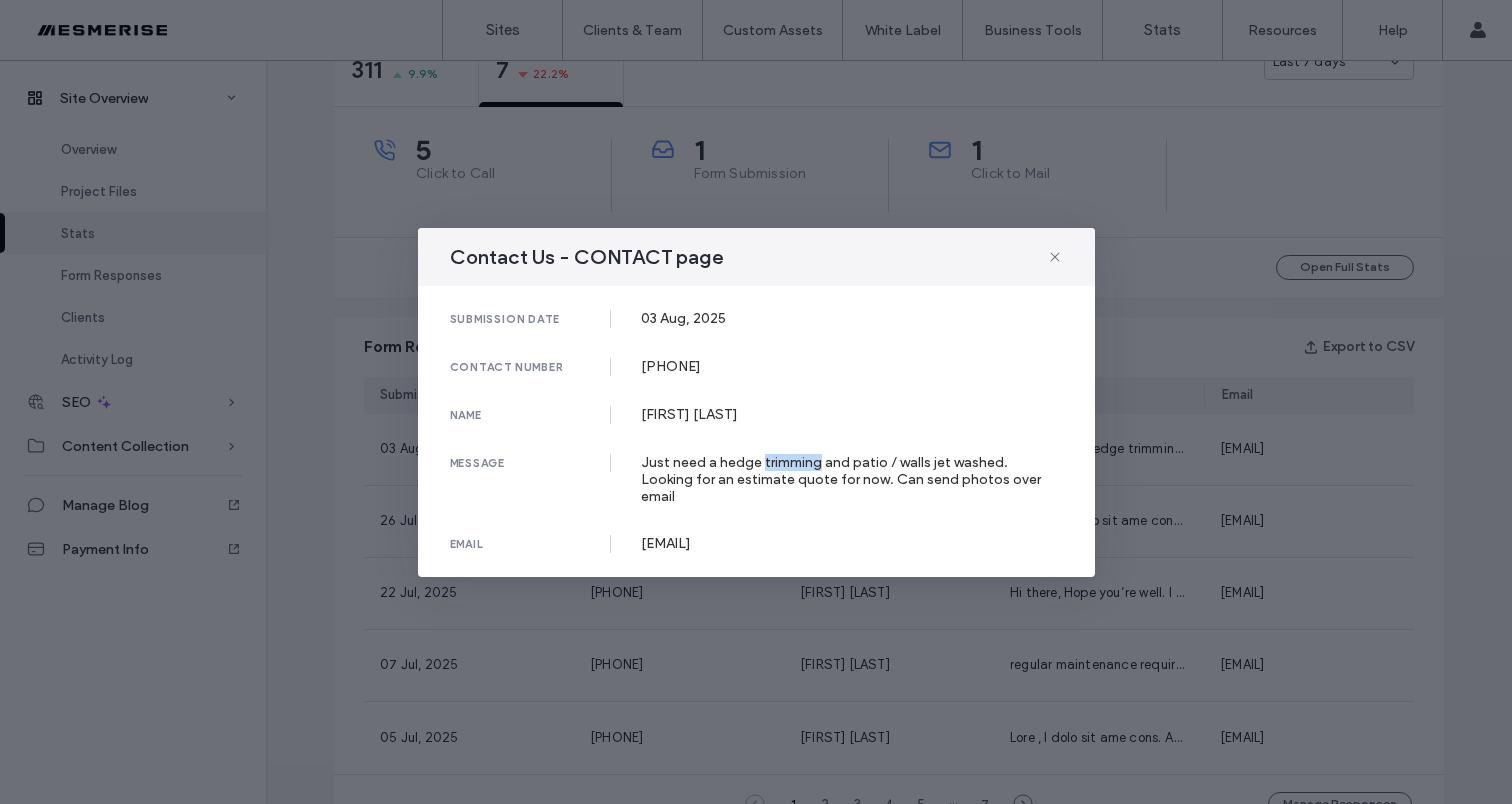 click on "Just need a hedge trimming and patio / walls jet washed. Looking for an estimate quote for now. Can send photos over email" at bounding box center [852, 479] 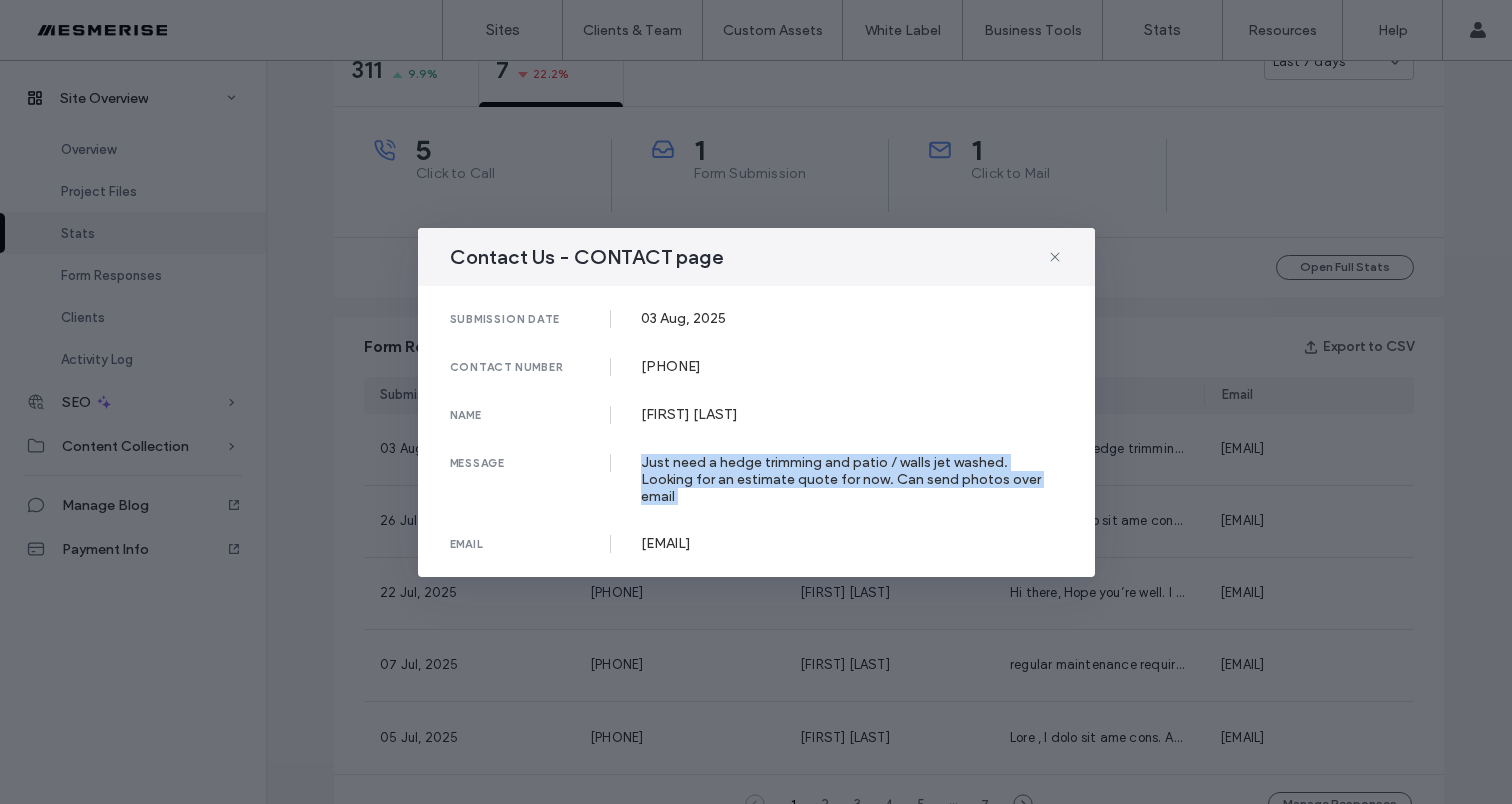 click on "Just need a hedge trimming and patio / walls jet washed. Looking for an estimate quote for now. Can send photos over email" at bounding box center [852, 479] 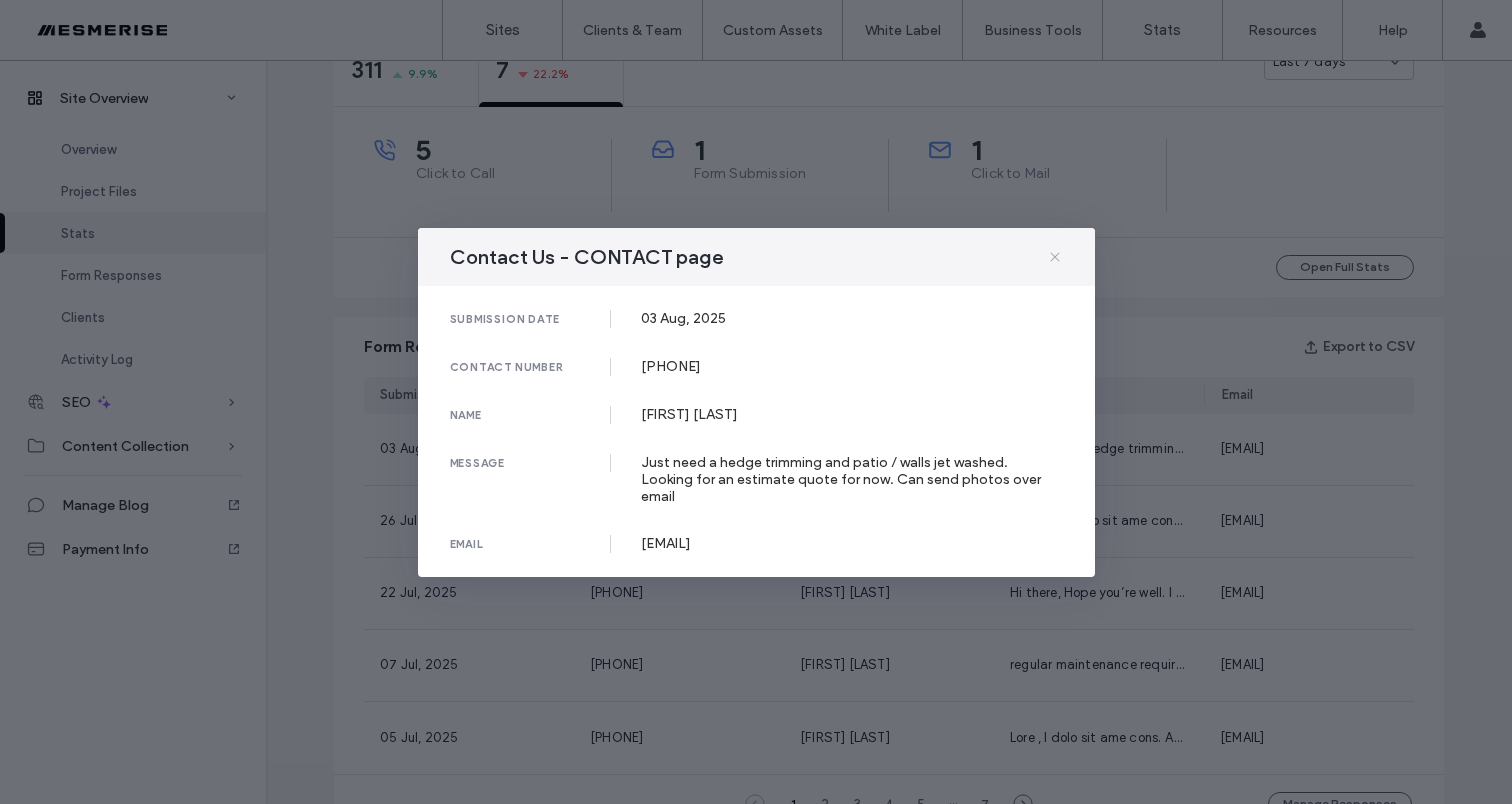 click 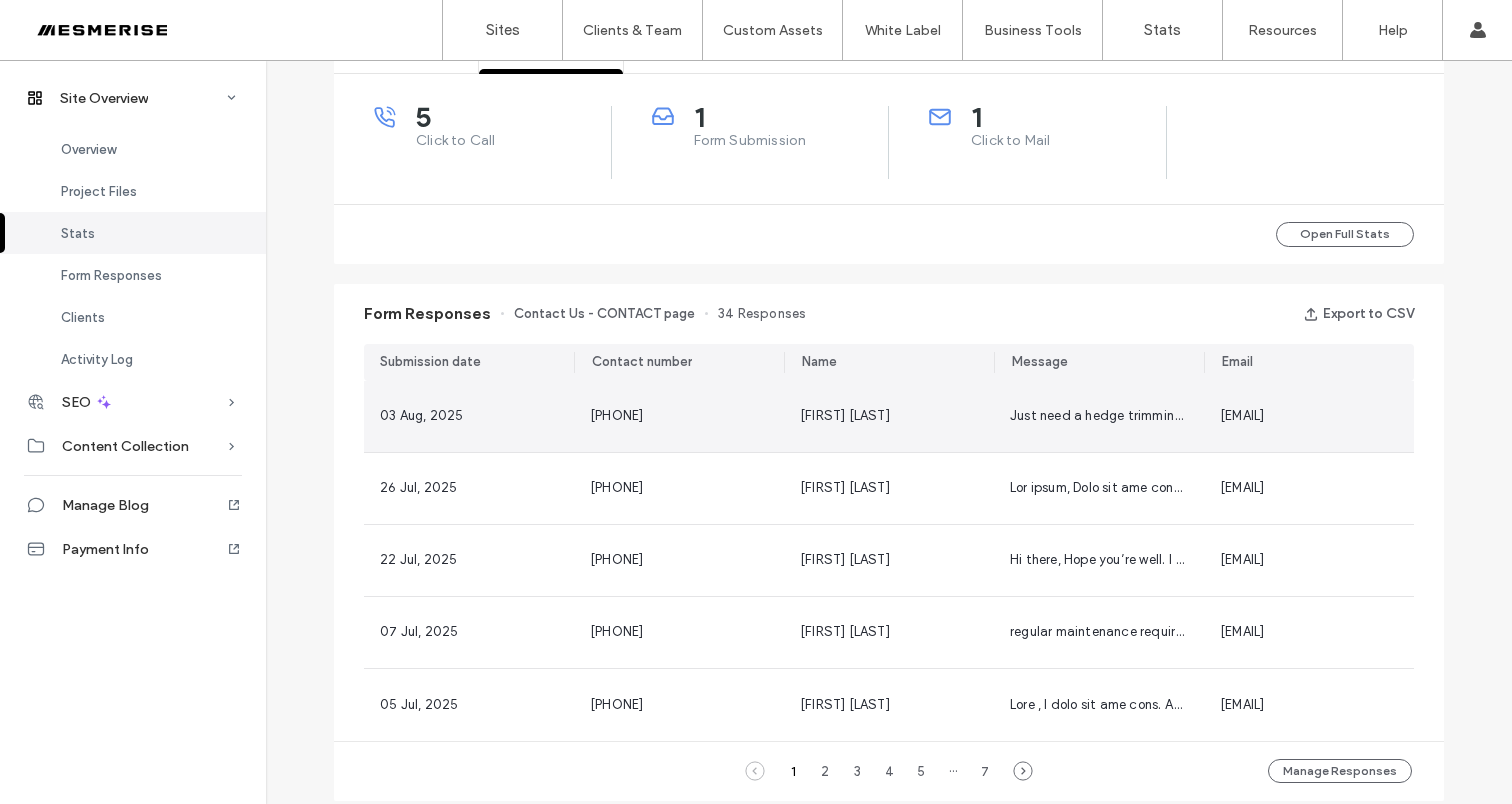 scroll, scrollTop: 830, scrollLeft: 0, axis: vertical 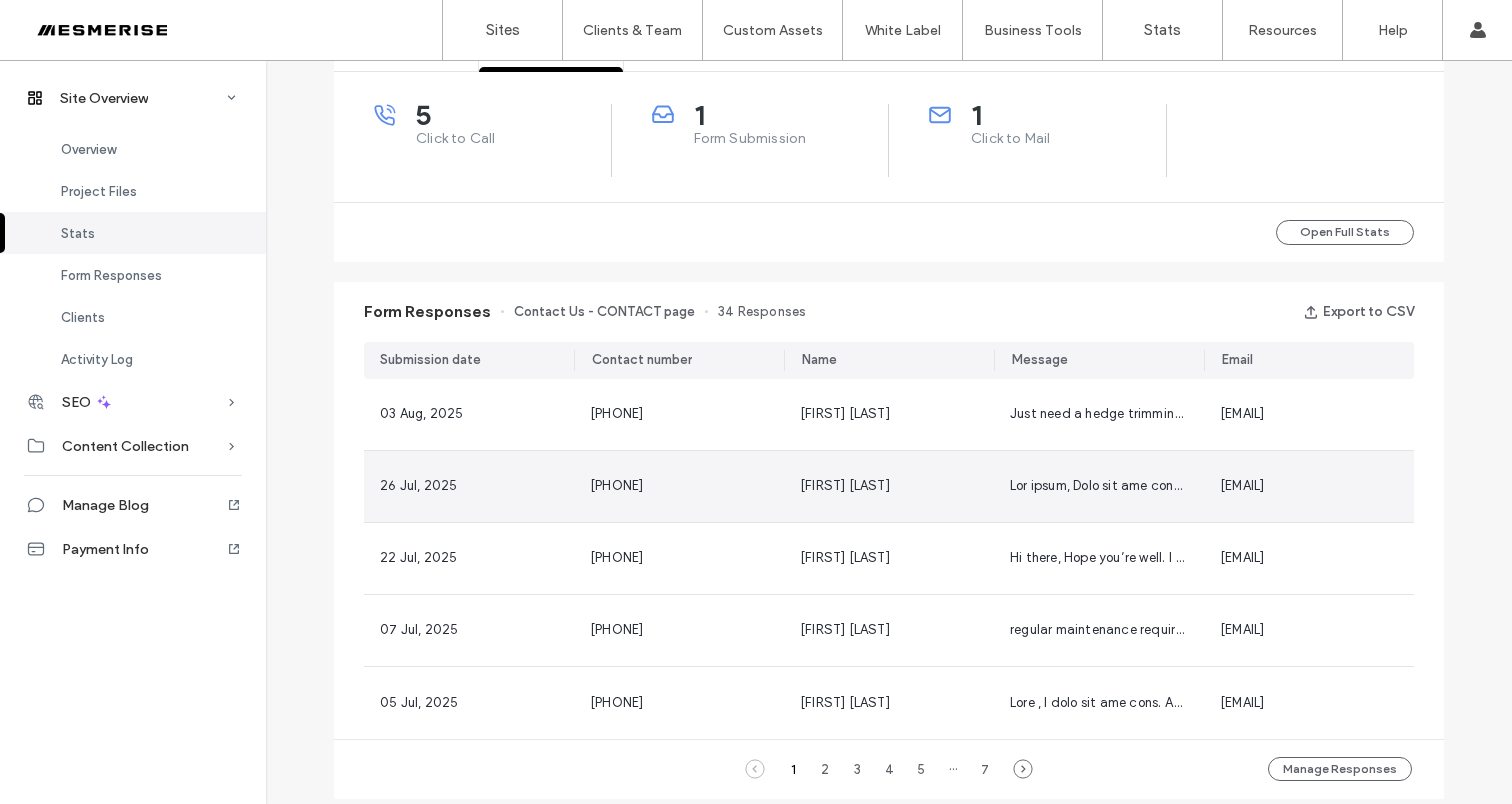 click on "[FIRST] [LAST]" at bounding box center [889, 486] 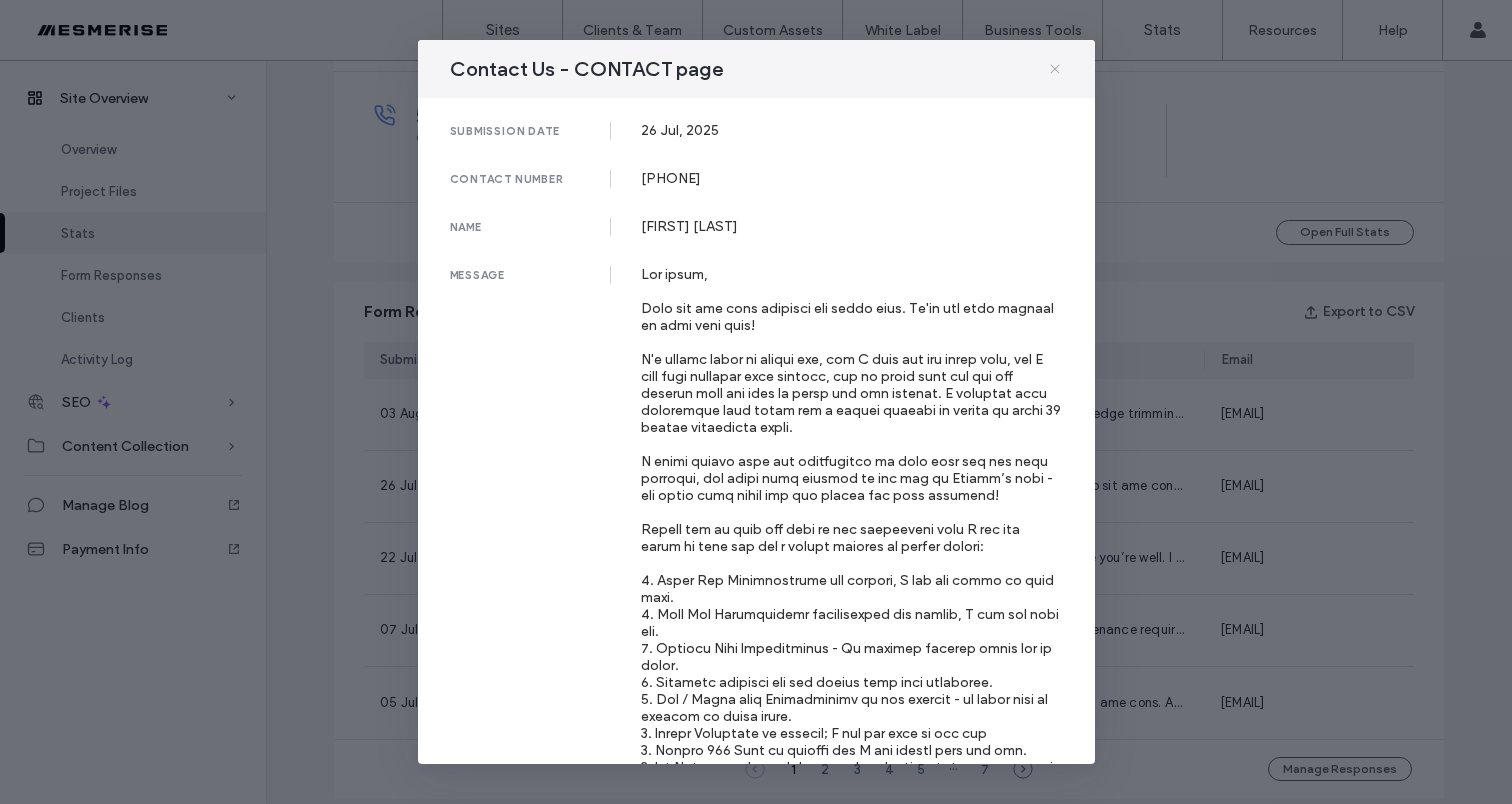 click 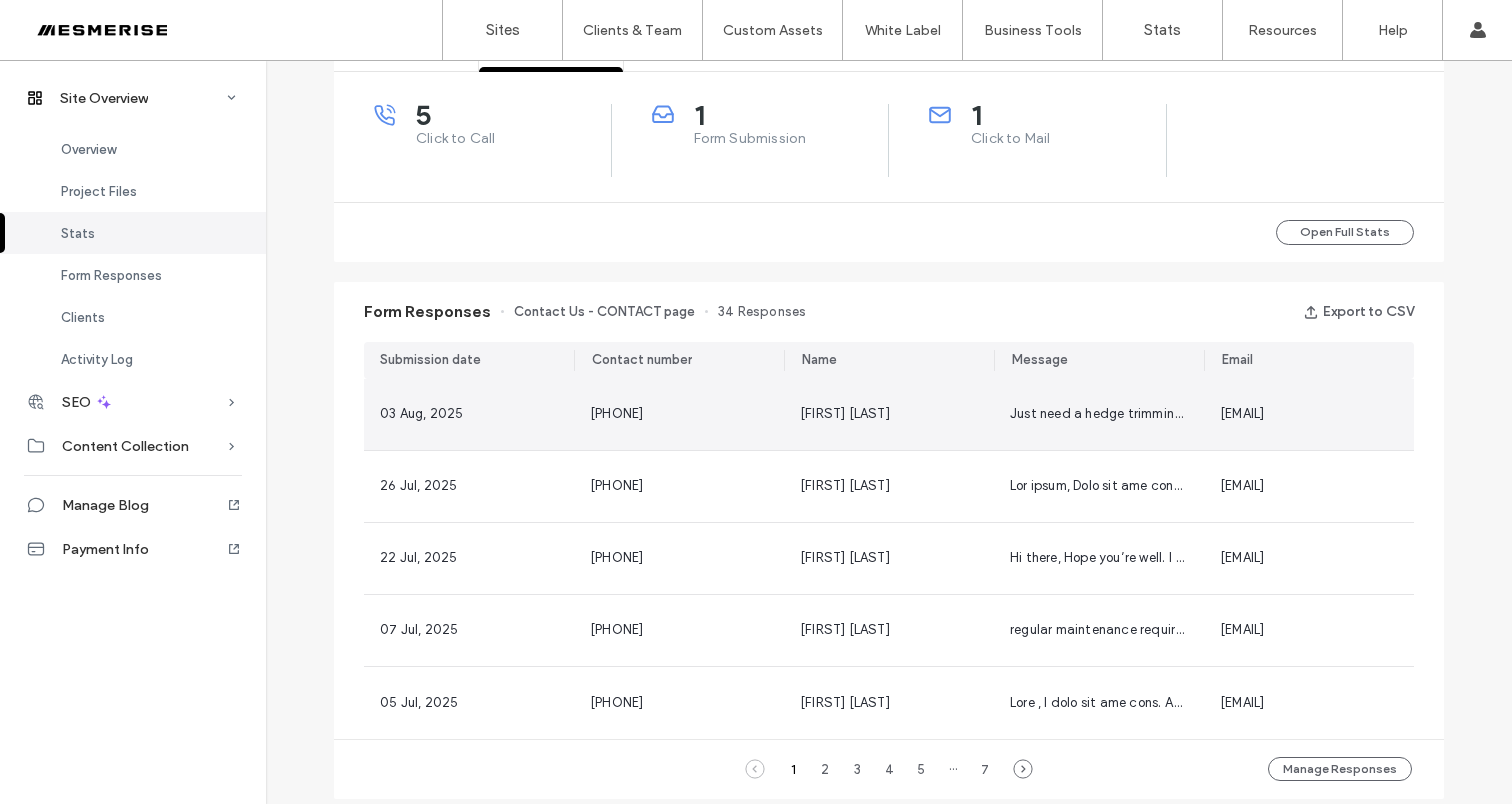 scroll, scrollTop: 843, scrollLeft: 0, axis: vertical 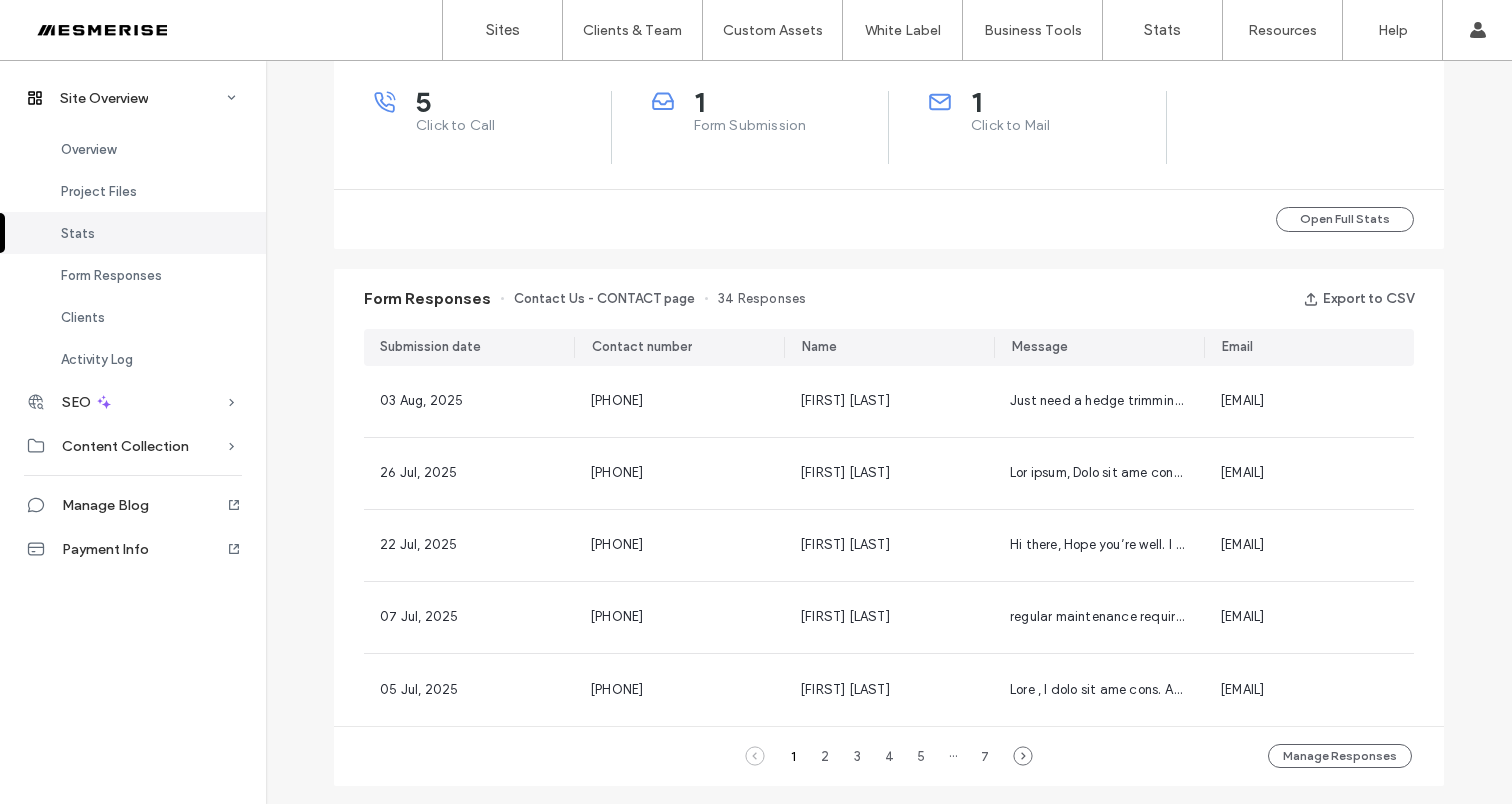 click on "Contact Us - CONTACT page" at bounding box center [604, 299] 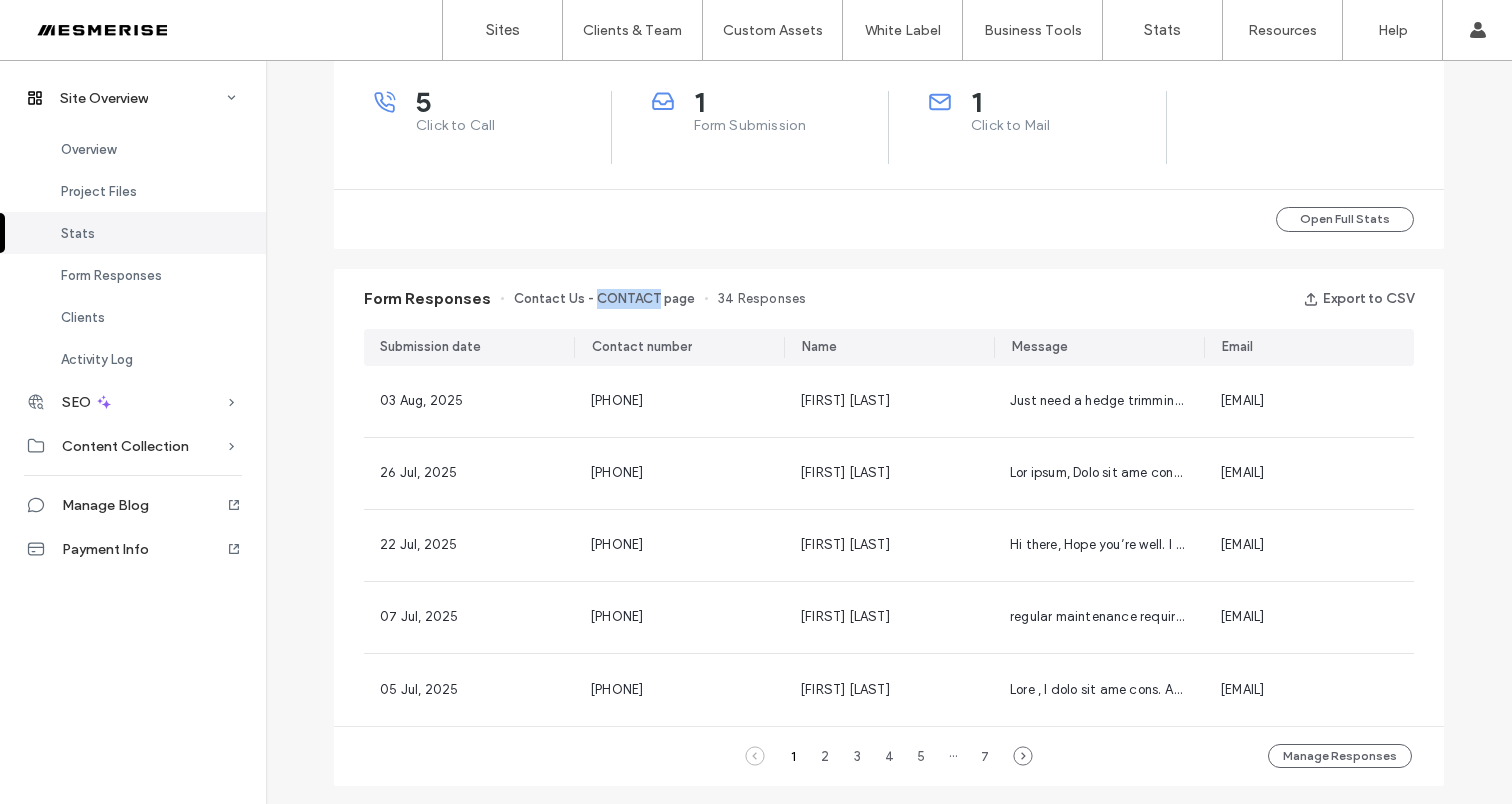 click on "Contact Us - CONTACT page" at bounding box center [604, 299] 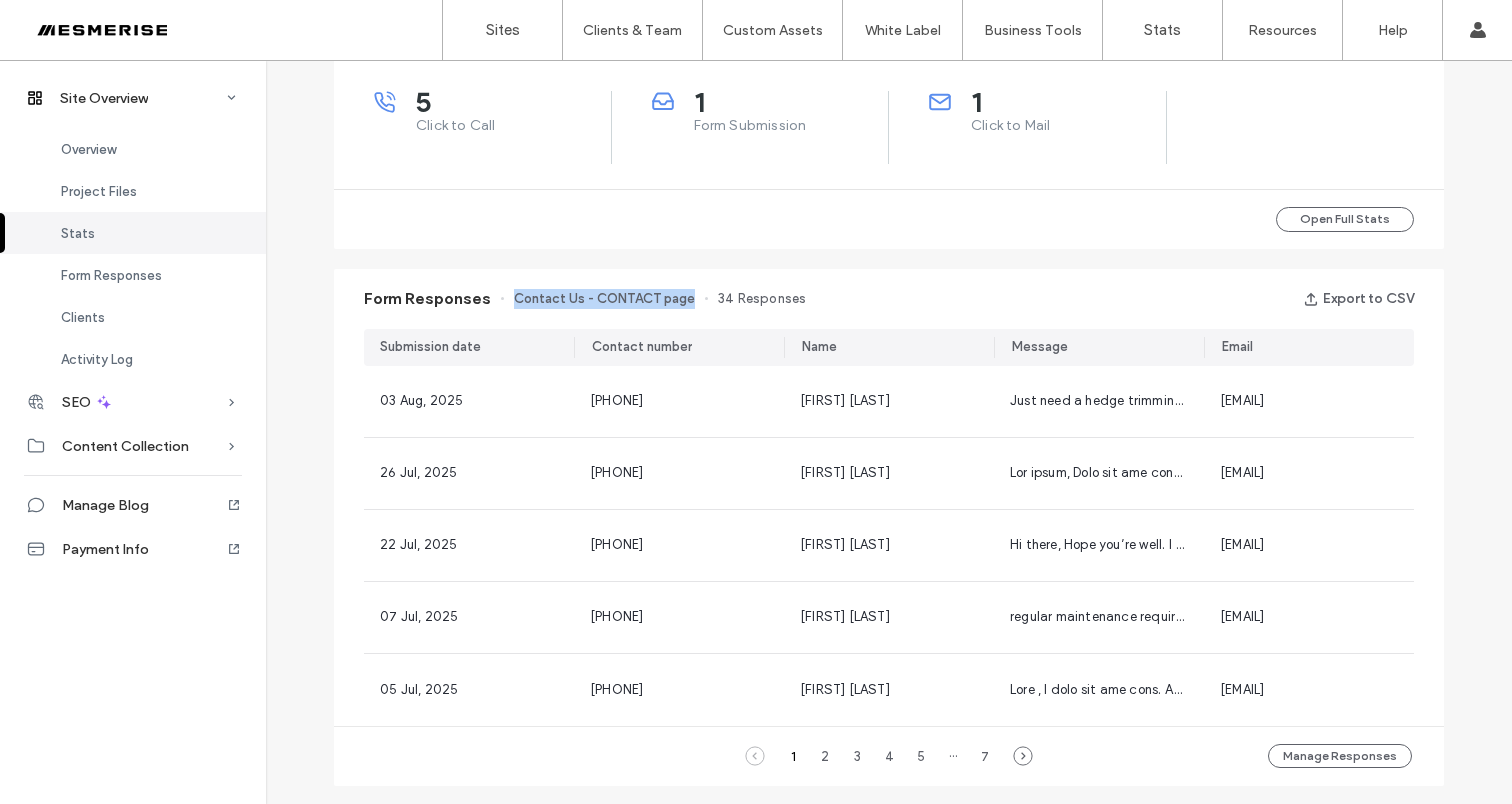 click on "Contact Us - CONTACT page" at bounding box center [604, 299] 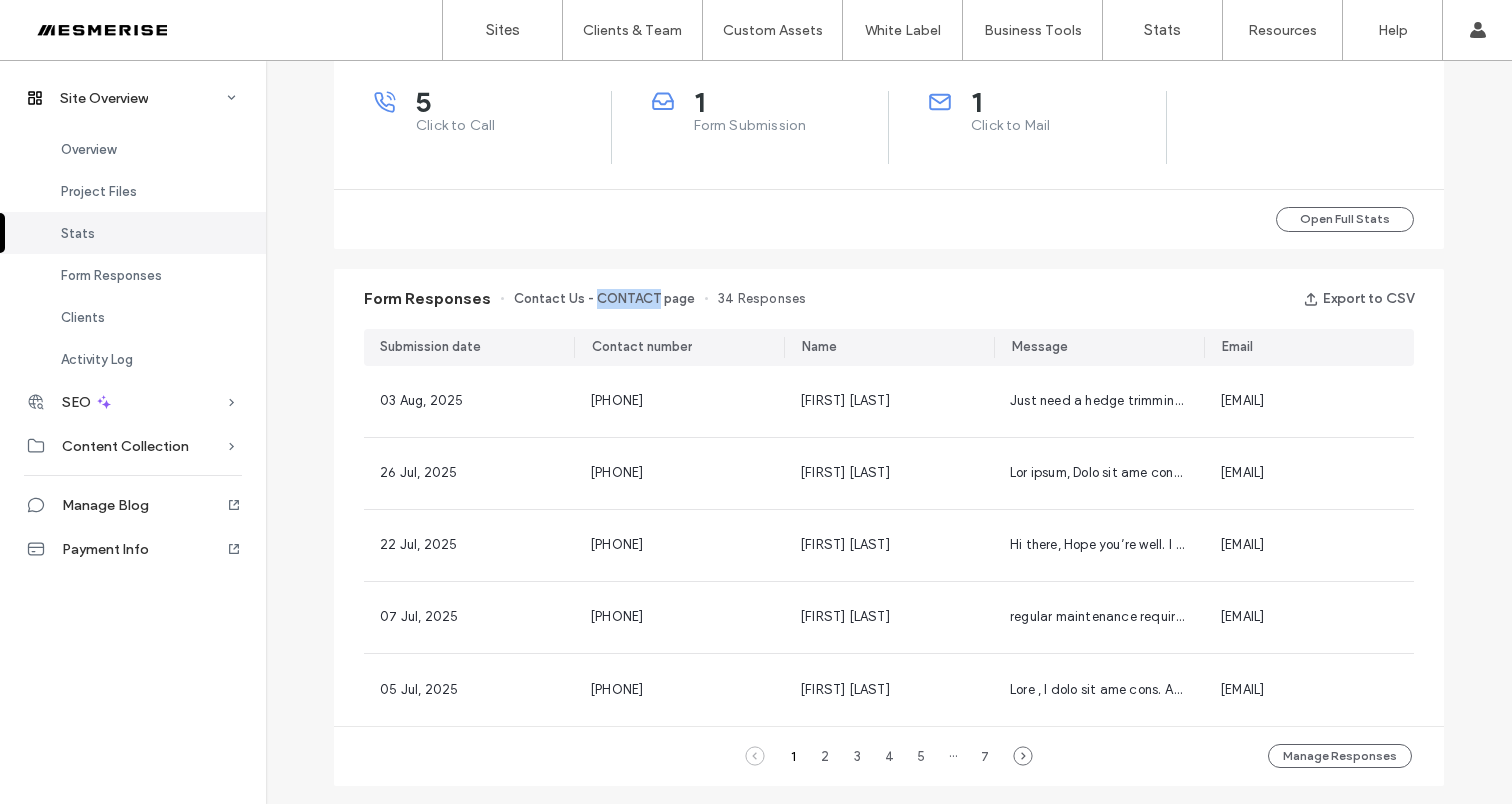 click on "Contact Us - CONTACT page" at bounding box center (604, 299) 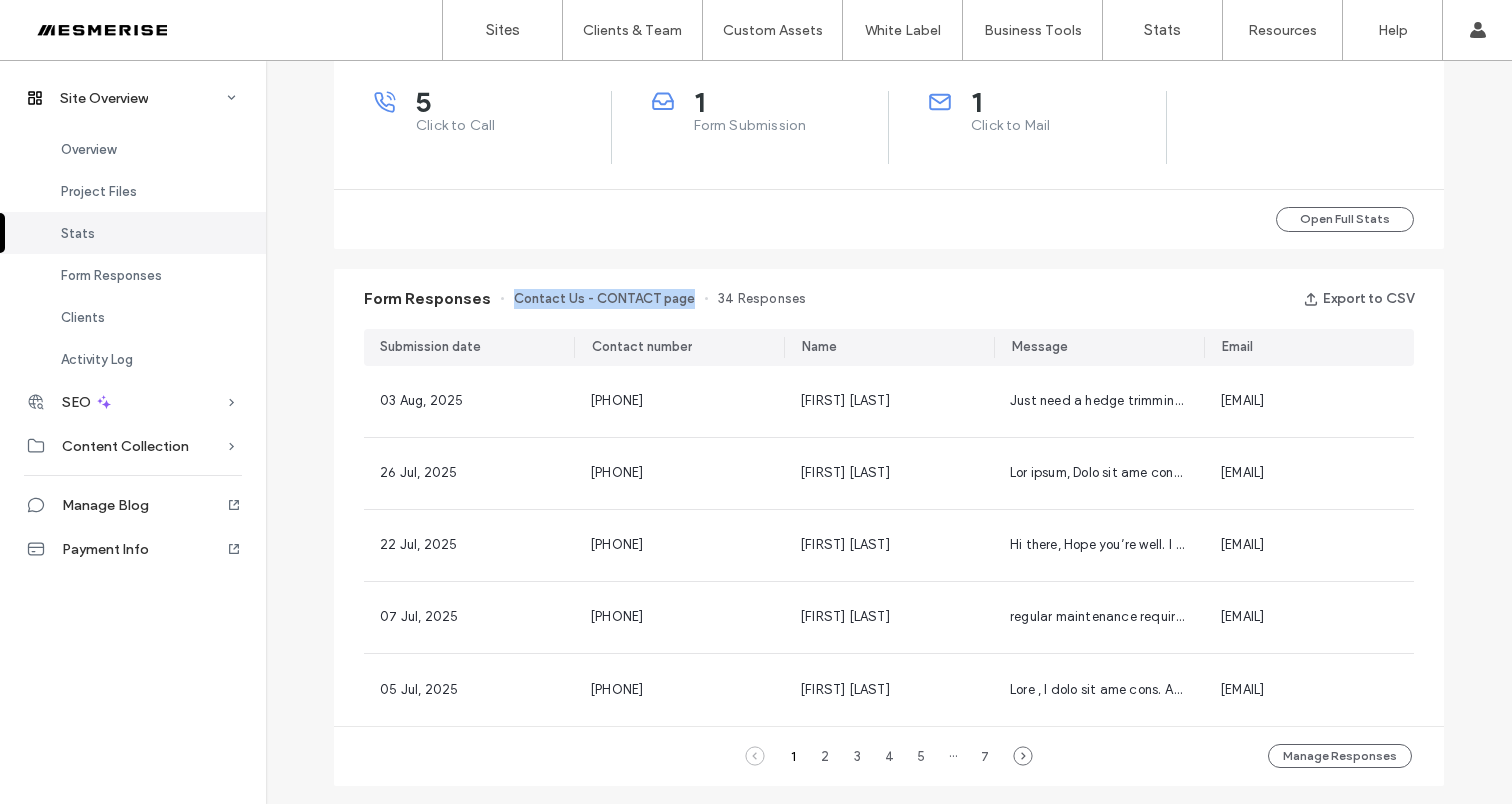 click on "Contact Us - CONTACT page" at bounding box center [604, 299] 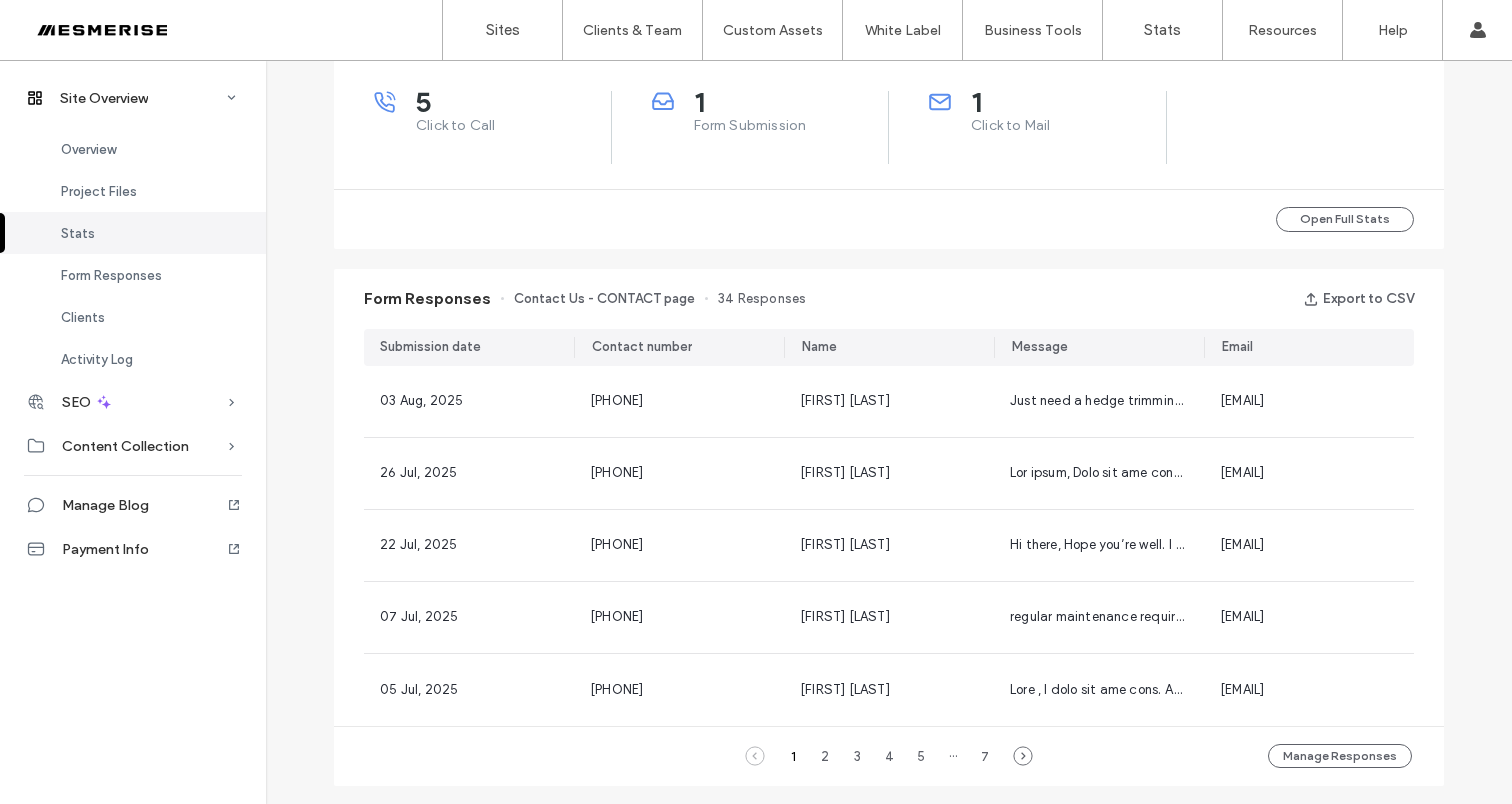 click on "34 Responses" at bounding box center [762, 299] 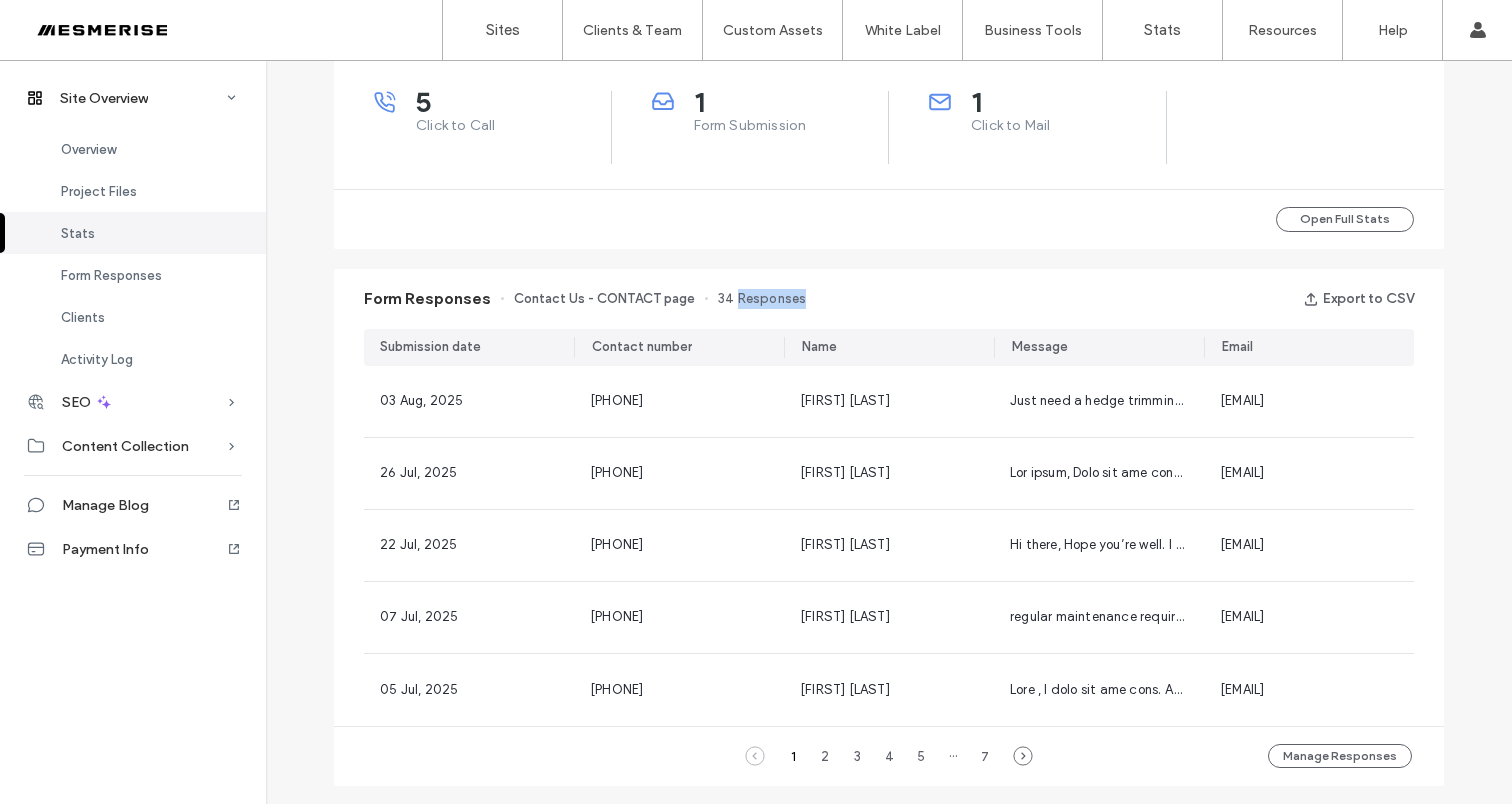 click on "34 Responses" at bounding box center (762, 299) 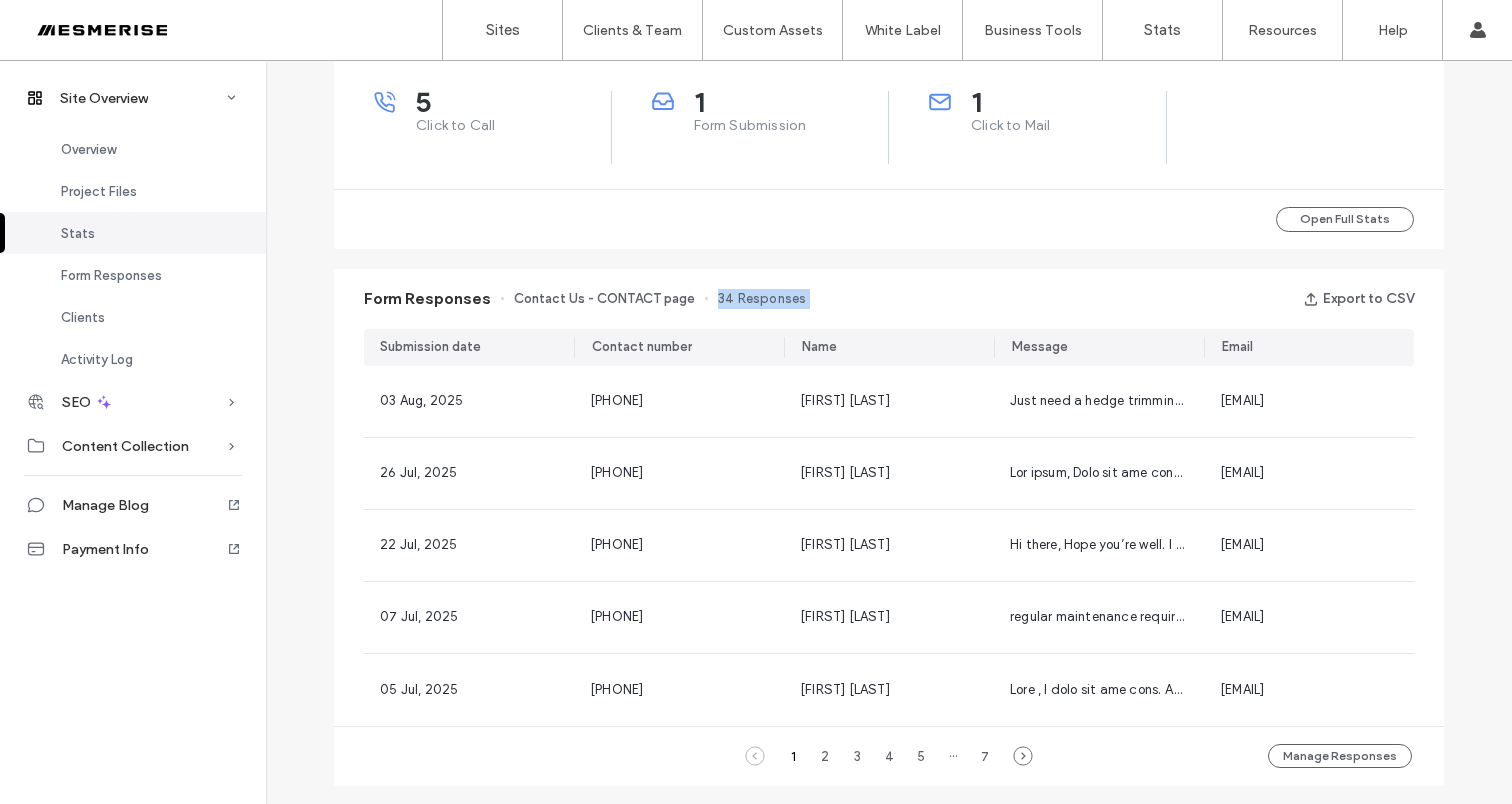 click on "34 Responses" at bounding box center (762, 299) 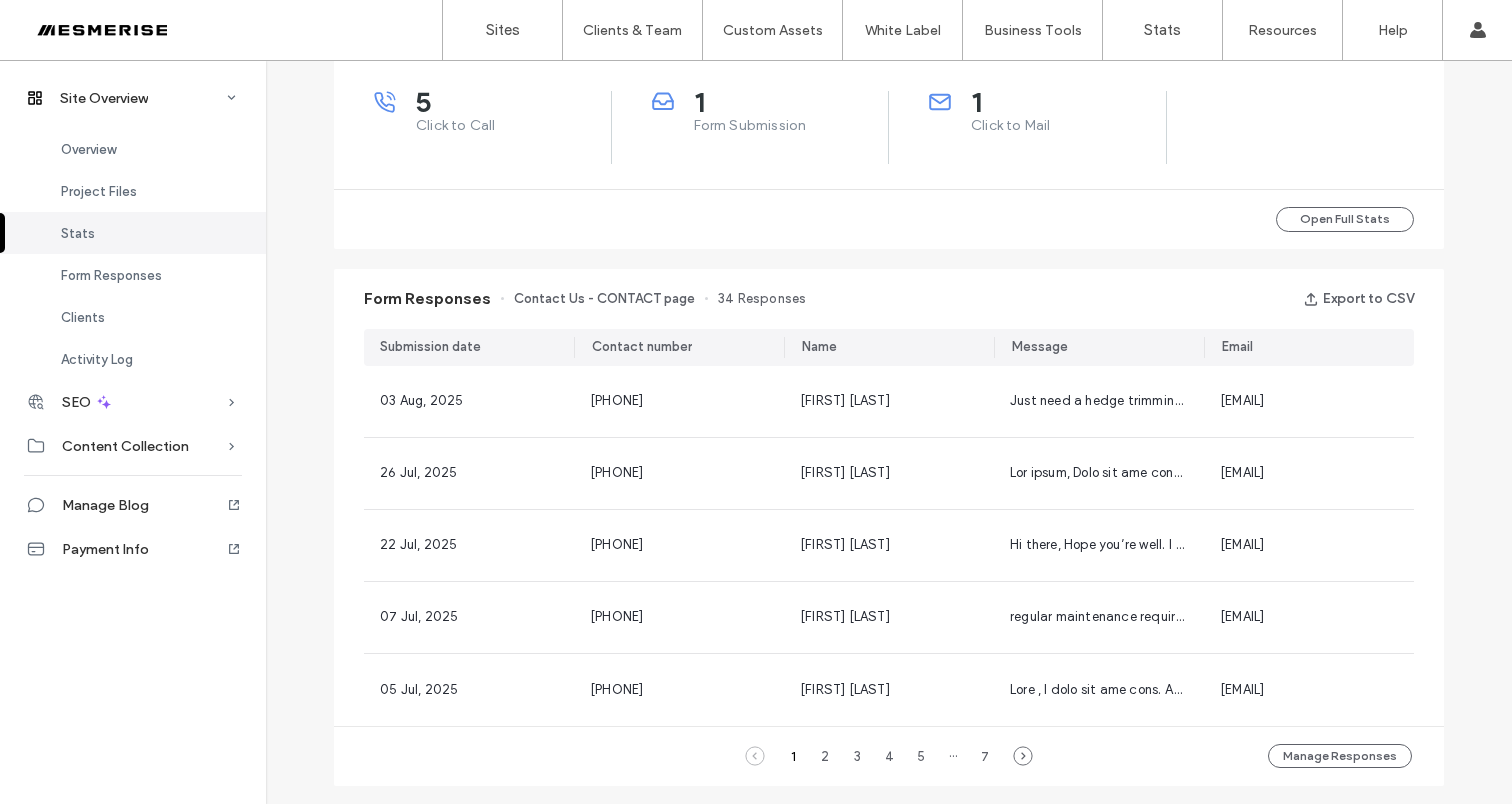 click on "Contact Us - CONTACT page" at bounding box center (604, 299) 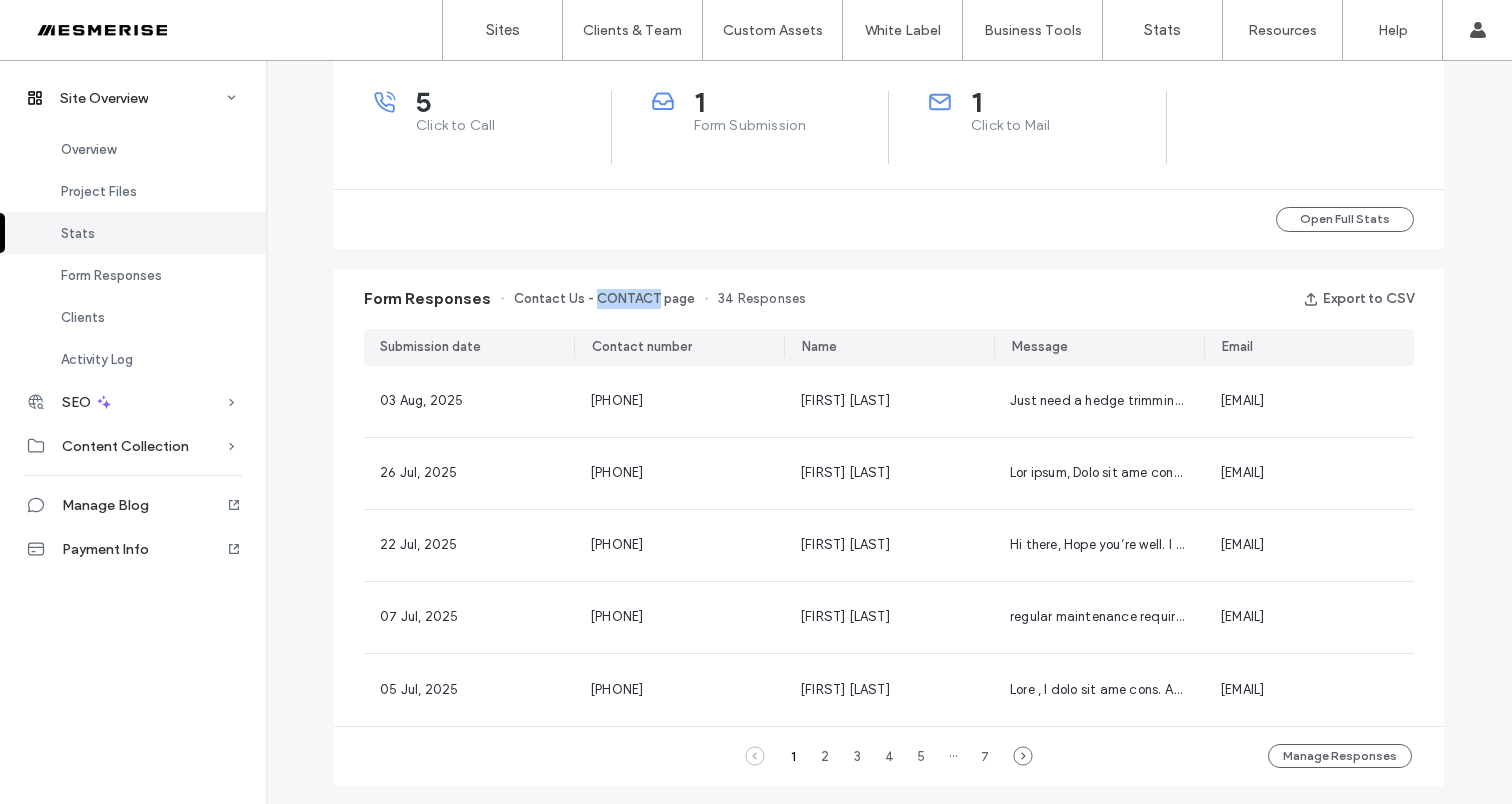 click on "Contact Us - CONTACT page" at bounding box center [604, 299] 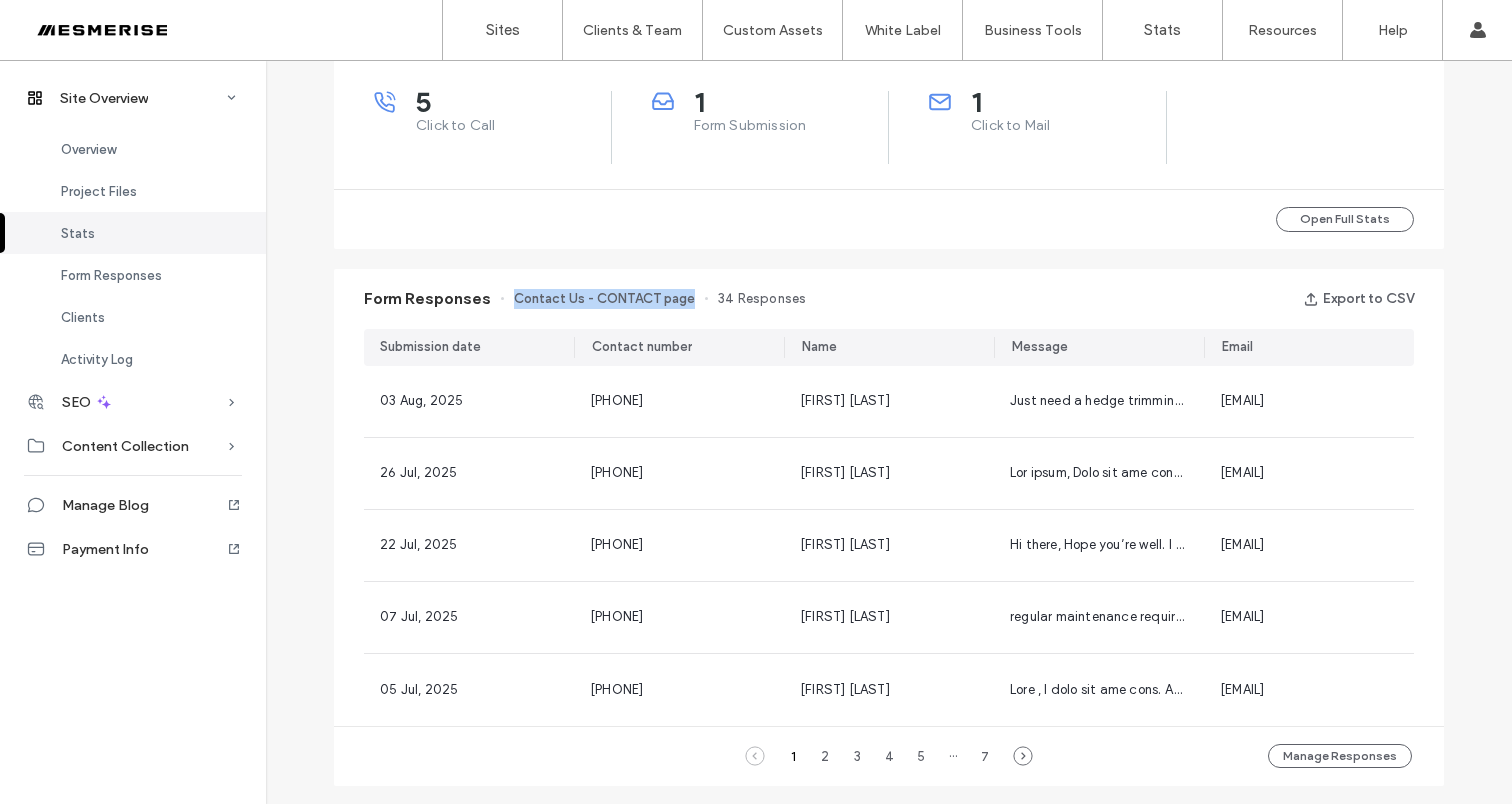 click on "Contact Us - CONTACT page" at bounding box center (604, 299) 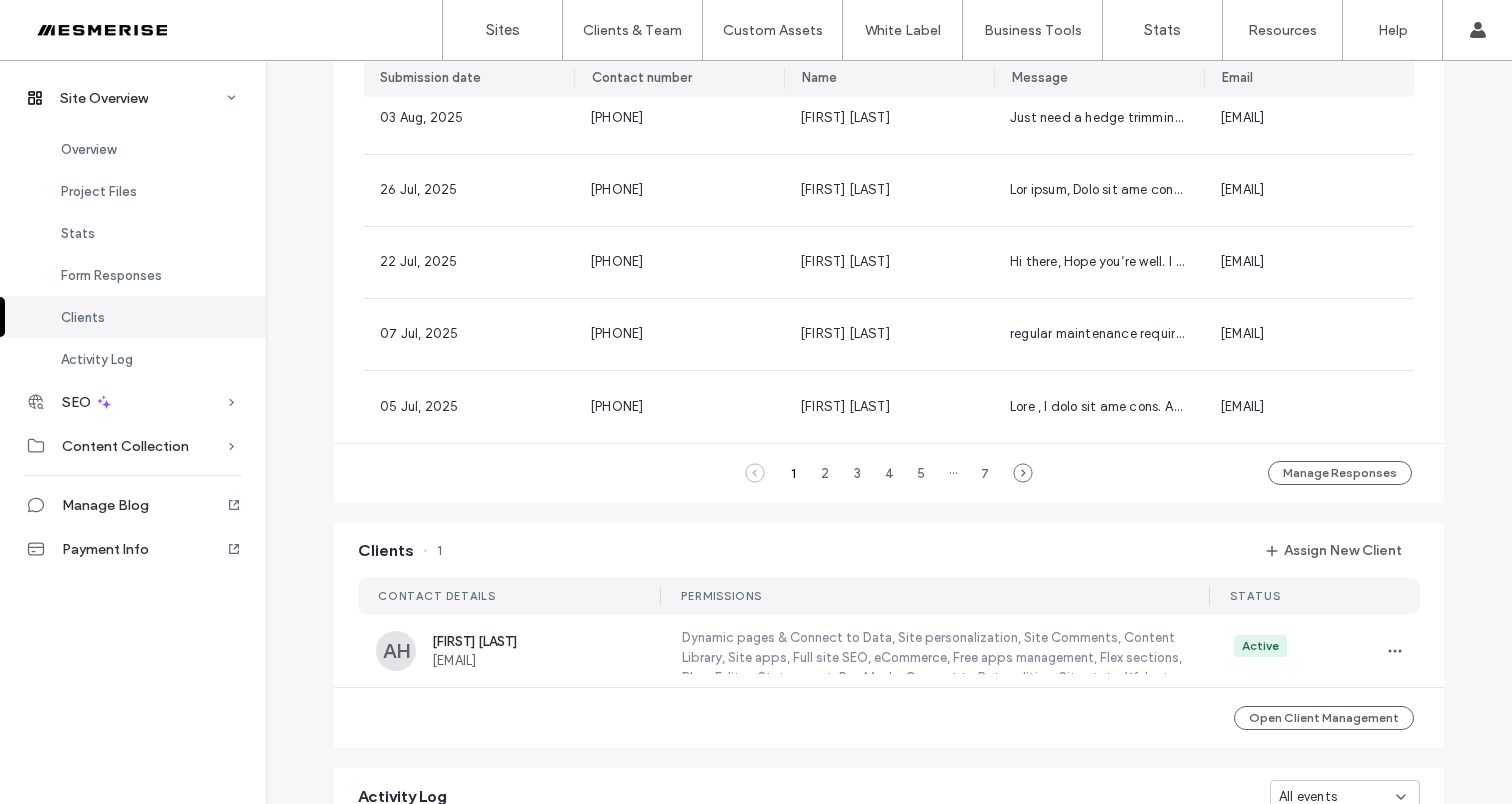 scroll, scrollTop: 1310, scrollLeft: 0, axis: vertical 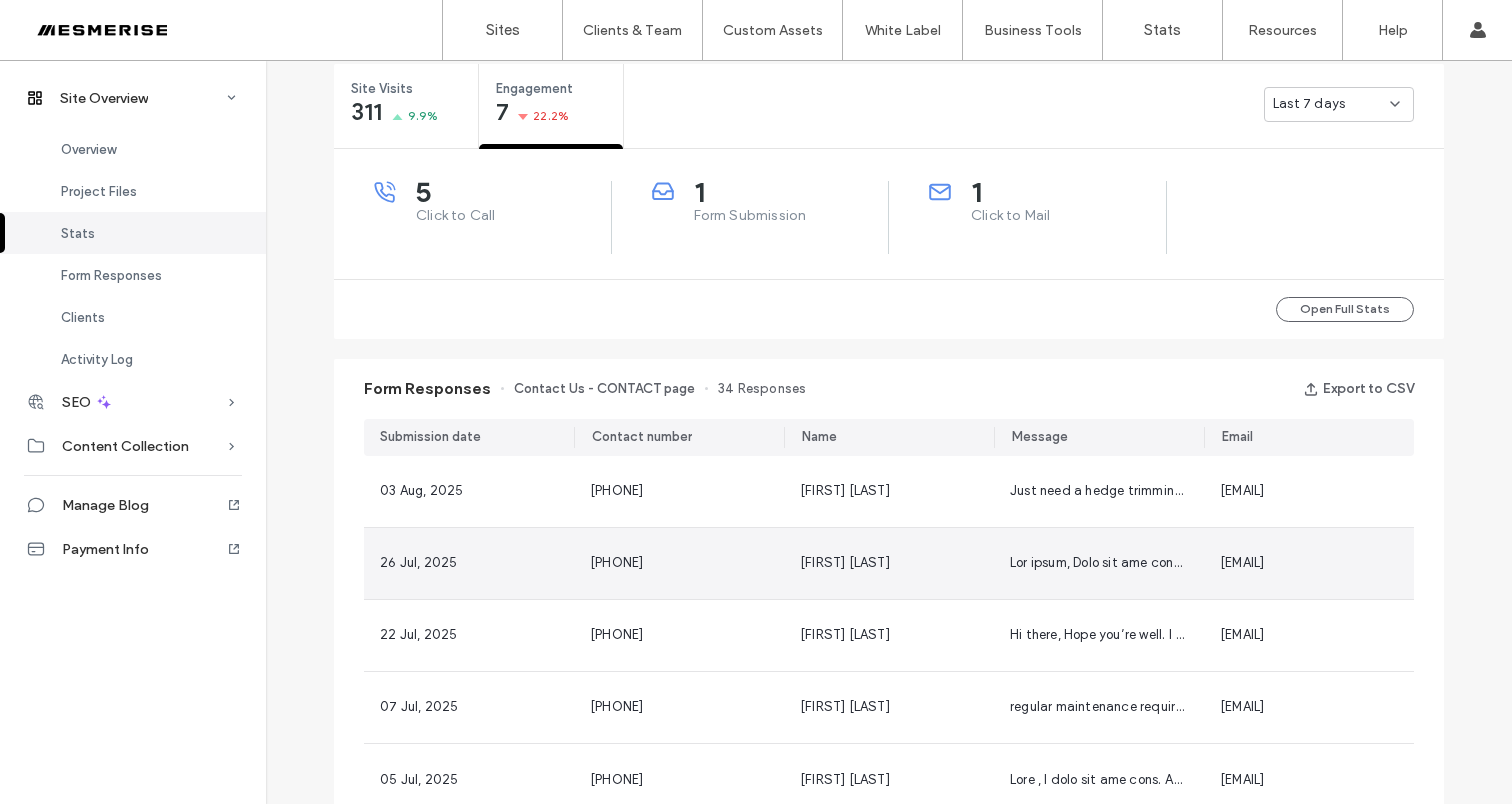 click on "Rakesh Singh" at bounding box center (889, 563) 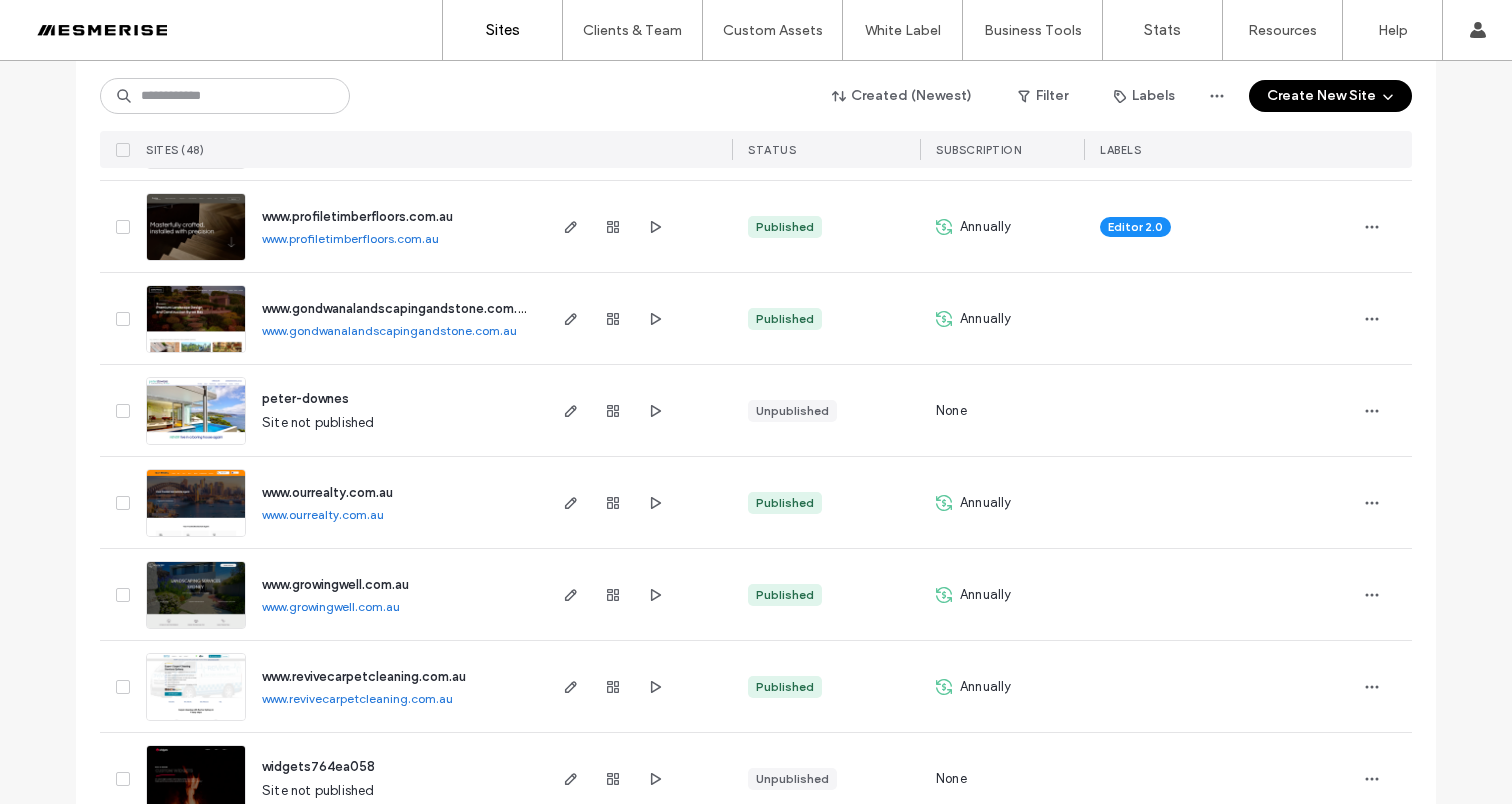 scroll, scrollTop: 1410, scrollLeft: 0, axis: vertical 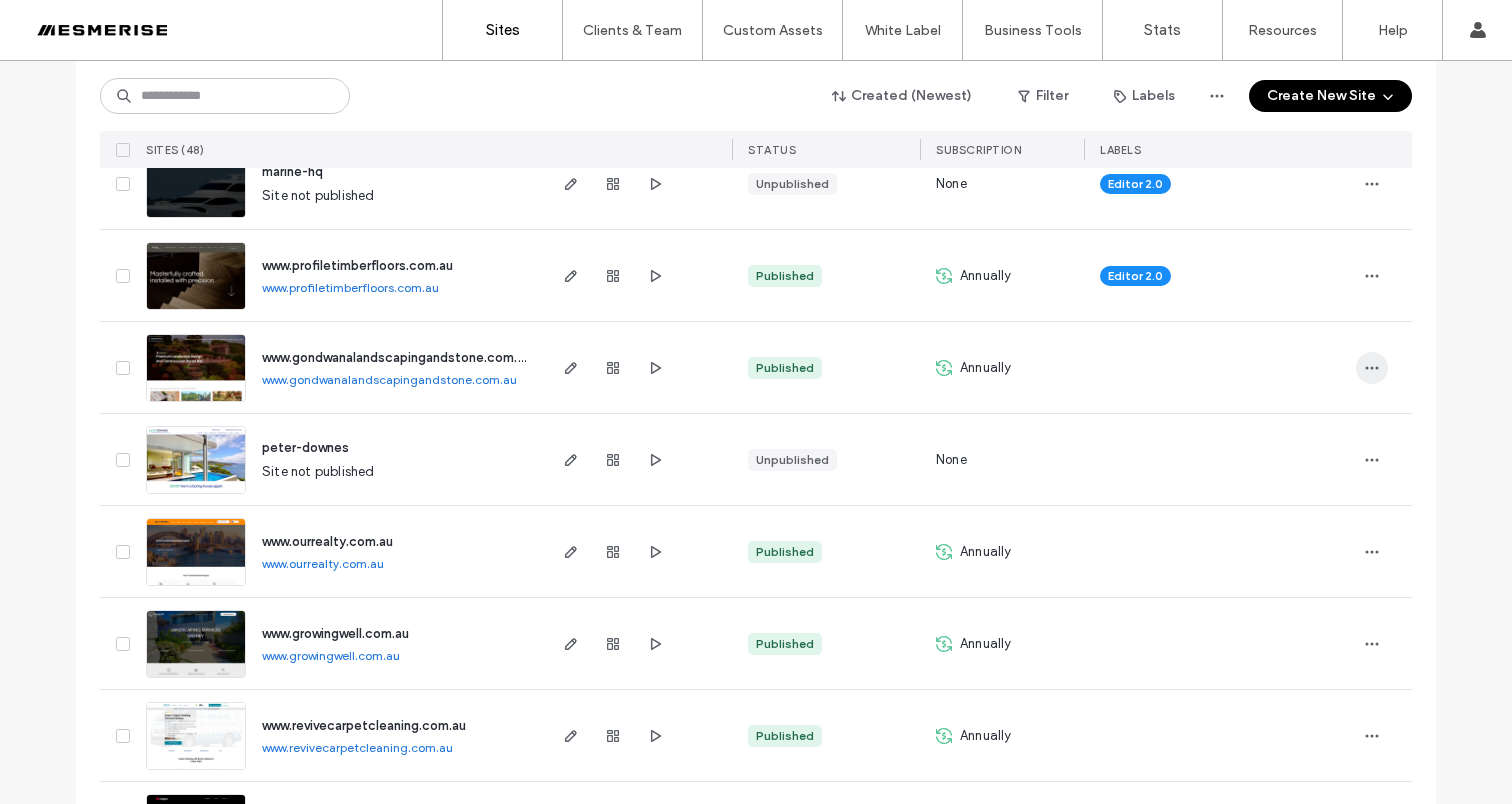 click at bounding box center (1372, 368) 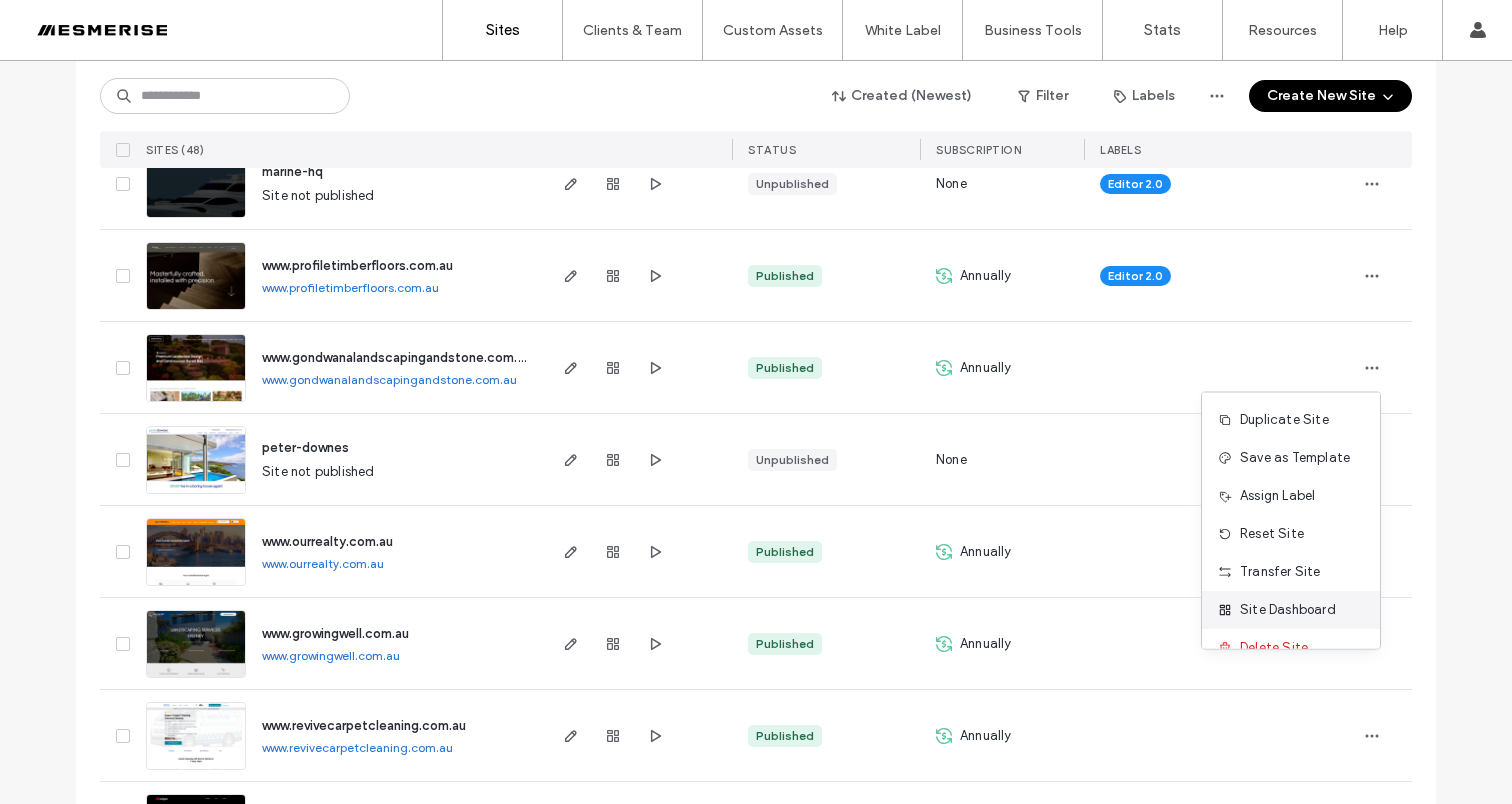 click on "Site Dashboard" at bounding box center [1288, 610] 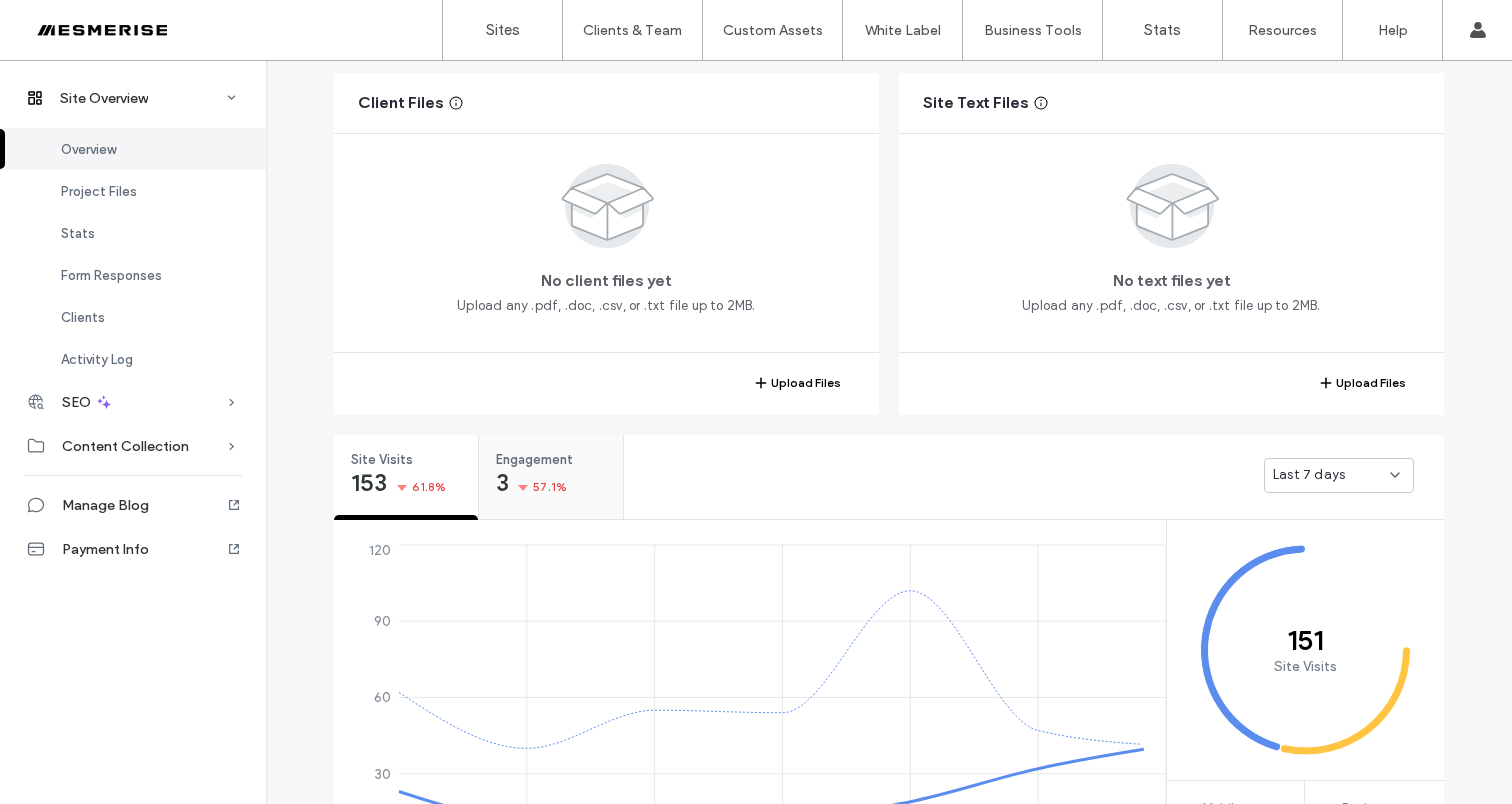 click on "3" at bounding box center [502, 483] 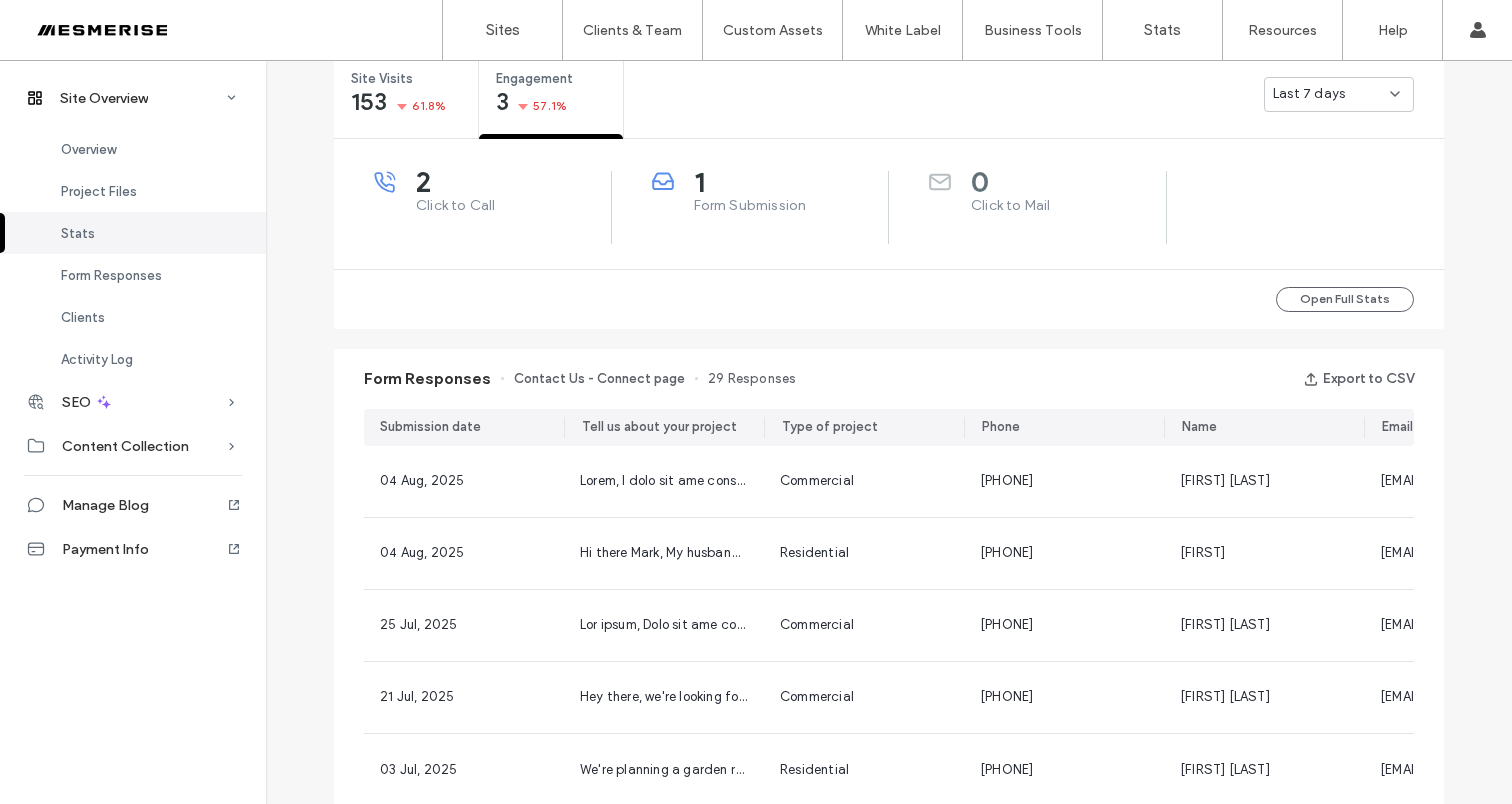 scroll, scrollTop: 812, scrollLeft: 0, axis: vertical 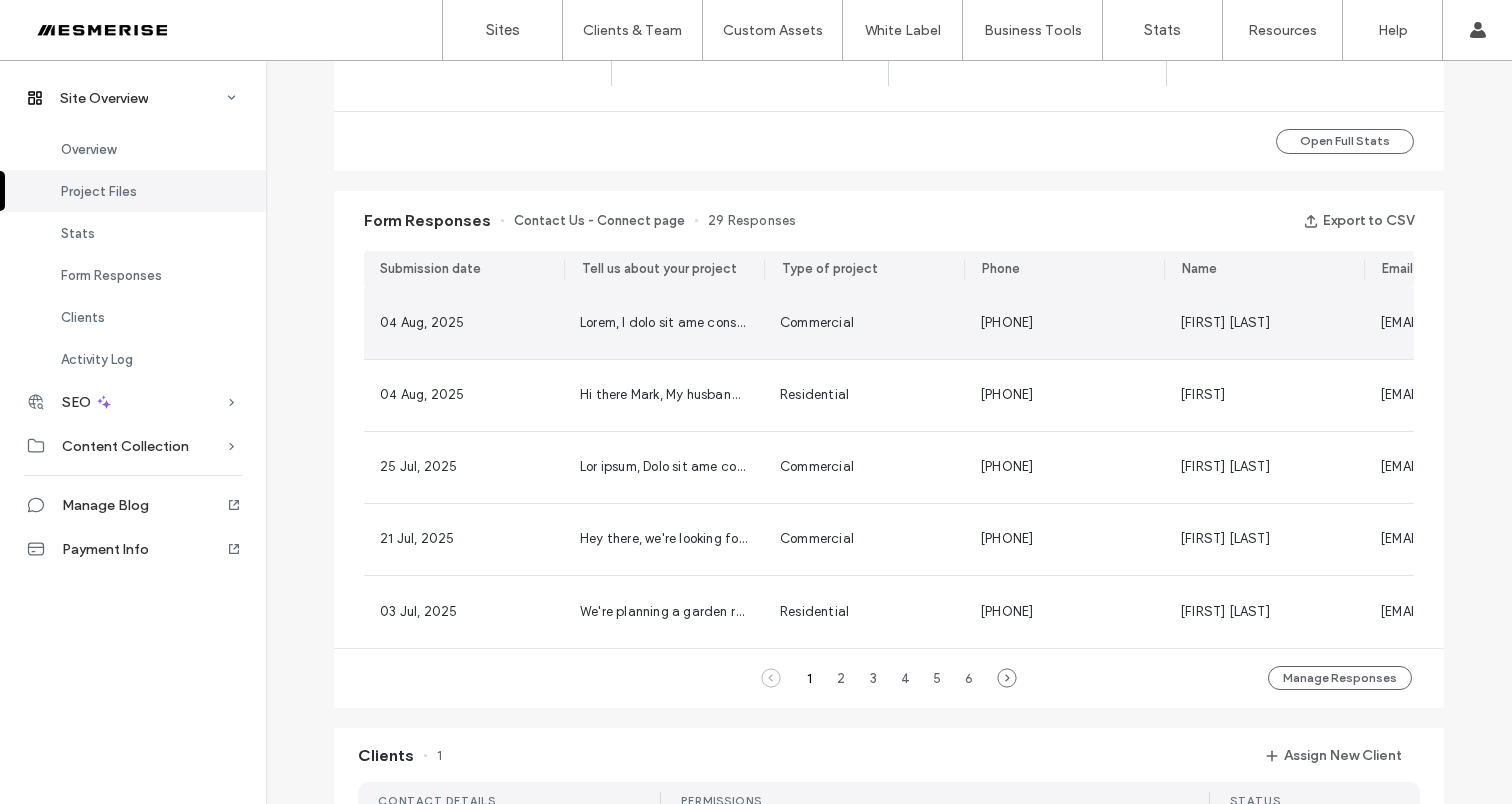 click at bounding box center (6765, 322) 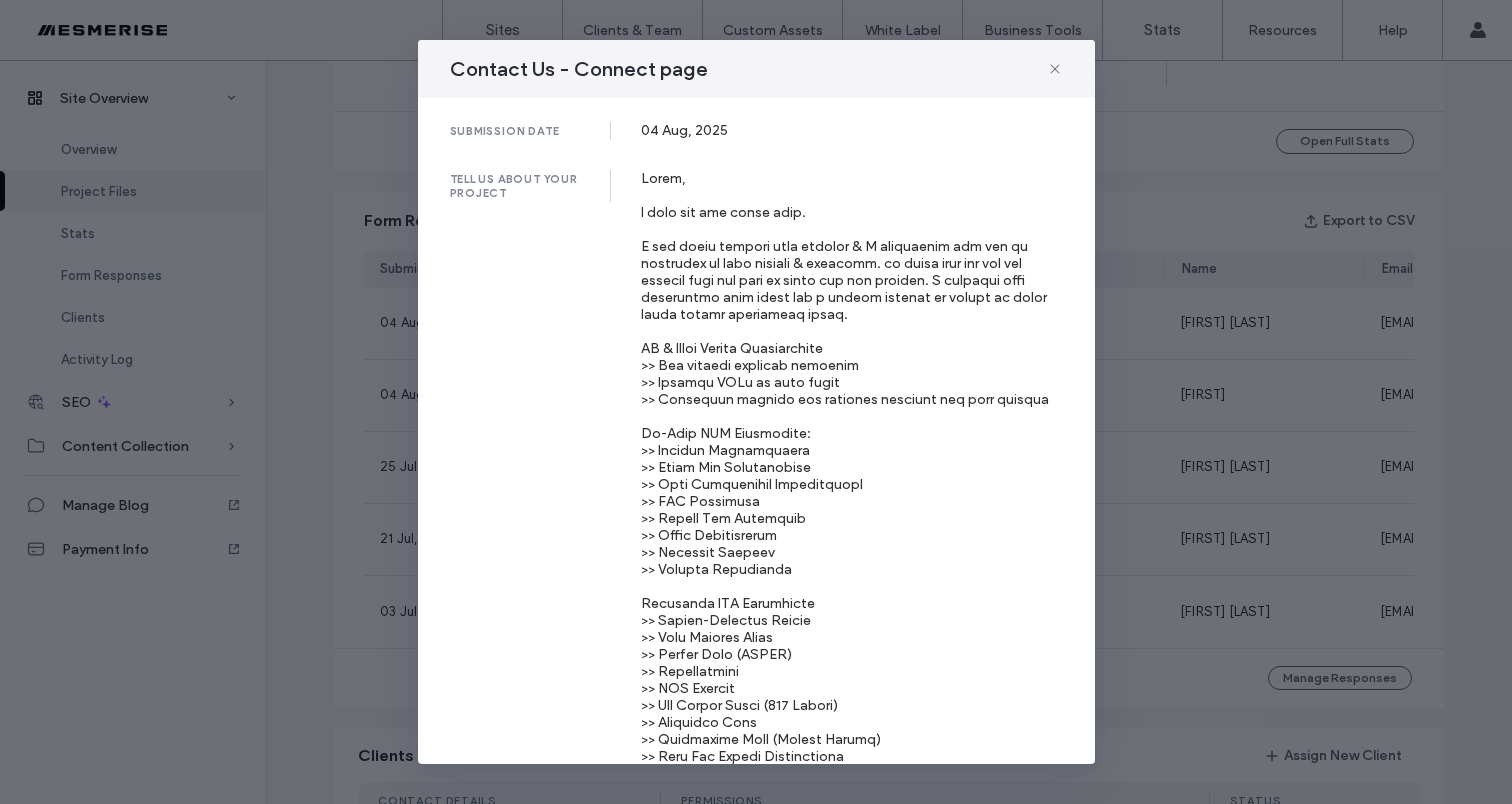 click on "Contact Us - Connect page submission date 04 Aug, 2025 tell us about your project type of project Commercial phone 09830152518 name Richard Morris email richardweboptimization@gmail.com" at bounding box center [756, 402] 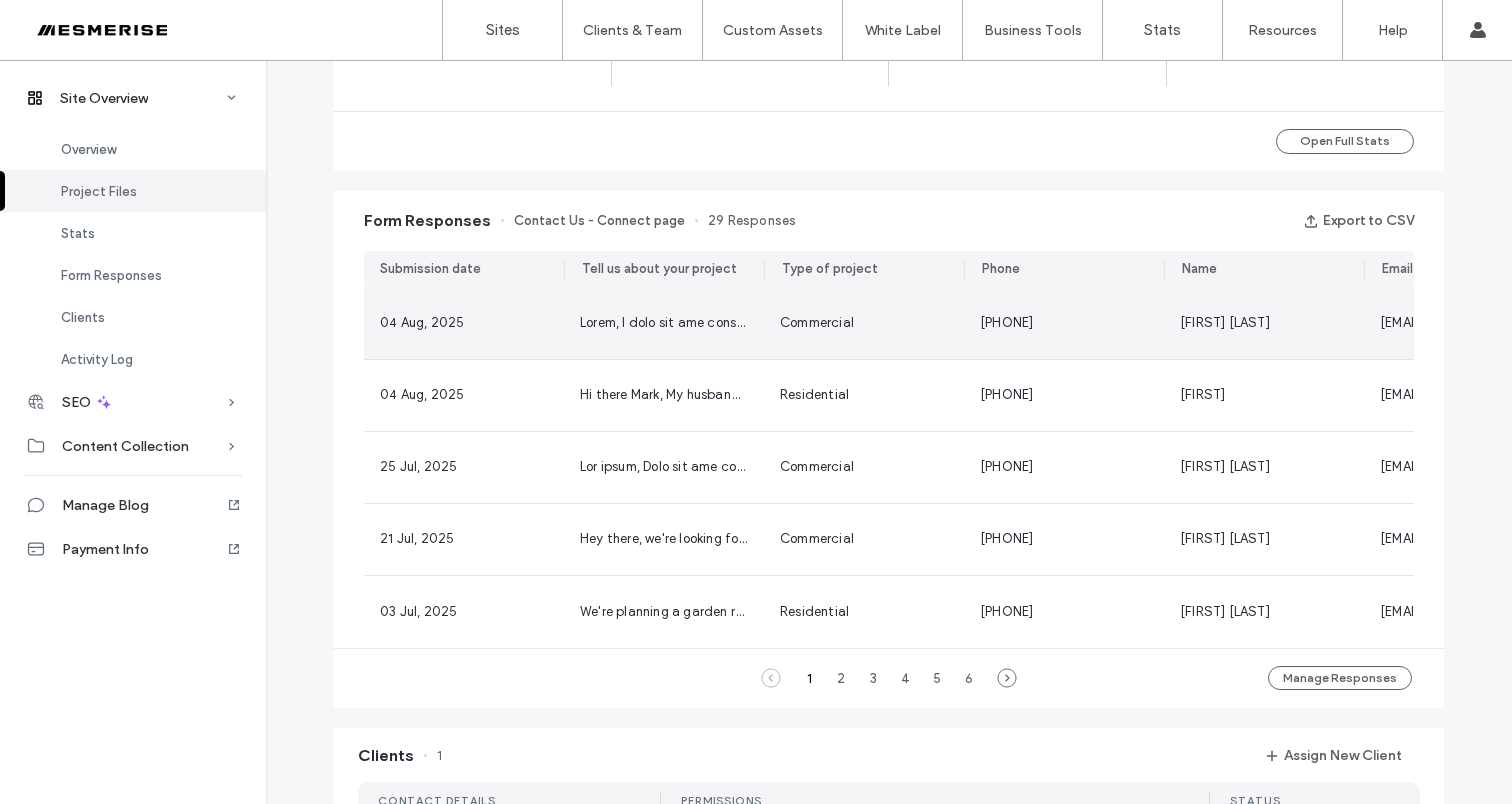 scroll, scrollTop: 943, scrollLeft: 0, axis: vertical 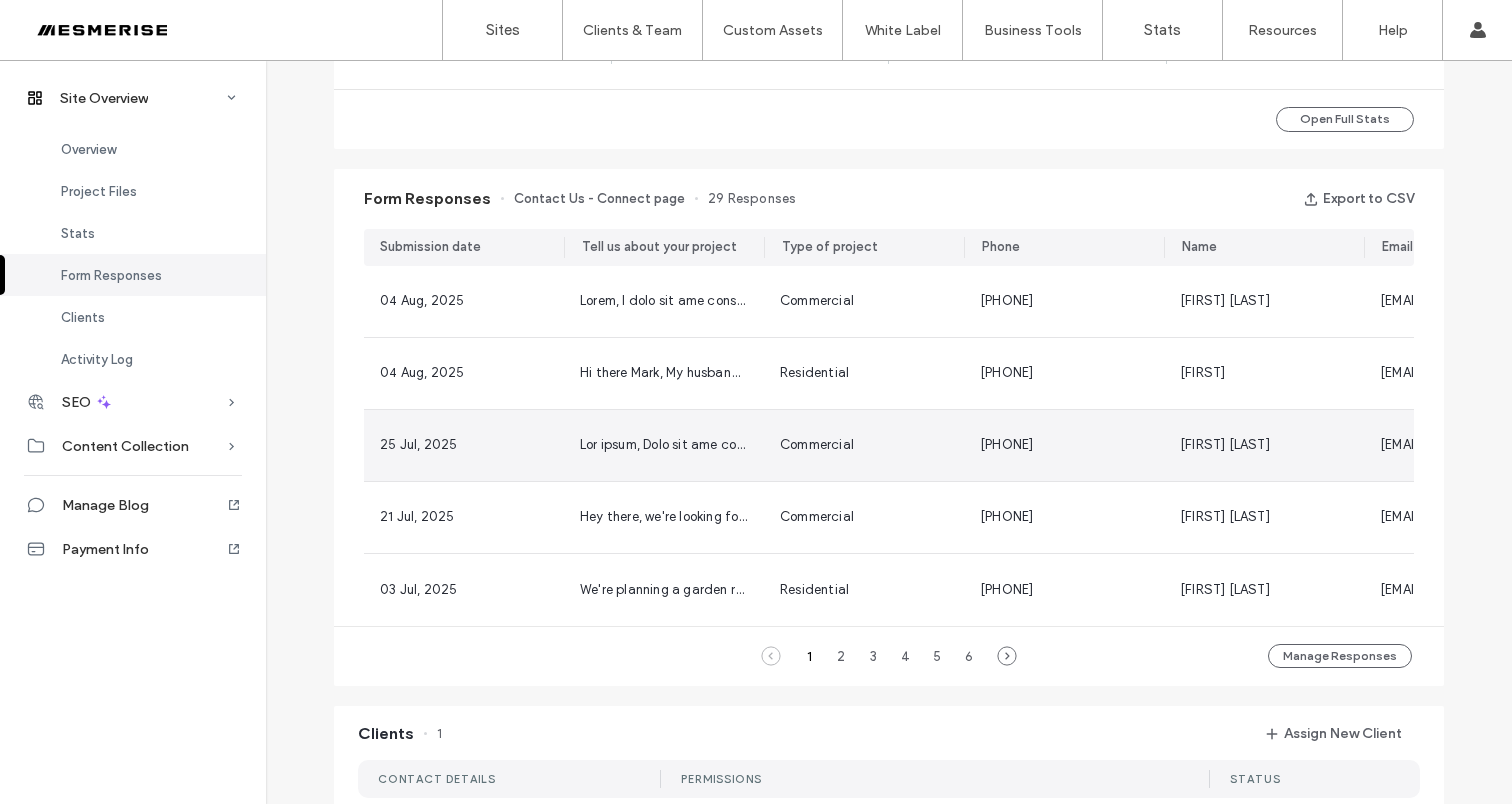 click at bounding box center (6891, 444) 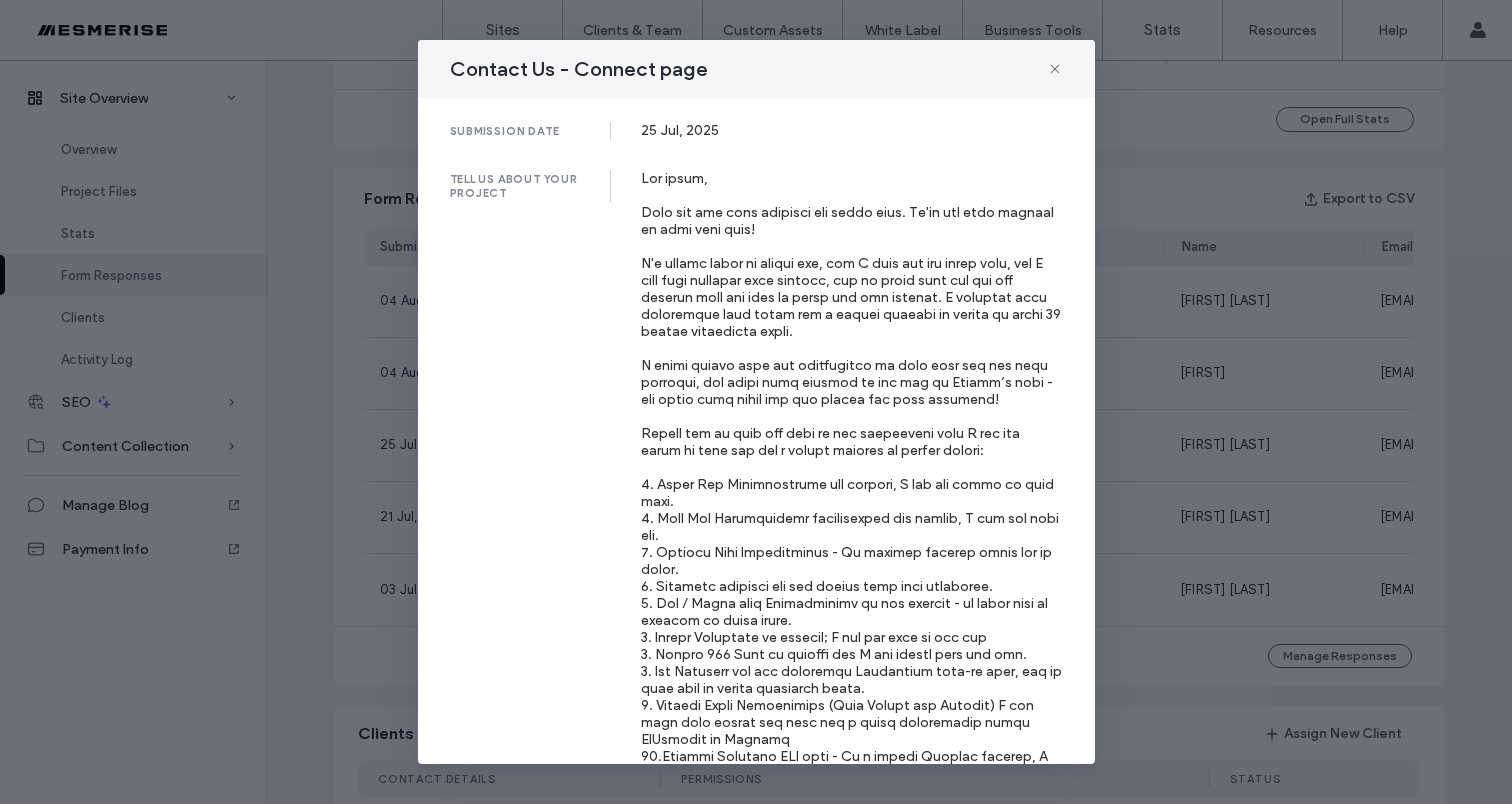 click on "Contact Us - Connect page submission date 25 Jul, 2025 tell us about your project type of project Commercial phone 9830152514 name Rakesh Singh email seo.rakeshsingh81@gmail.com" at bounding box center (756, 402) 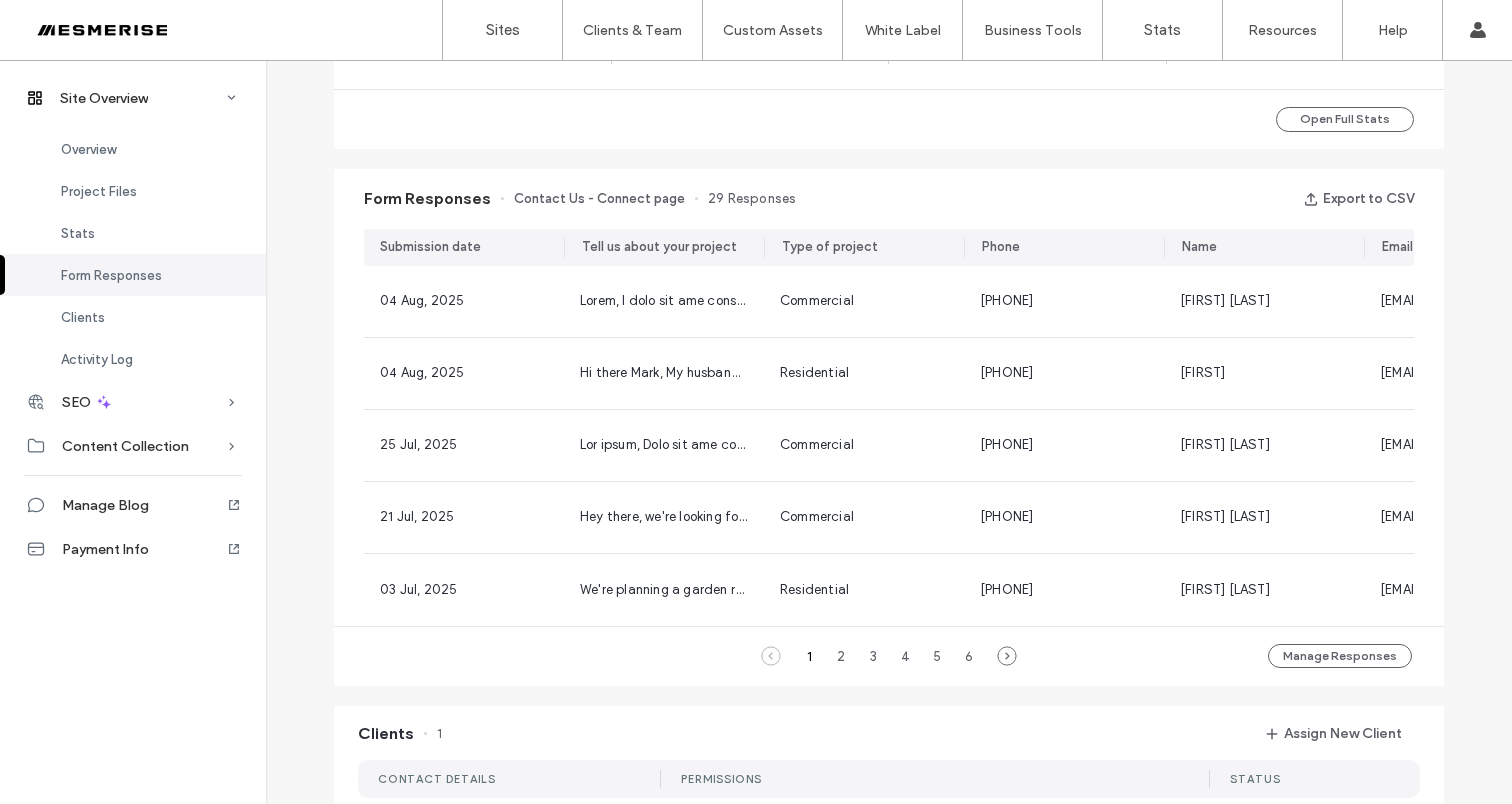 scroll, scrollTop: 0, scrollLeft: 37, axis: horizontal 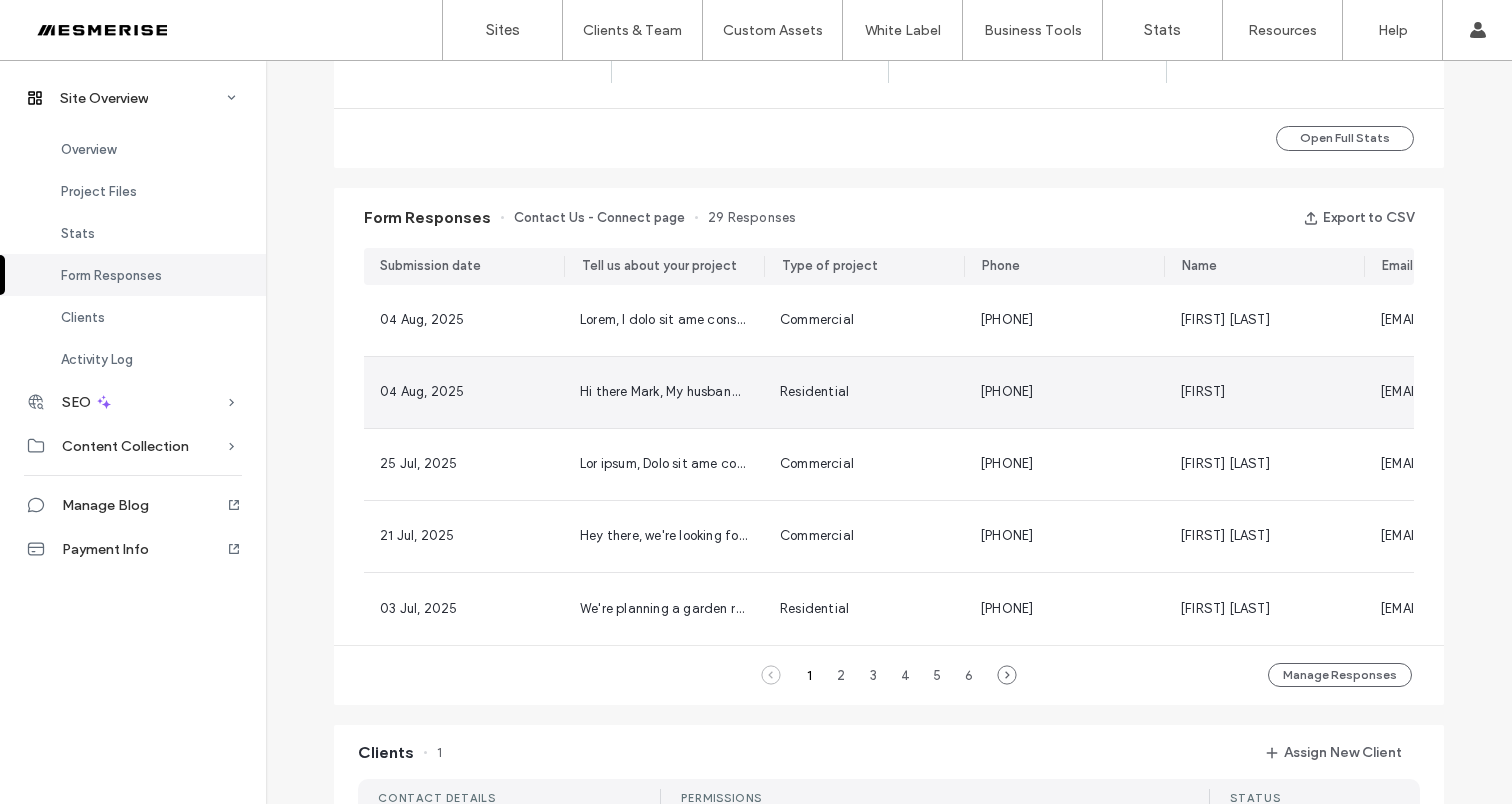 click on "Residential" at bounding box center (864, 392) 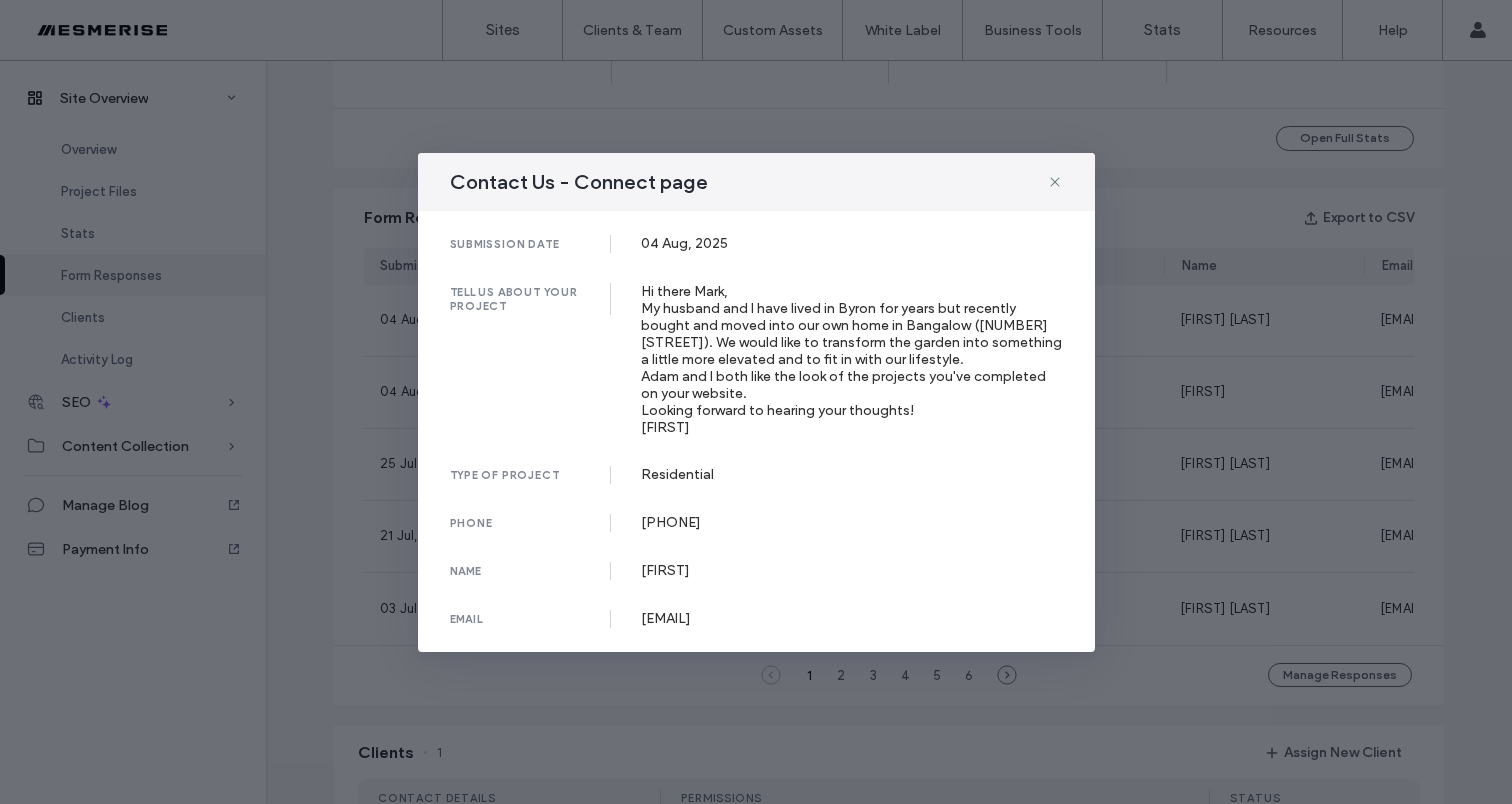 click on "Hi there Mark,
My husband and I have lived in Byron for years but recently bought and moved into our own home in Bangalow (4 Meadows Close). We would like to transform the garden into something a little more elevated and to fit in with our lifestyle.
Adam and I both like the look of the projects you've completed on your website.
Looking forward to hearing your thoughts!
Louisa" at bounding box center (852, 359) 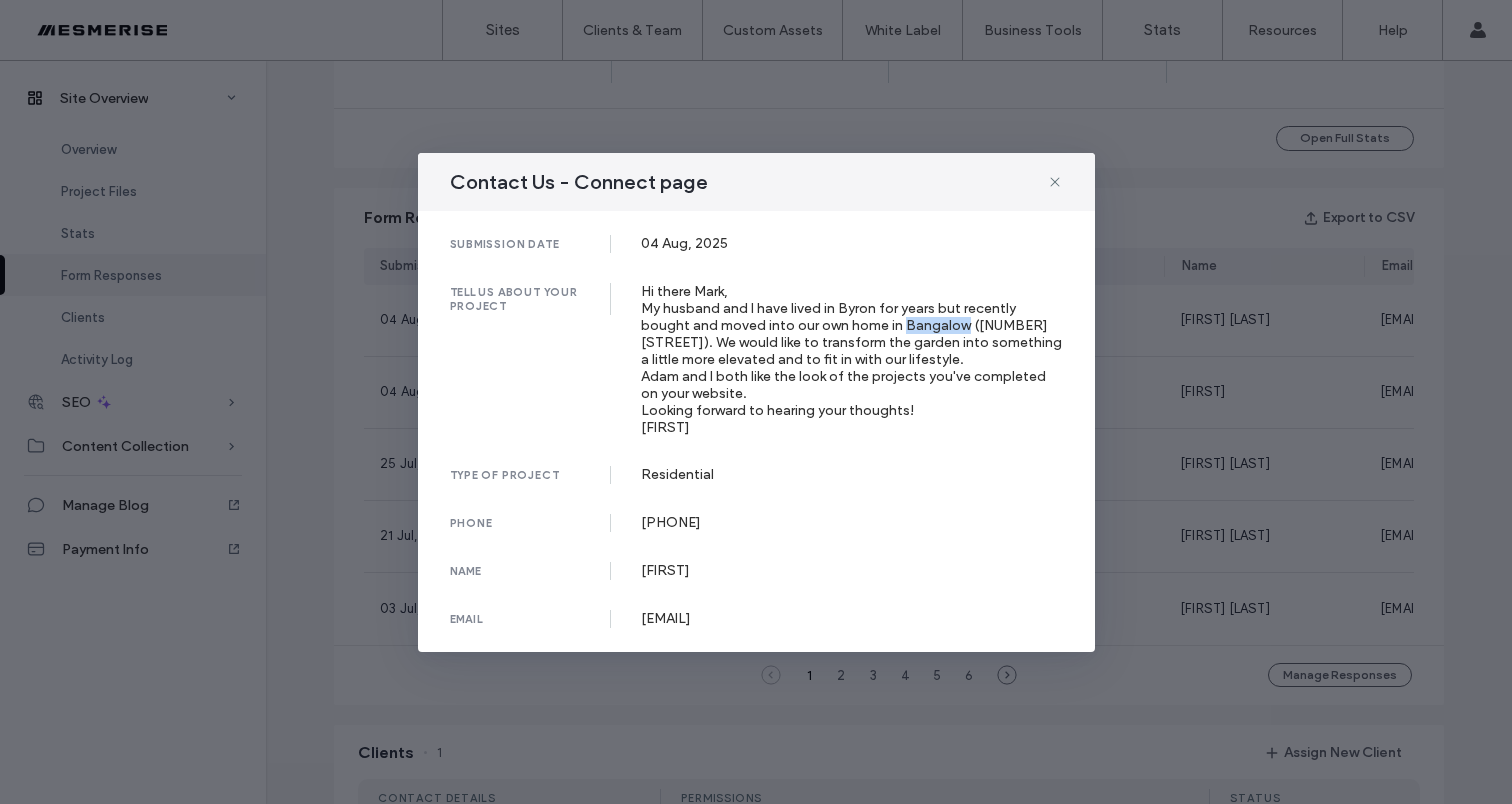 click on "Hi there Mark,
My husband and I have lived in Byron for years but recently bought and moved into our own home in Bangalow (4 Meadows Close). We would like to transform the garden into something a little more elevated and to fit in with our lifestyle.
Adam and I both like the look of the projects you've completed on your website.
Looking forward to hearing your thoughts!
Louisa" at bounding box center [852, 359] 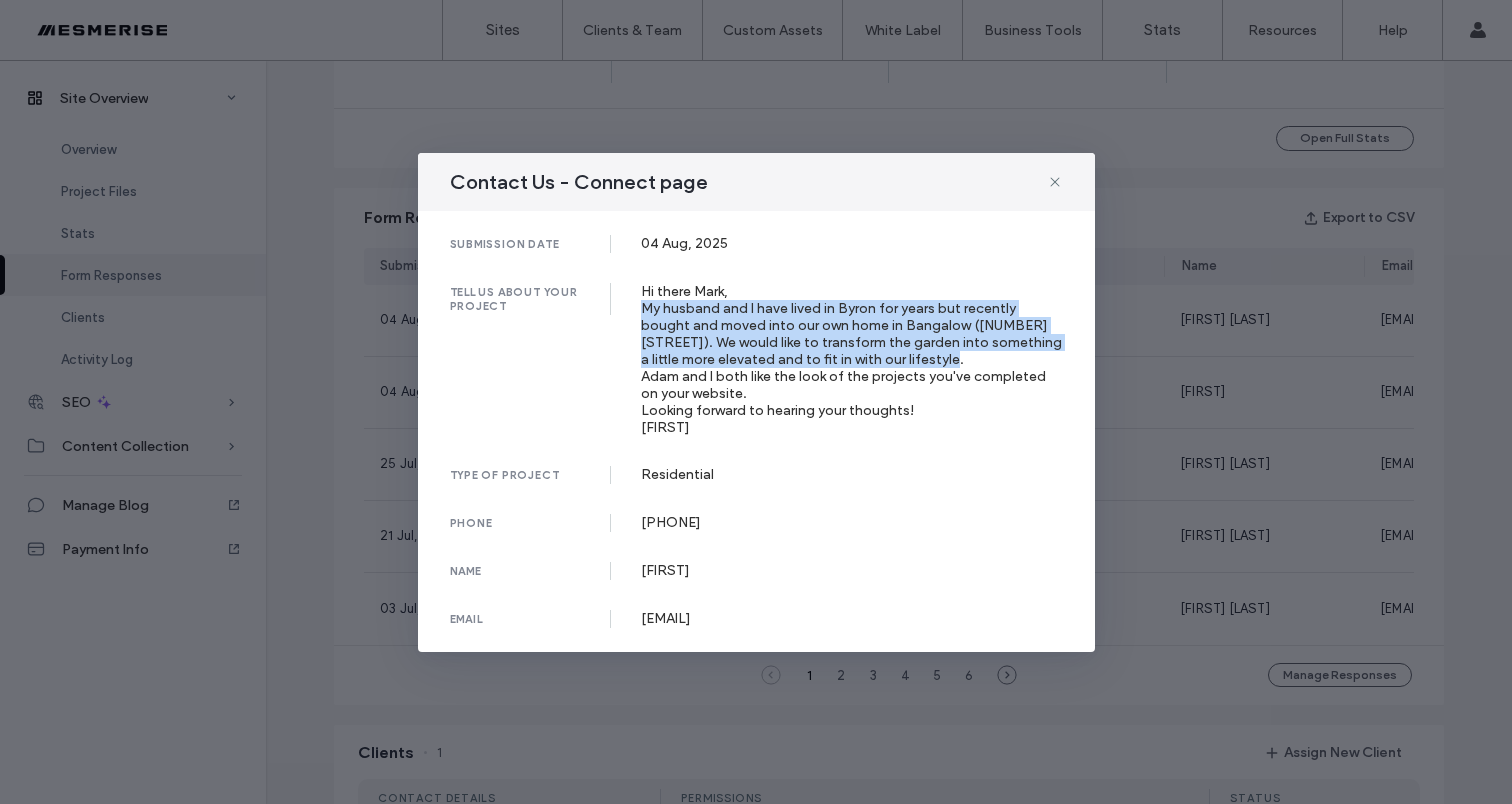 click on "Hi there Mark,
My husband and I have lived in Byron for years but recently bought and moved into our own home in Bangalow (4 Meadows Close). We would like to transform the garden into something a little more elevated and to fit in with our lifestyle.
Adam and I both like the look of the projects you've completed on your website.
Looking forward to hearing your thoughts!
Louisa" at bounding box center [852, 359] 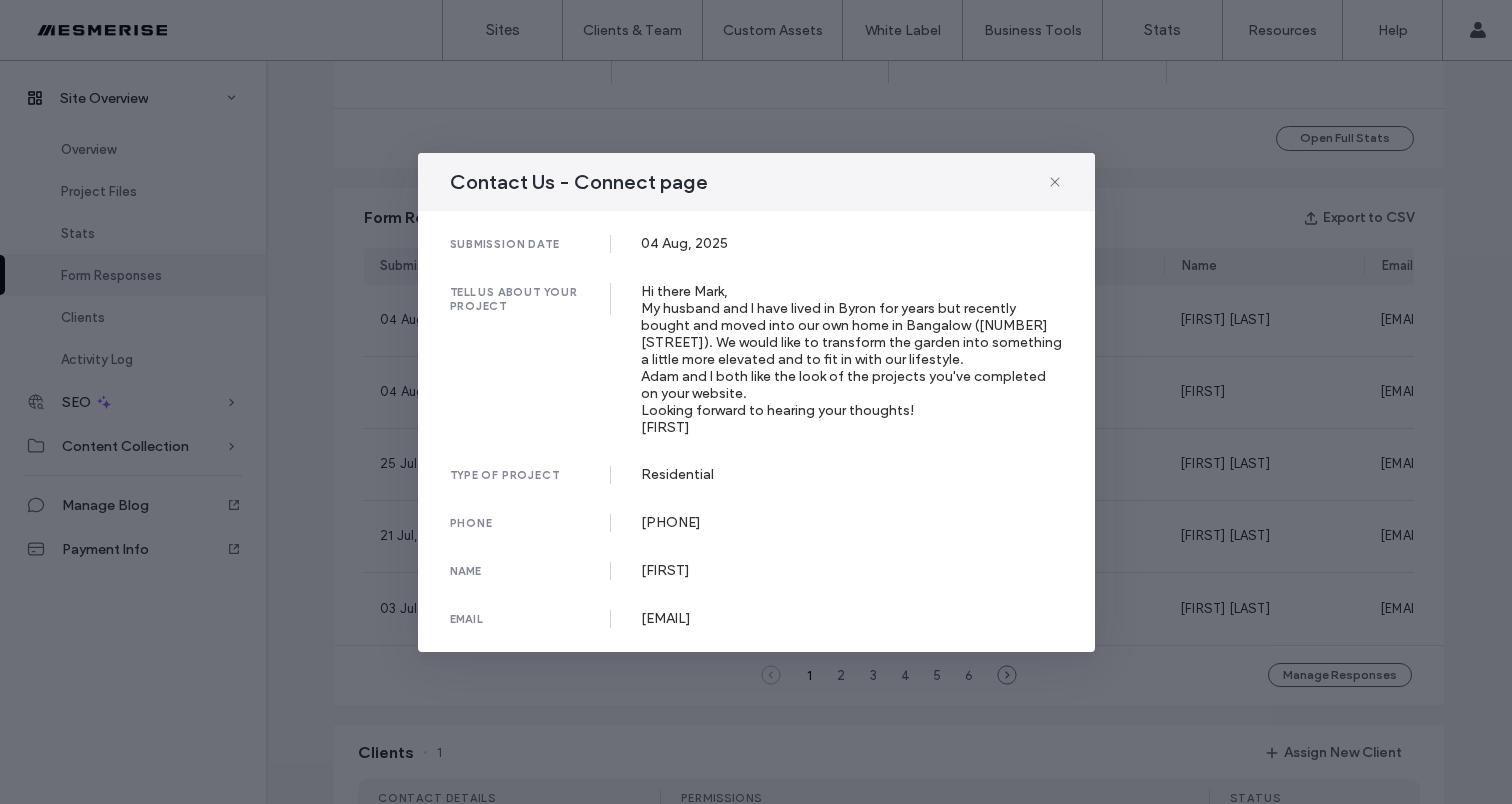 click on "Hi there Mark,
My husband and I have lived in Byron for years but recently bought and moved into our own home in Bangalow (4 Meadows Close). We would like to transform the garden into something a little more elevated and to fit in with our lifestyle.
Adam and I both like the look of the projects you've completed on your website.
Looking forward to hearing your thoughts!
Louisa" at bounding box center (852, 359) 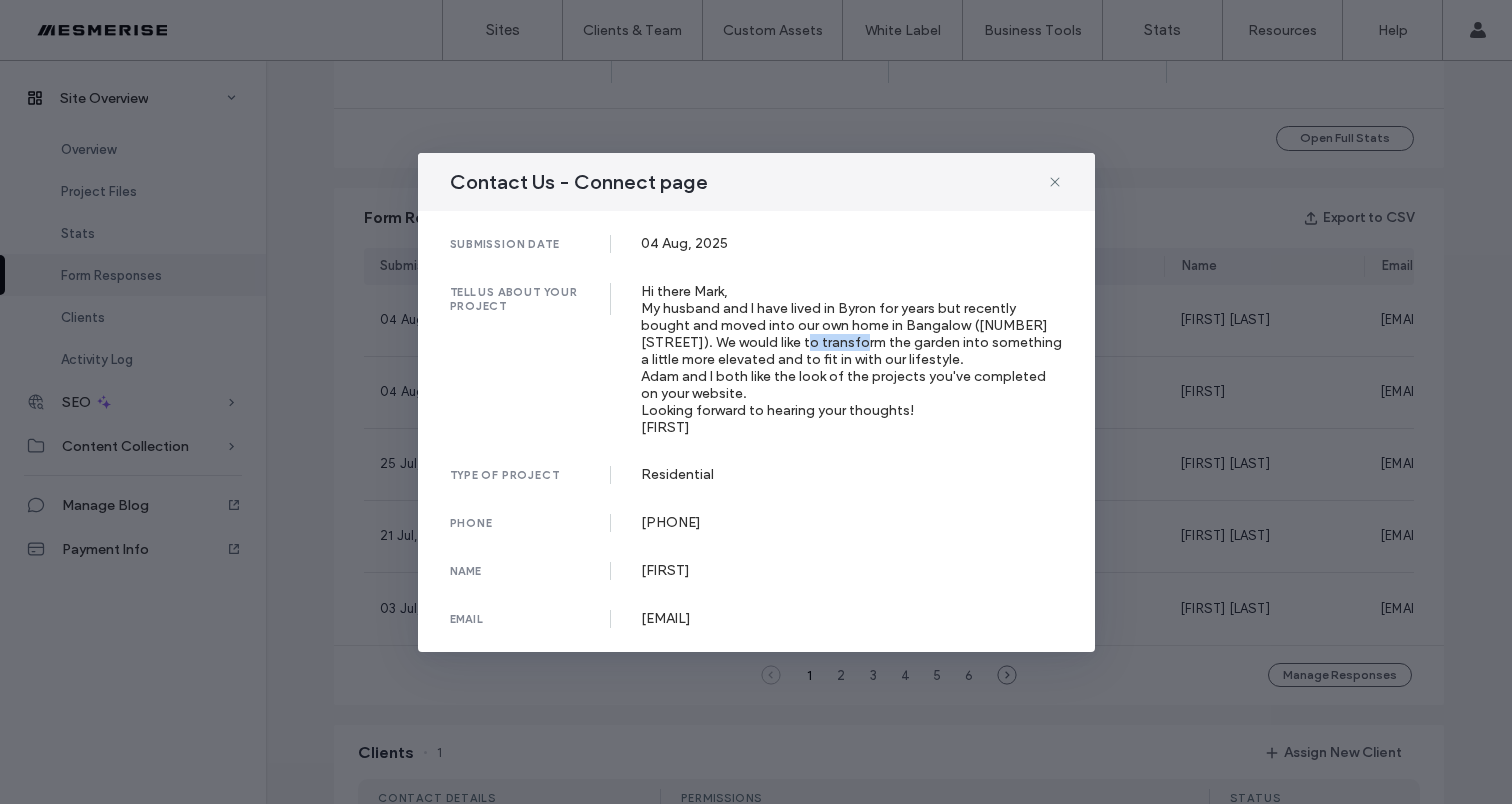 click on "Hi there Mark,
My husband and I have lived in Byron for years but recently bought and moved into our own home in Bangalow (4 Meadows Close). We would like to transform the garden into something a little more elevated and to fit in with our lifestyle.
Adam and I both like the look of the projects you've completed on your website.
Looking forward to hearing your thoughts!
Louisa" at bounding box center (852, 359) 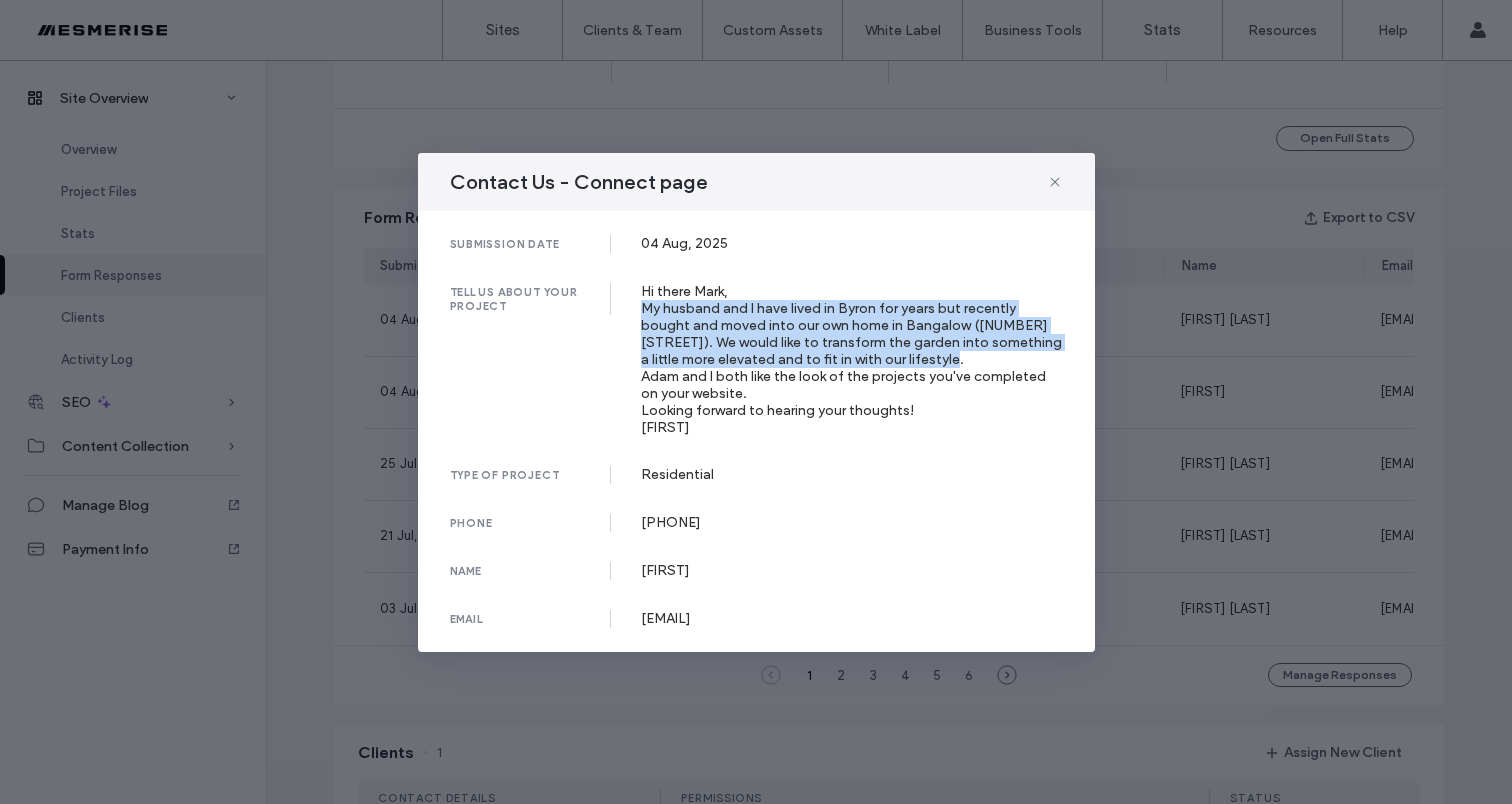 click on "Hi there Mark,
My husband and I have lived in Byron for years but recently bought and moved into our own home in Bangalow (4 Meadows Close). We would like to transform the garden into something a little more elevated and to fit in with our lifestyle.
Adam and I both like the look of the projects you've completed on your website.
Looking forward to hearing your thoughts!
Louisa" at bounding box center [852, 359] 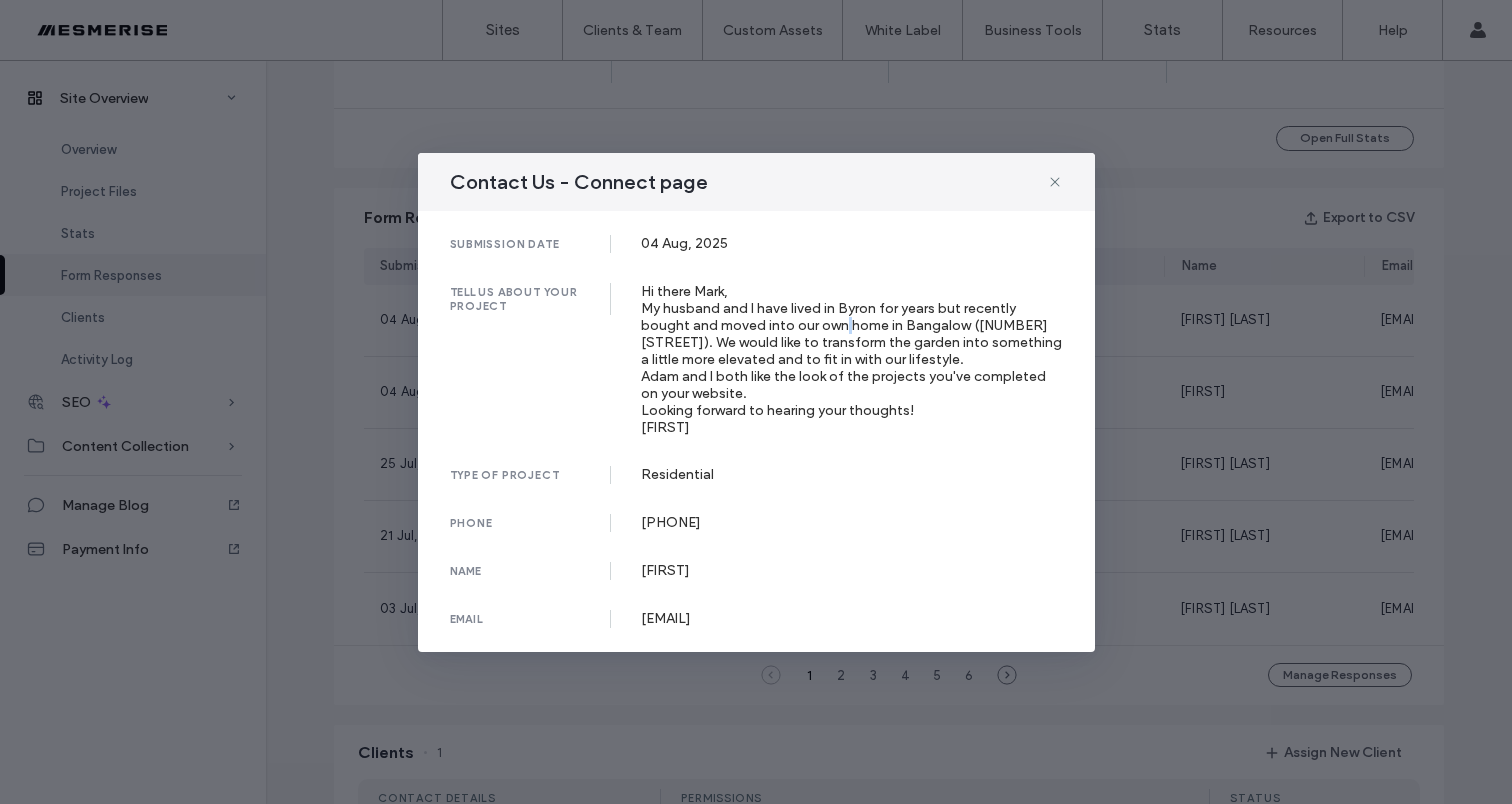 click on "Hi there Mark,
My husband and I have lived in Byron for years but recently bought and moved into our own home in Bangalow (4 Meadows Close). We would like to transform the garden into something a little more elevated and to fit in with our lifestyle.
Adam and I both like the look of the projects you've completed on your website.
Looking forward to hearing your thoughts!
Louisa" at bounding box center (852, 359) 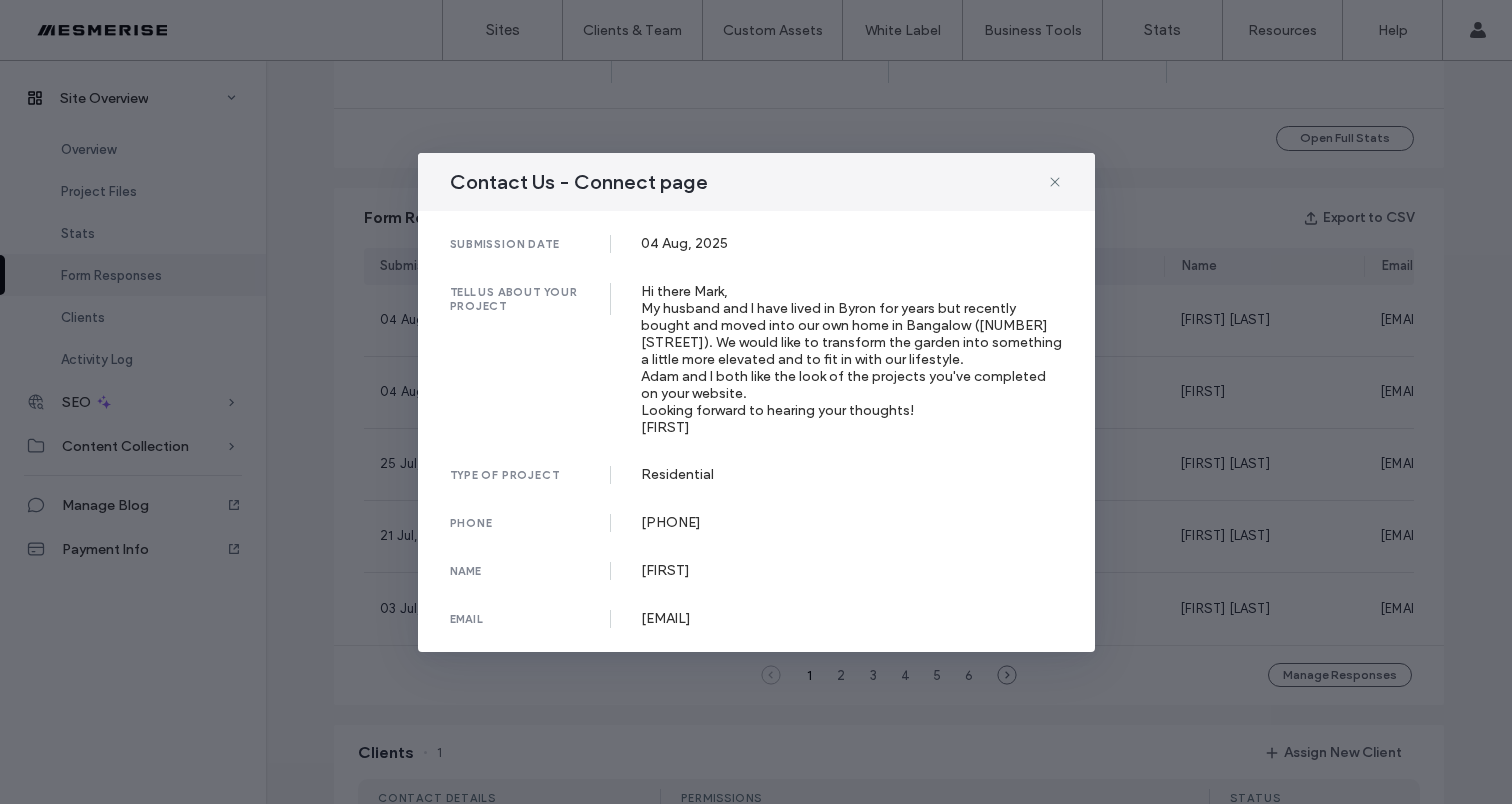 click on "Hi there Mark,
My husband and I have lived in Byron for years but recently bought and moved into our own home in Bangalow (4 Meadows Close). We would like to transform the garden into something a little more elevated and to fit in with our lifestyle.
Adam and I both like the look of the projects you've completed on your website.
Looking forward to hearing your thoughts!
Louisa" at bounding box center (852, 359) 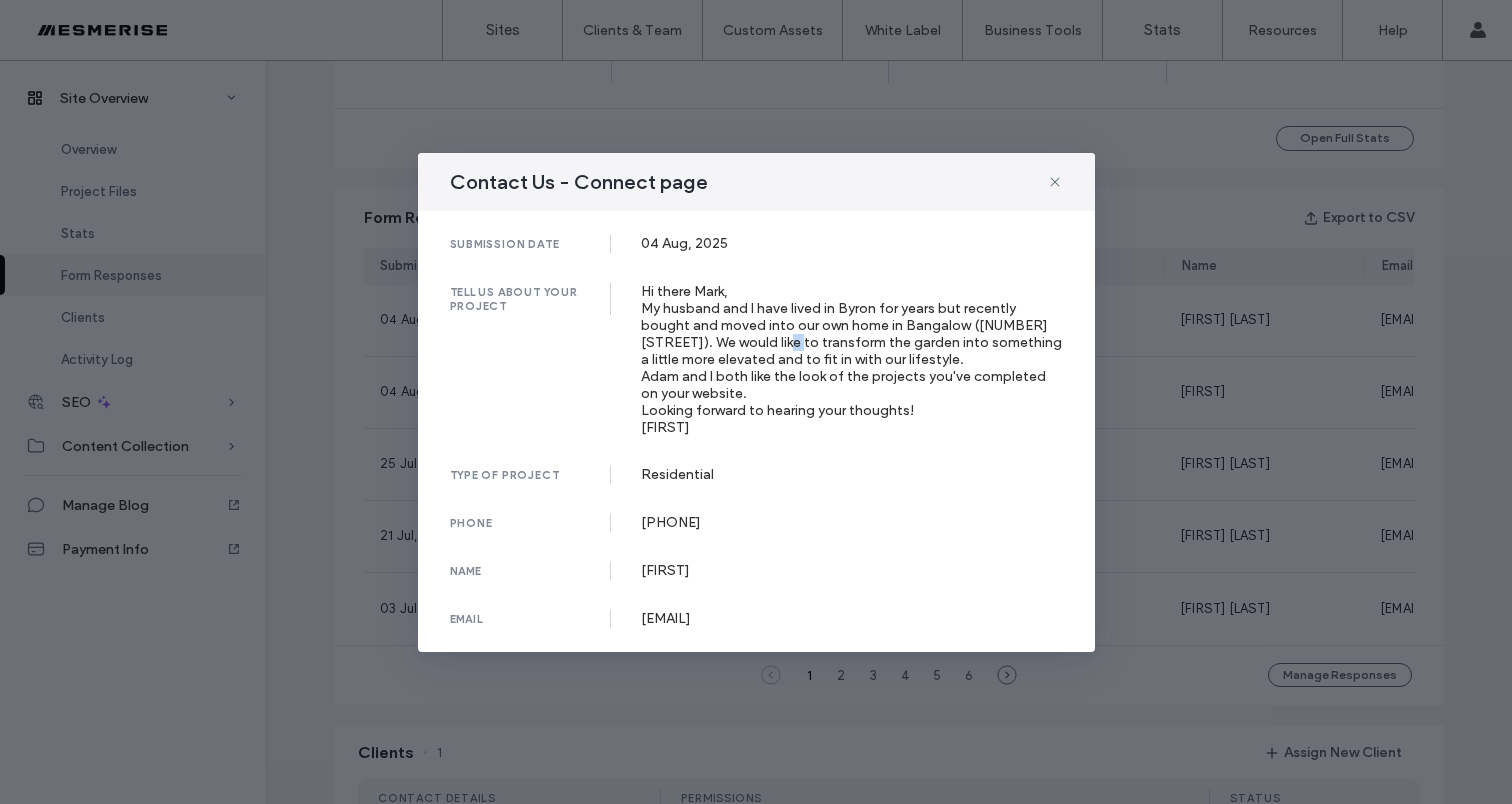 click on "Hi there Mark,
My husband and I have lived in Byron for years but recently bought and moved into our own home in Bangalow (4 Meadows Close). We would like to transform the garden into something a little more elevated and to fit in with our lifestyle.
Adam and I both like the look of the projects you've completed on your website.
Looking forward to hearing your thoughts!
Louisa" at bounding box center (852, 359) 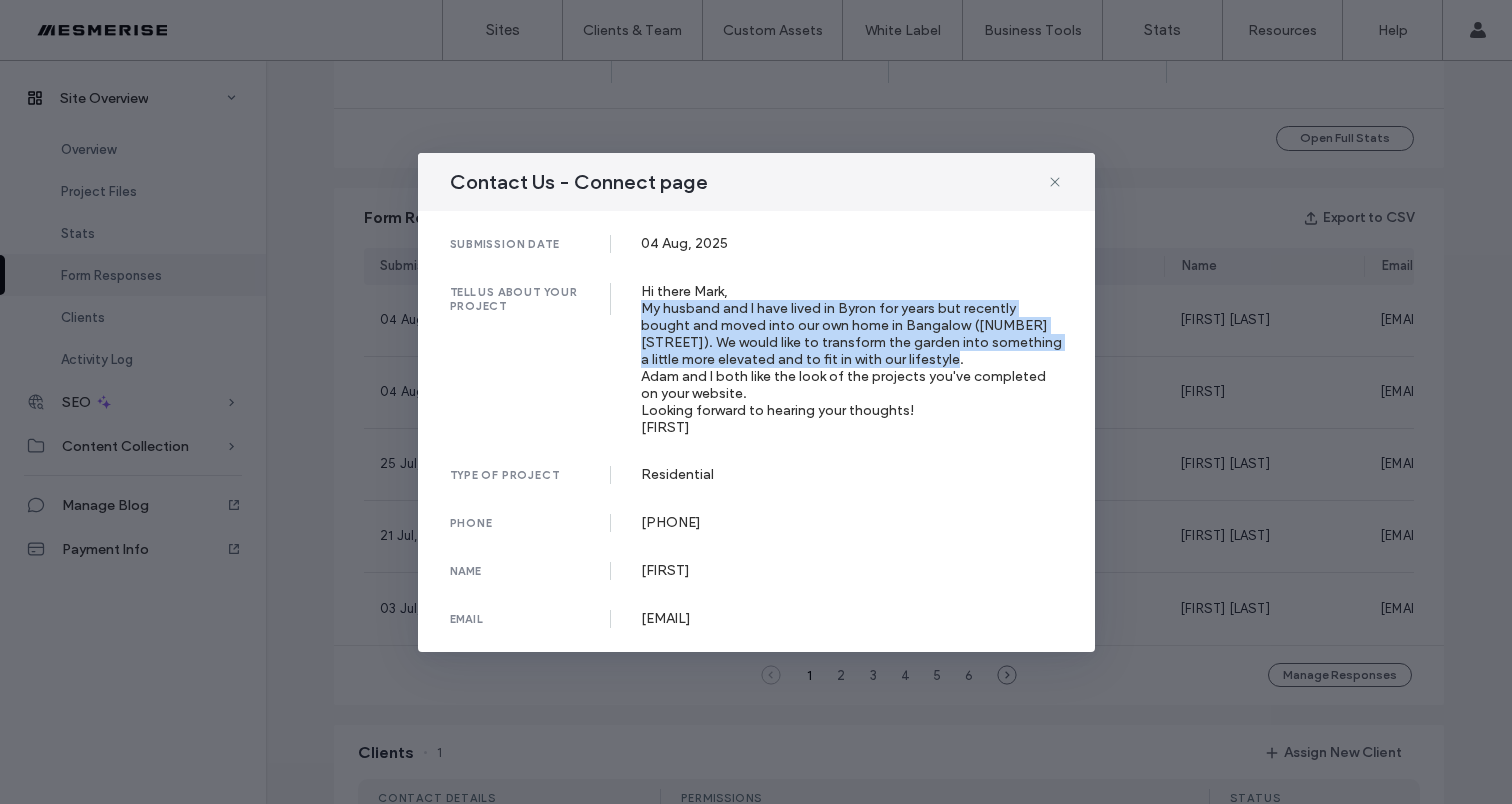 click on "Hi there Mark,
My husband and I have lived in Byron for years but recently bought and moved into our own home in Bangalow (4 Meadows Close). We would like to transform the garden into something a little more elevated and to fit in with our lifestyle.
Adam and I both like the look of the projects you've completed on your website.
Looking forward to hearing your thoughts!
Louisa" at bounding box center (852, 359) 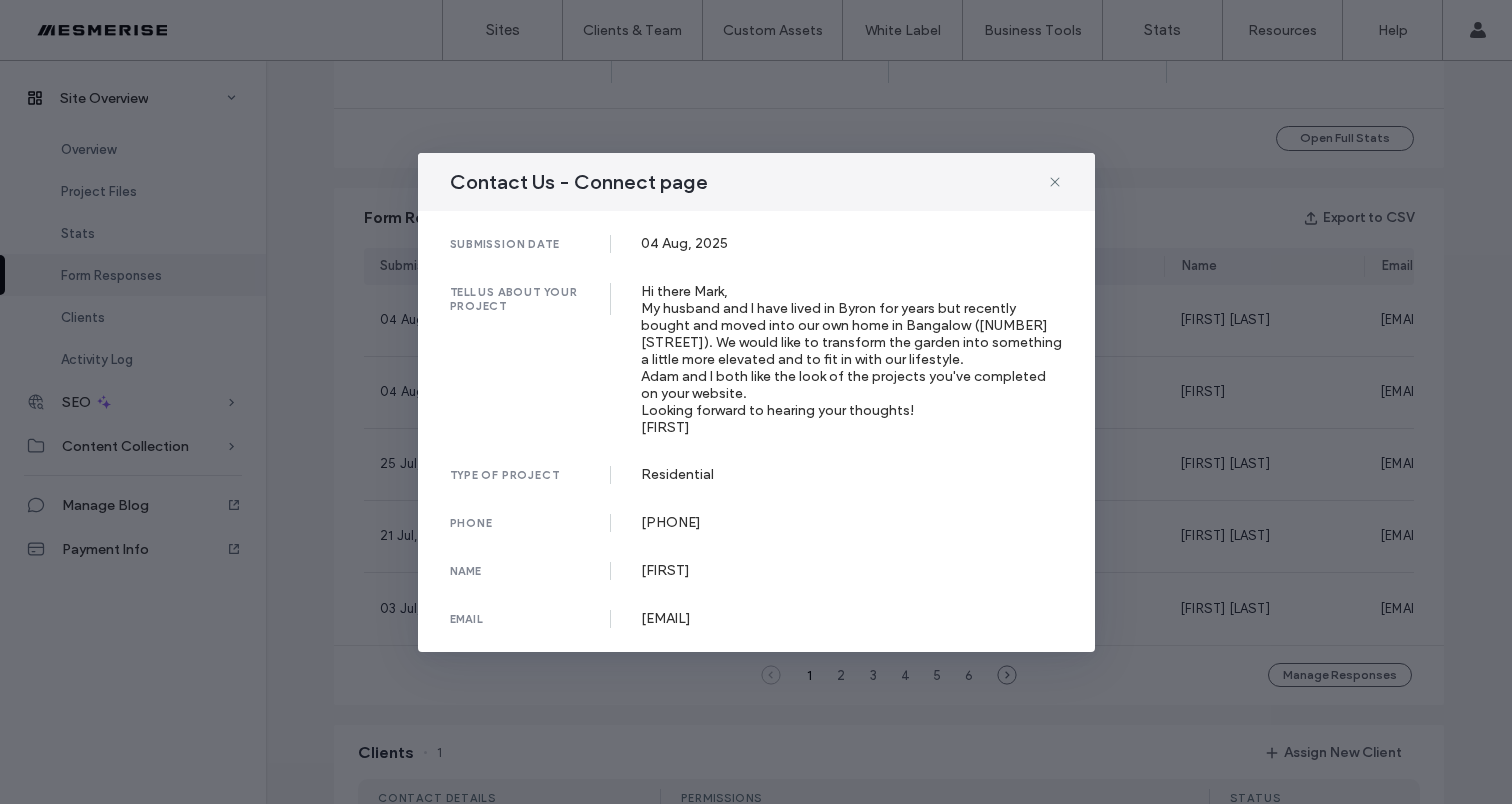 click on "Hi there Mark,
My husband and I have lived in Byron for years but recently bought and moved into our own home in Bangalow (4 Meadows Close). We would like to transform the garden into something a little more elevated and to fit in with our lifestyle.
Adam and I both like the look of the projects you've completed on your website.
Looking forward to hearing your thoughts!
Louisa" at bounding box center (852, 359) 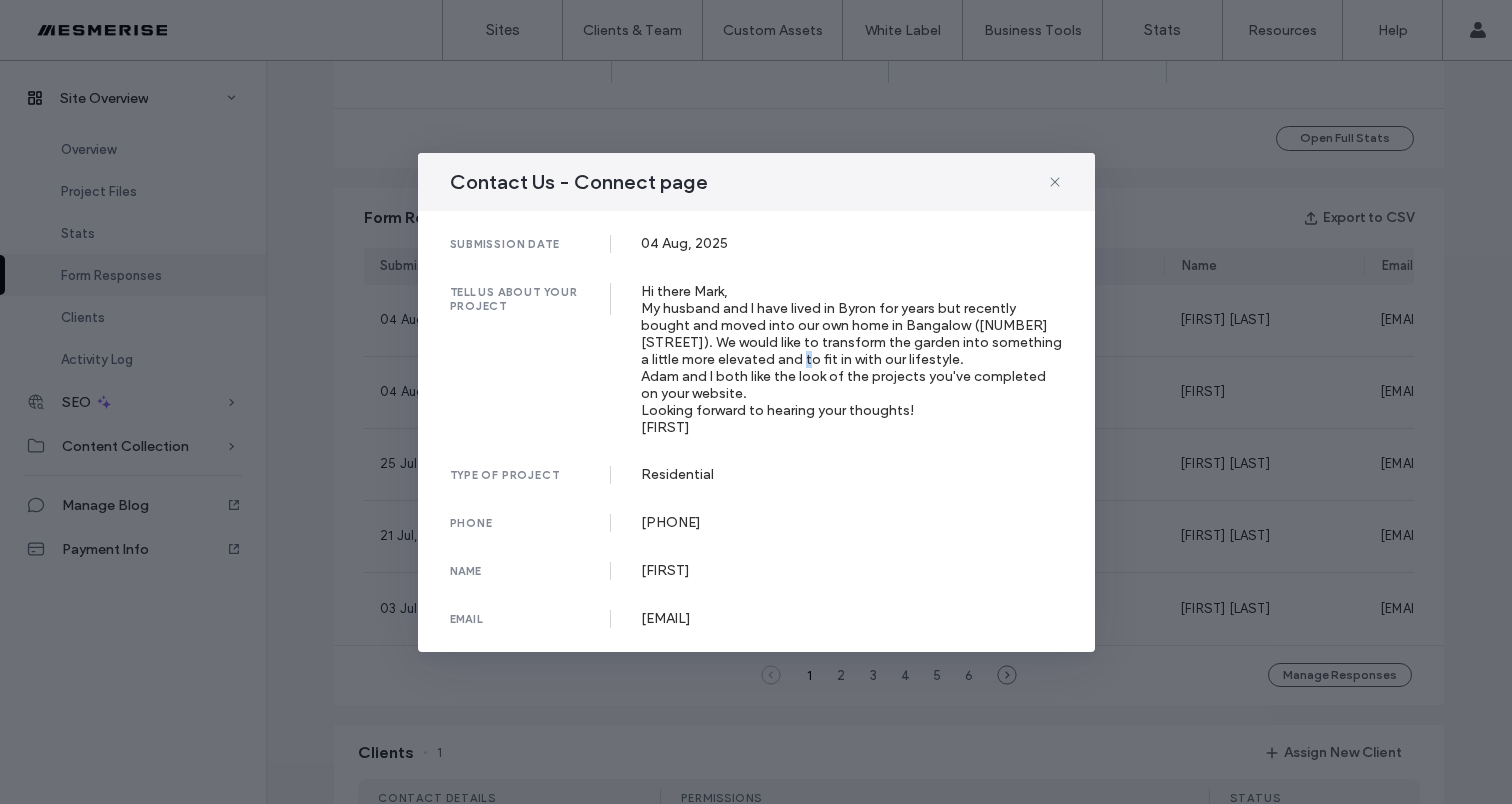 click on "Hi there Mark,
My husband and I have lived in Byron for years but recently bought and moved into our own home in Bangalow (4 Meadows Close). We would like to transform the garden into something a little more elevated and to fit in with our lifestyle.
Adam and I both like the look of the projects you've completed on your website.
Looking forward to hearing your thoughts!
Louisa" at bounding box center [852, 359] 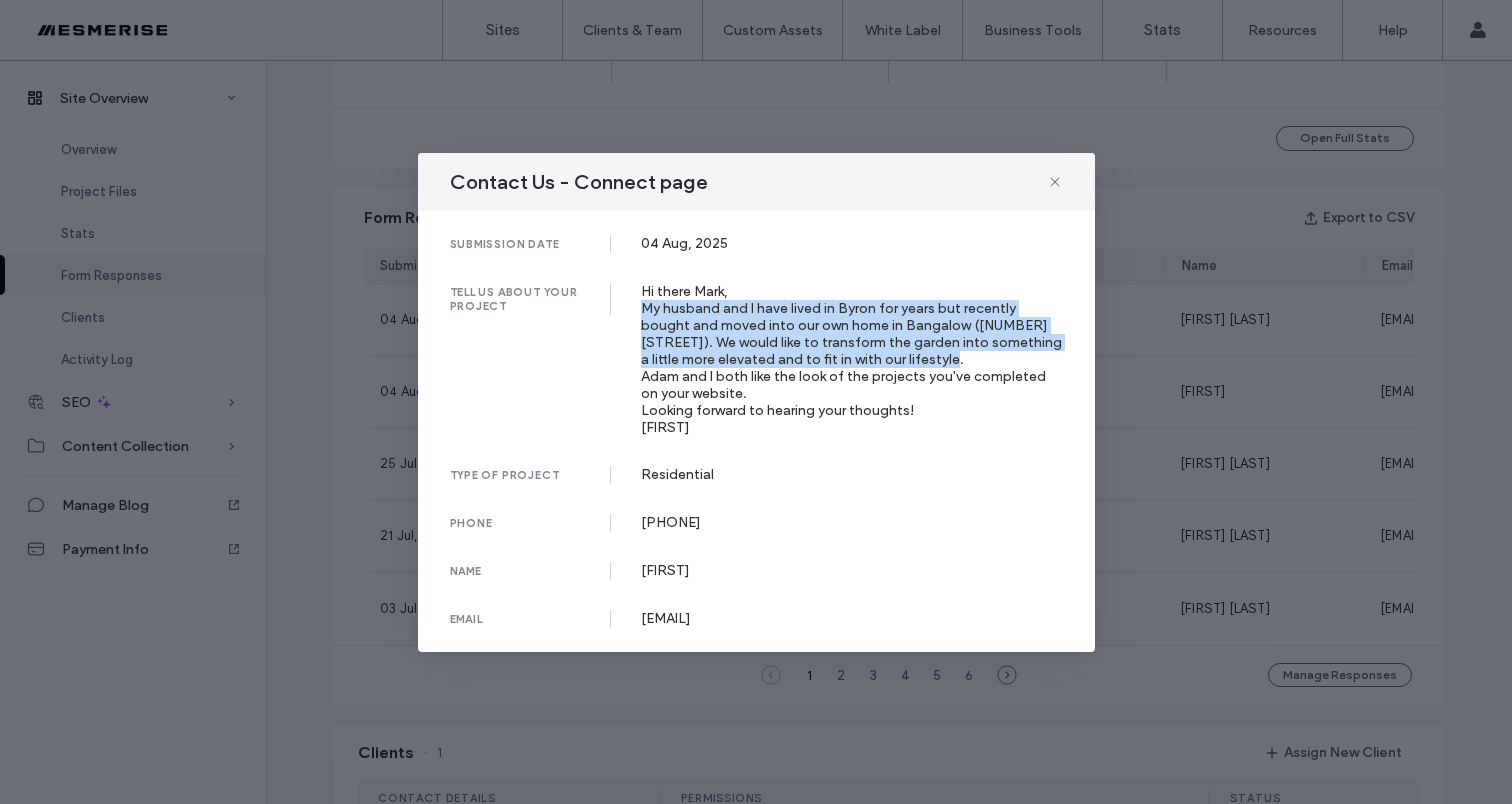 click on "Hi there Mark,
My husband and I have lived in Byron for years but recently bought and moved into our own home in Bangalow (4 Meadows Close). We would like to transform the garden into something a little more elevated and to fit in with our lifestyle.
Adam and I both like the look of the projects you've completed on your website.
Looking forward to hearing your thoughts!
Louisa" at bounding box center [852, 359] 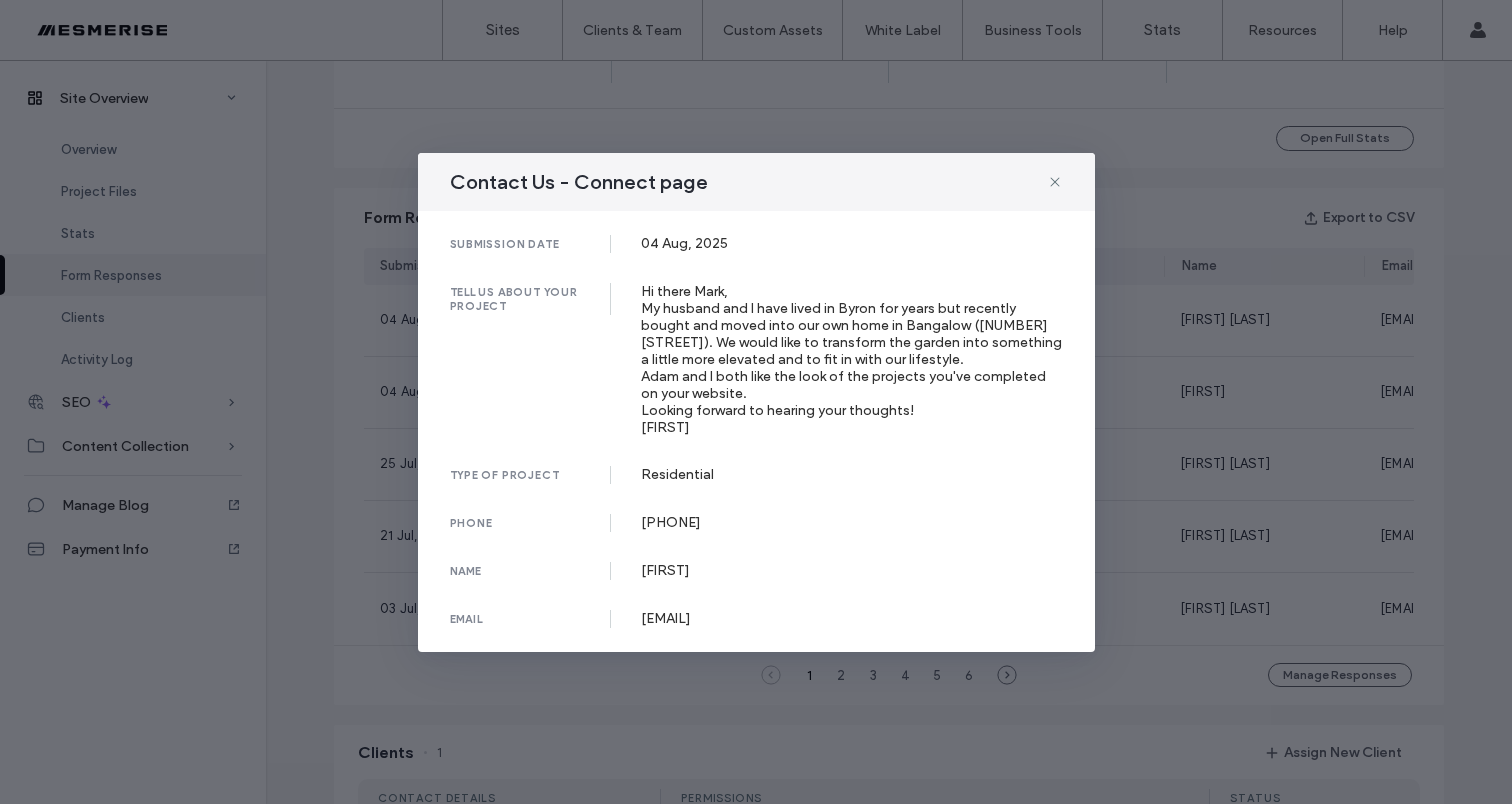 click on "Hi there Mark,
My husband and I have lived in Byron for years but recently bought and moved into our own home in Bangalow (4 Meadows Close). We would like to transform the garden into something a little more elevated and to fit in with our lifestyle.
Adam and I both like the look of the projects you've completed on your website.
Looking forward to hearing your thoughts!
Louisa" at bounding box center (852, 359) 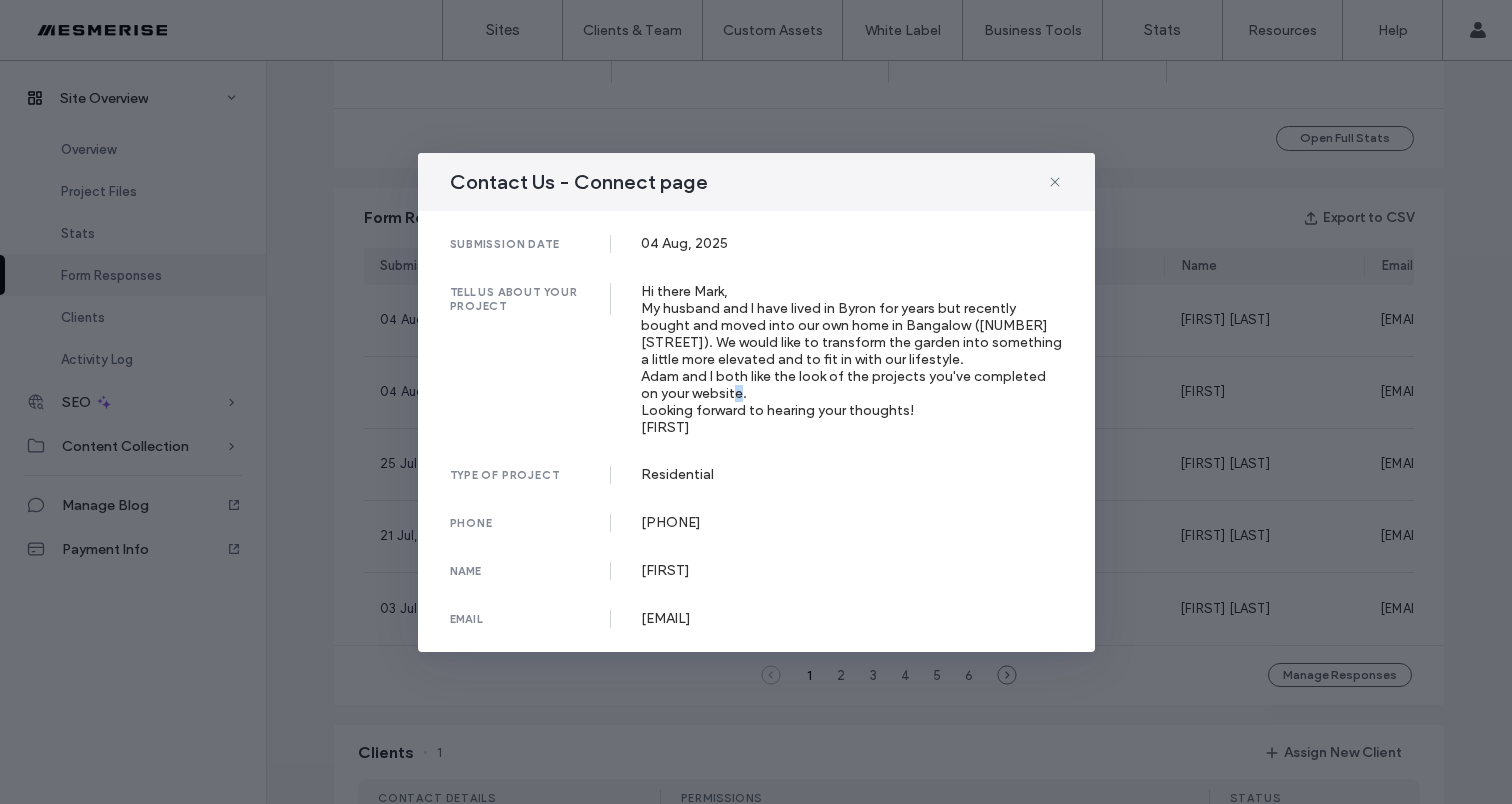 click on "Hi there Mark,
My husband and I have lived in Byron for years but recently bought and moved into our own home in Bangalow (4 Meadows Close). We would like to transform the garden into something a little more elevated and to fit in with our lifestyle.
Adam and I both like the look of the projects you've completed on your website.
Looking forward to hearing your thoughts!
Louisa" at bounding box center (852, 359) 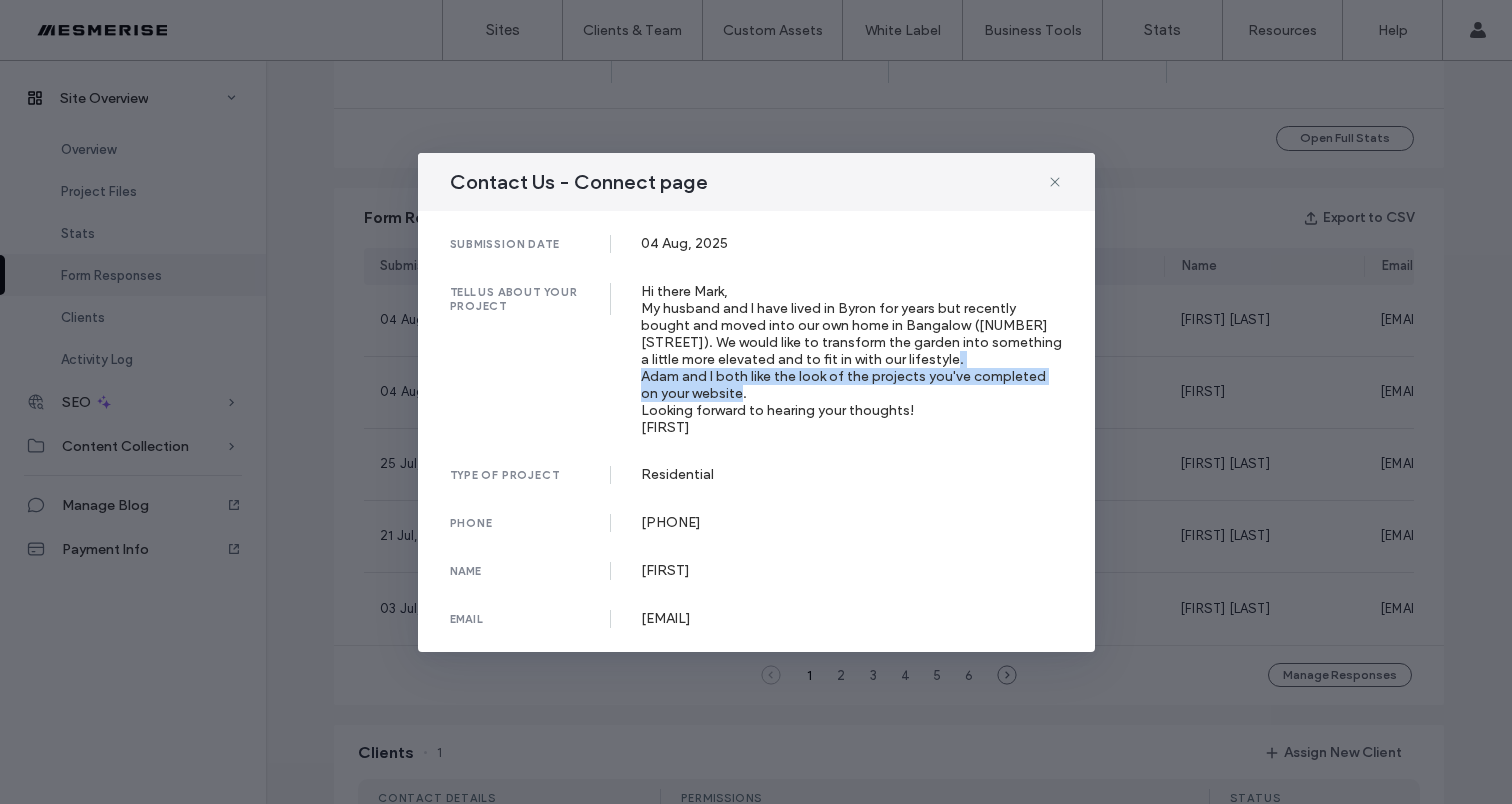 click on "Hi there Mark,
My husband and I have lived in Byron for years but recently bought and moved into our own home in Bangalow (4 Meadows Close). We would like to transform the garden into something a little more elevated and to fit in with our lifestyle.
Adam and I both like the look of the projects you've completed on your website.
Looking forward to hearing your thoughts!
Louisa" at bounding box center [852, 359] 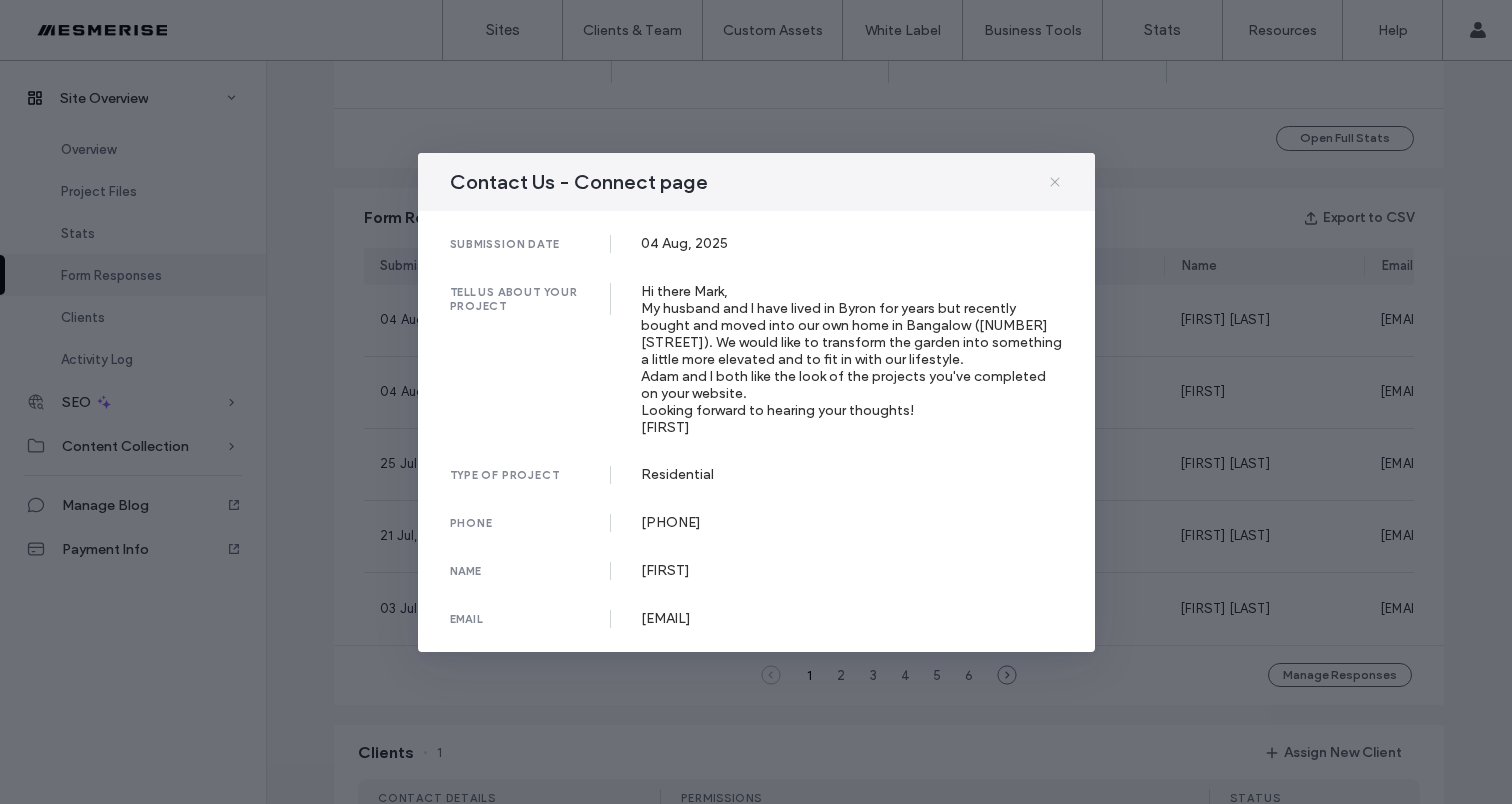 click 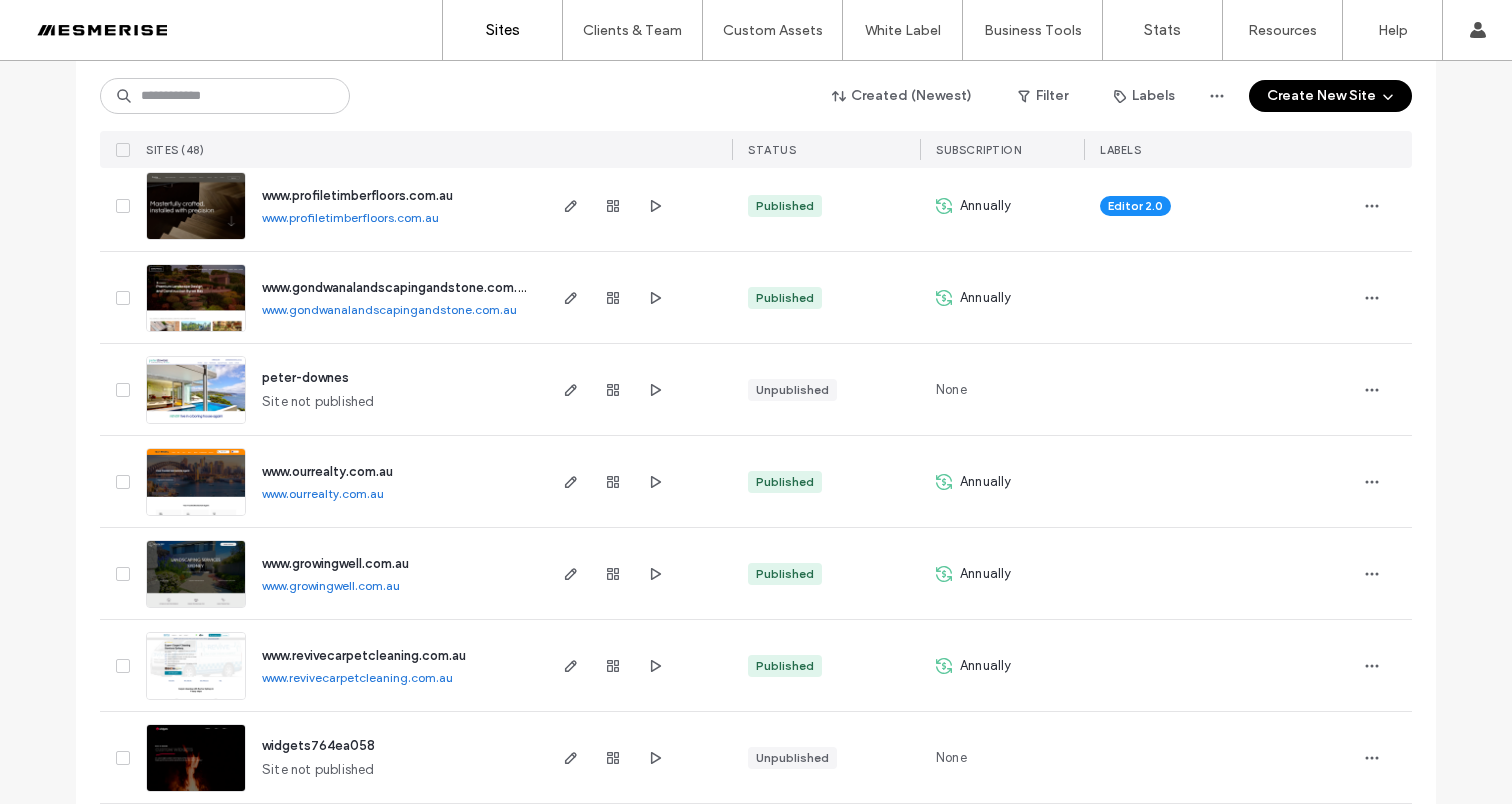 scroll, scrollTop: 1571, scrollLeft: 0, axis: vertical 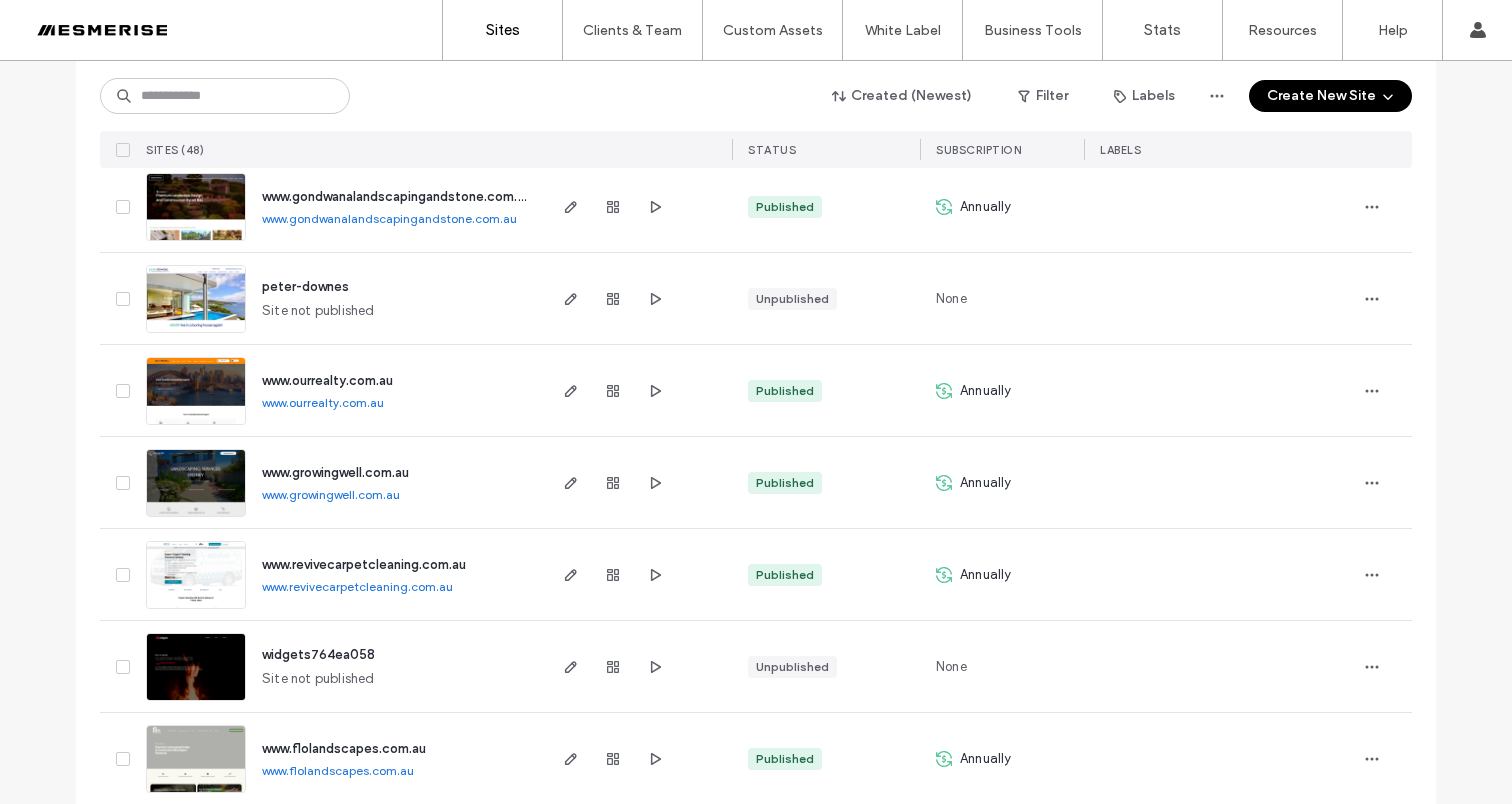 click on "www.growingwell.com.au" at bounding box center [335, 472] 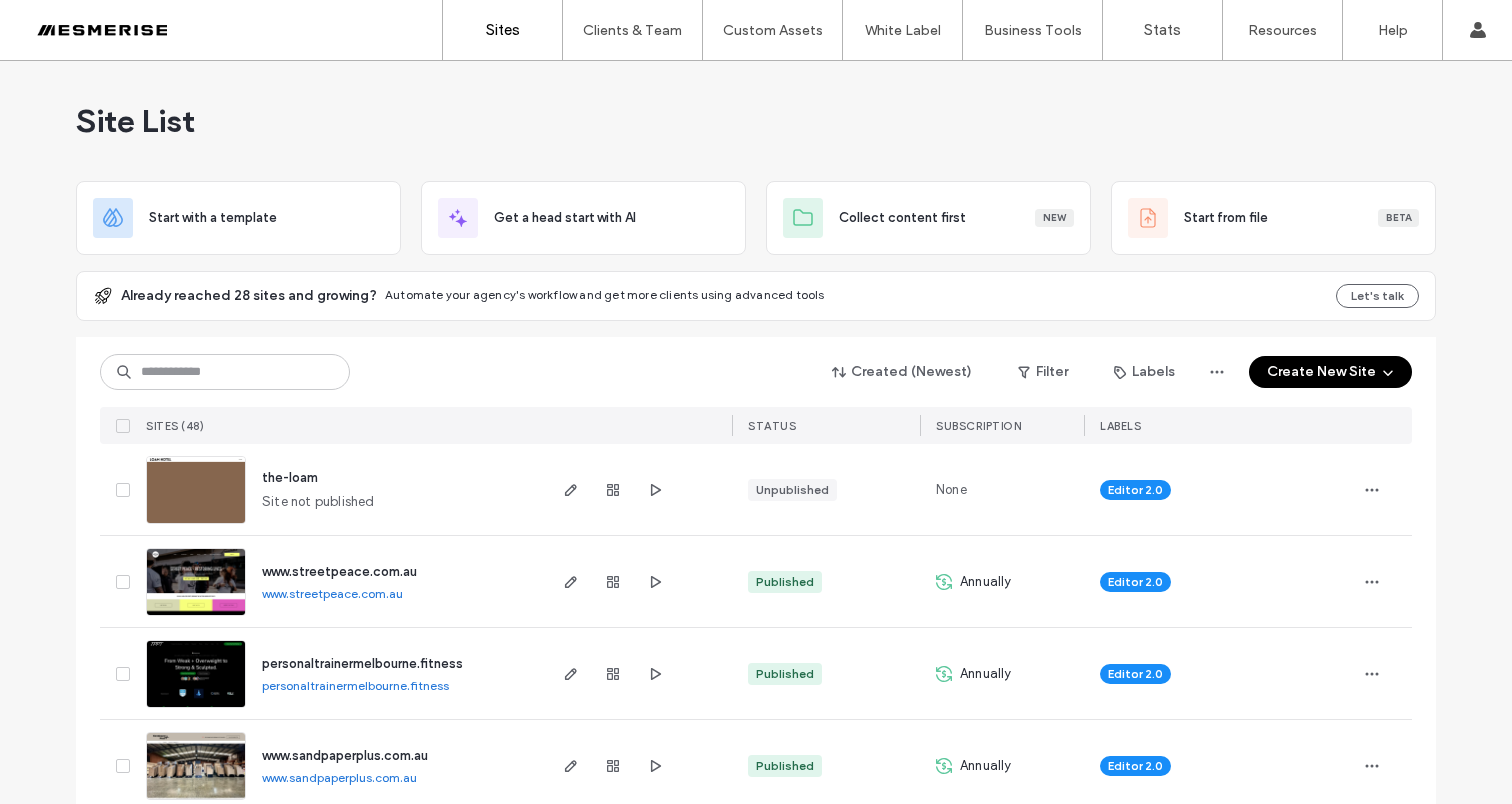 scroll, scrollTop: 0, scrollLeft: 0, axis: both 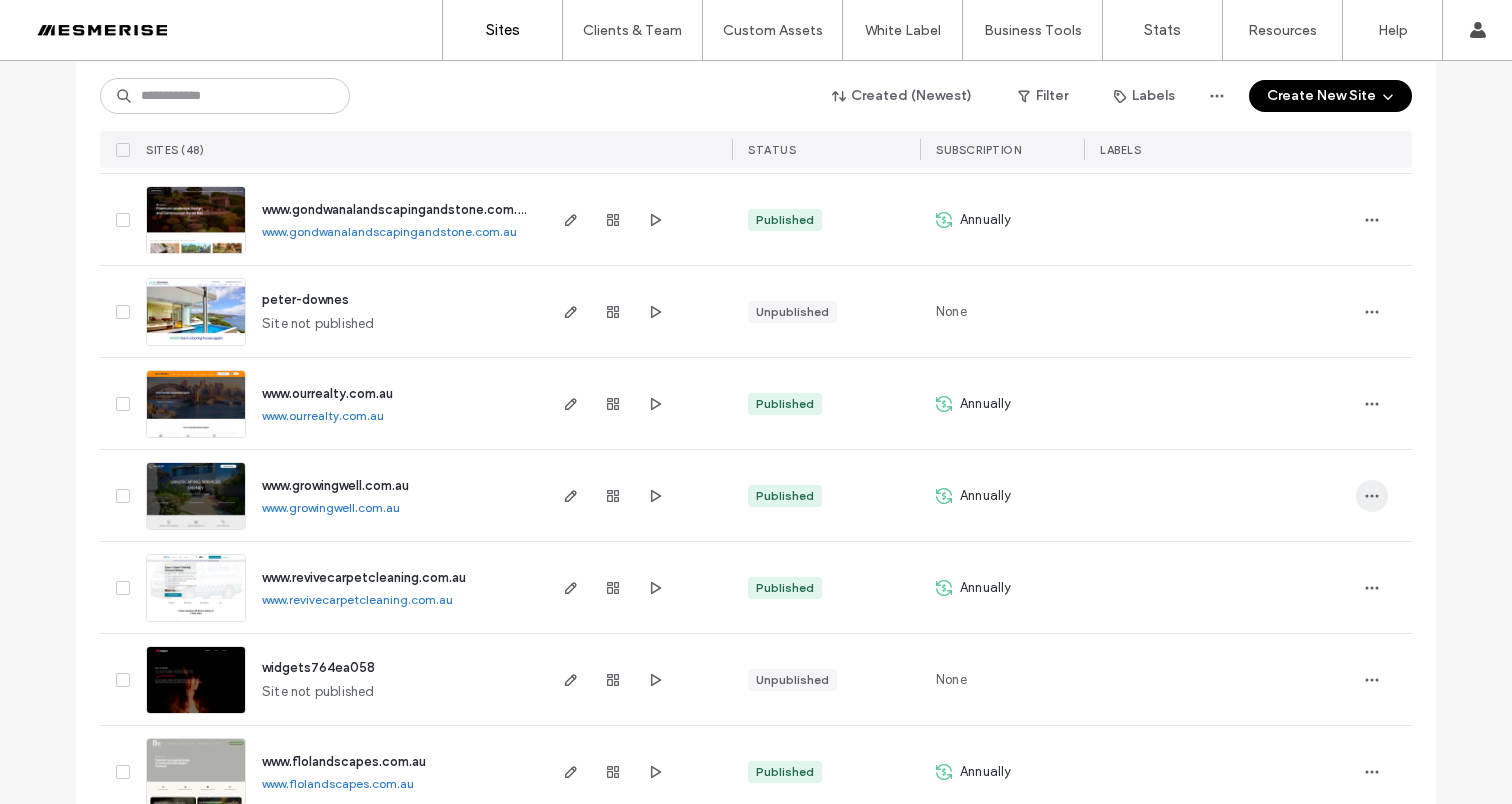 click at bounding box center [1372, 496] 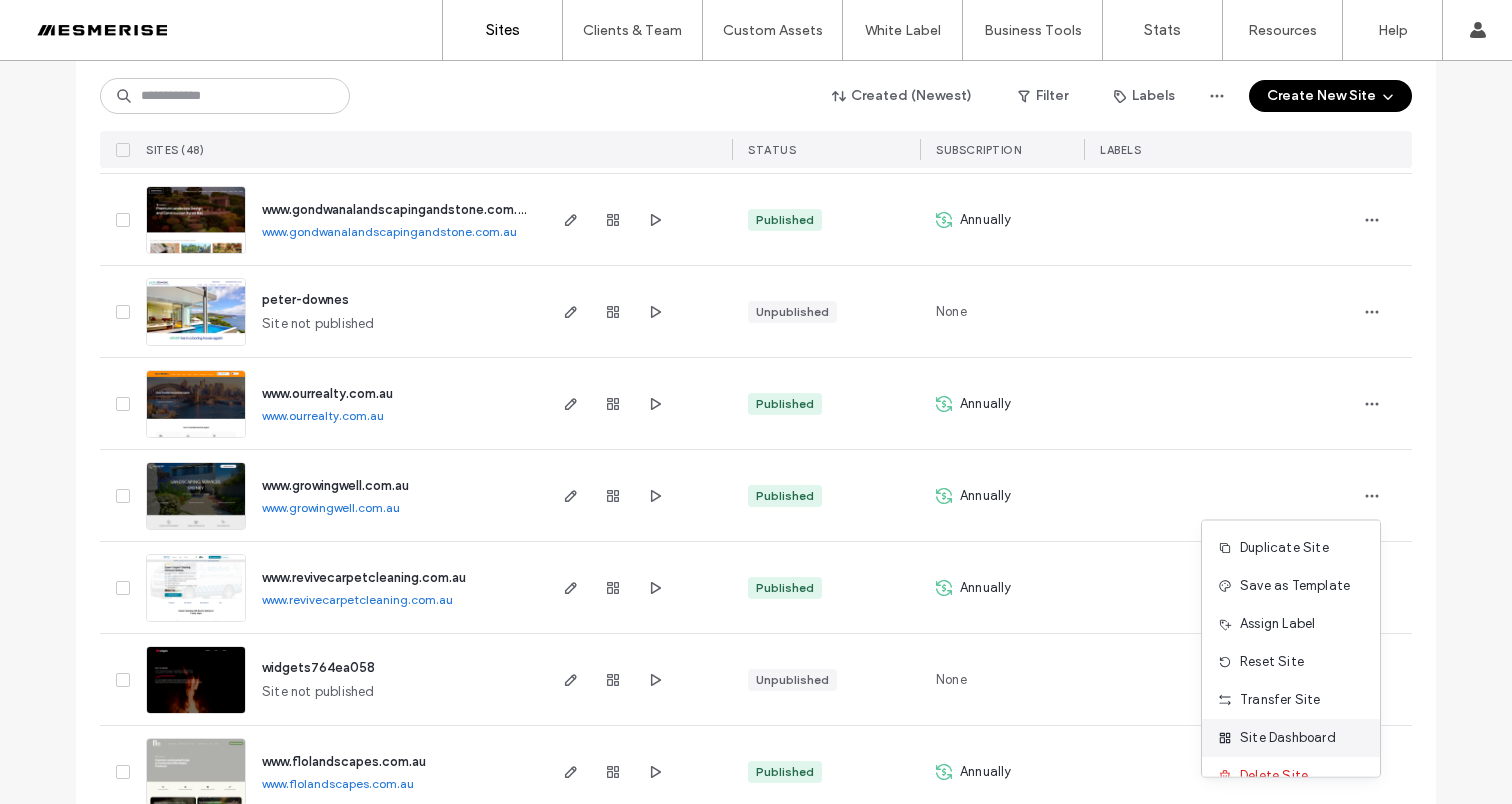 click on "Site Dashboard" at bounding box center (1288, 738) 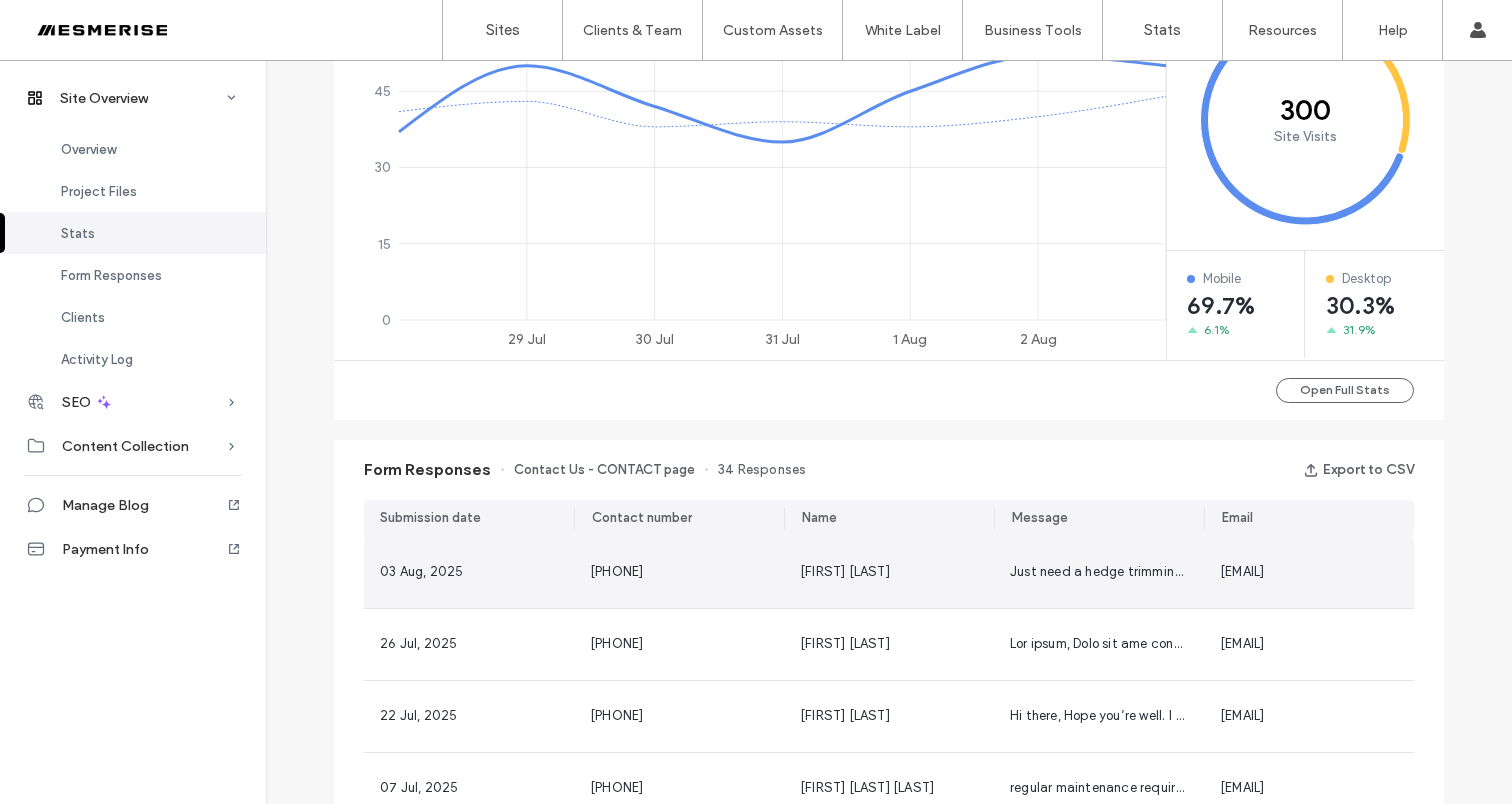 scroll, scrollTop: 929, scrollLeft: 0, axis: vertical 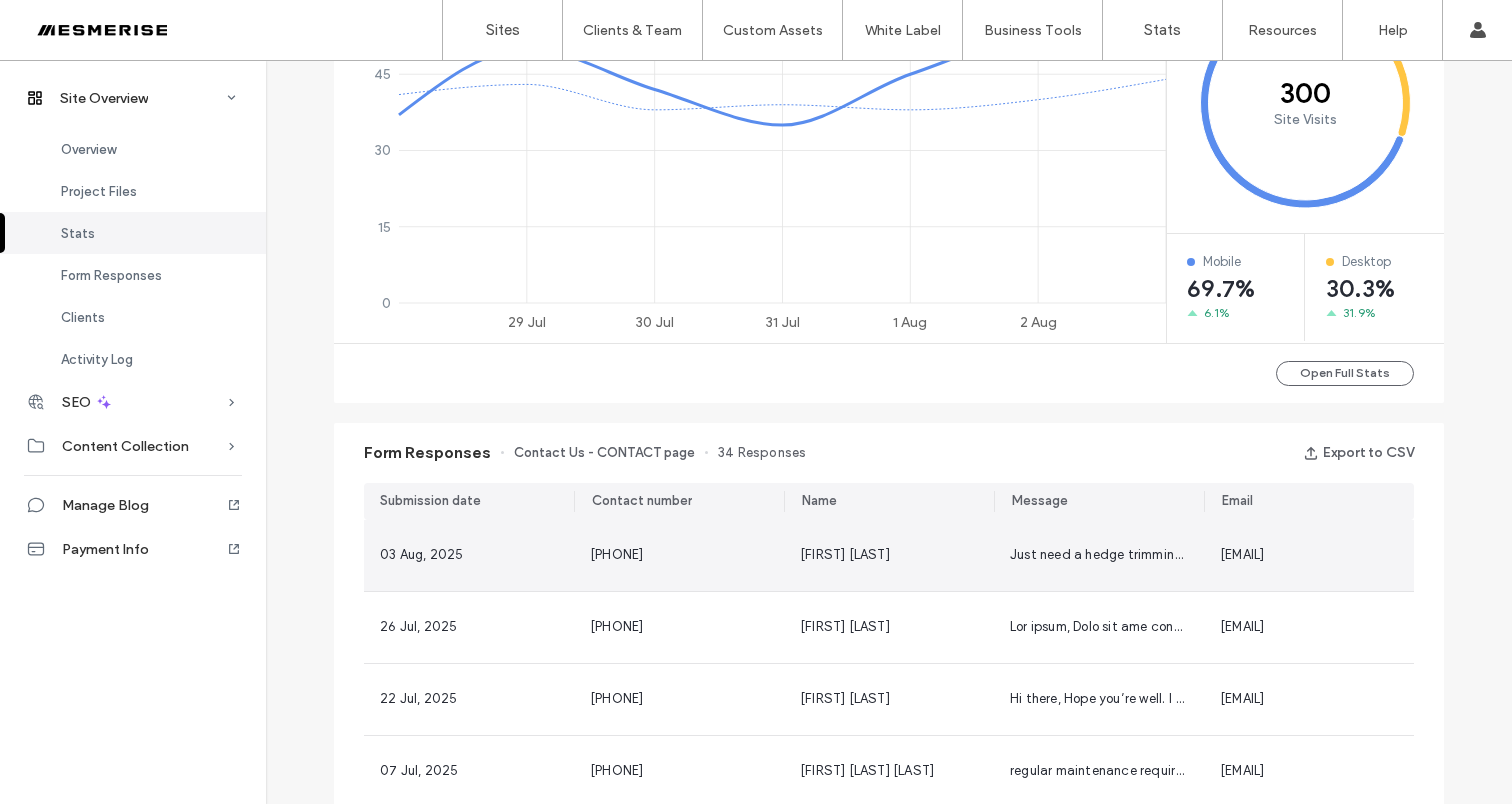 click on "Just need a hedge trimming and patio / walls jet washed. Looking for an estimate quote for now. Can send photos over email" at bounding box center (1390, 554) 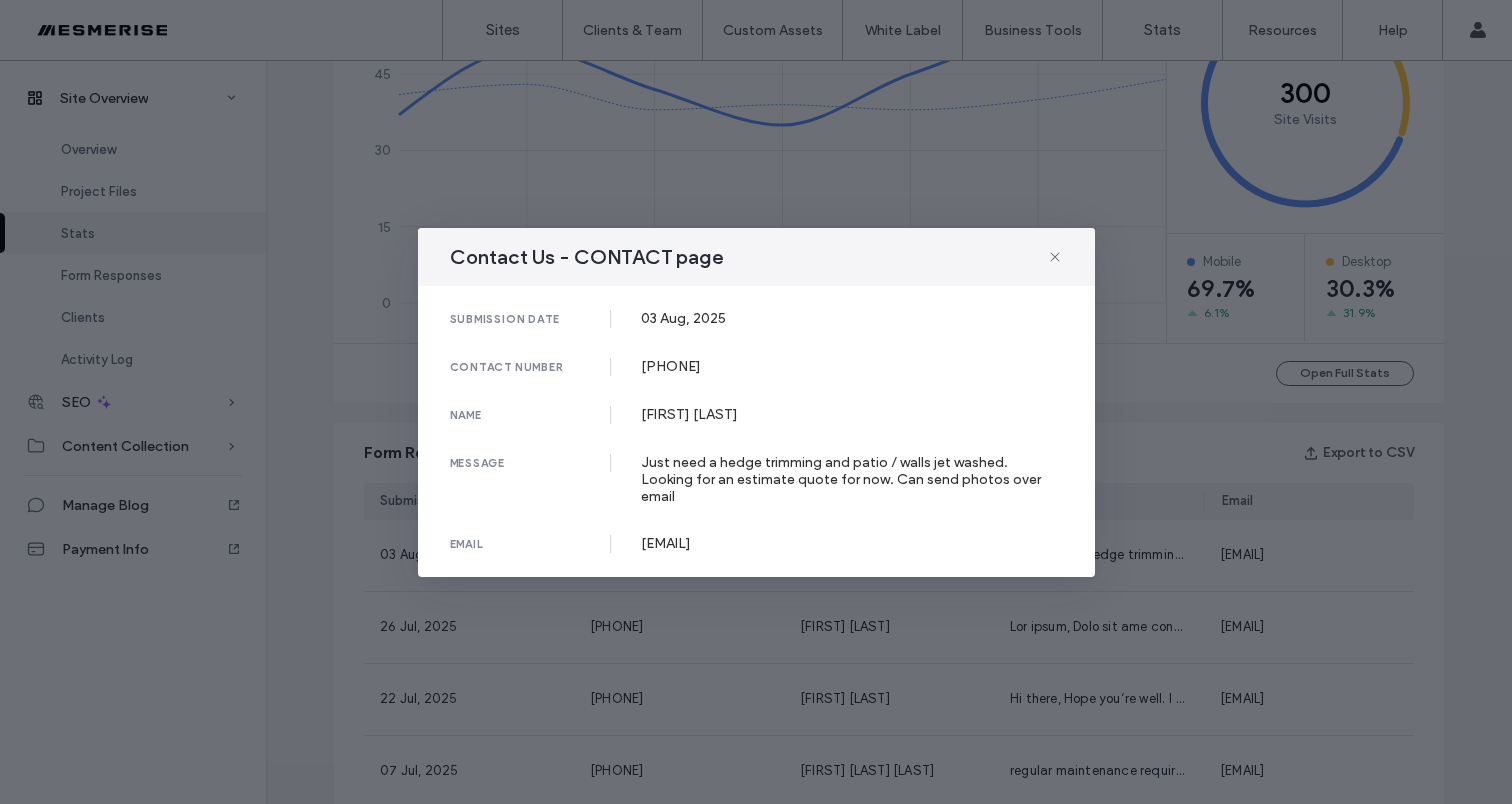 click on "Contact Us - CONTACT page submission date [DATE] contact number [PHONE] name [FIRST] [LAST] message Just need a hedge trimming and patio / walls jet washed. Looking for an estimate quote for now. Can send photos over email email [EMAIL]" at bounding box center [756, 402] 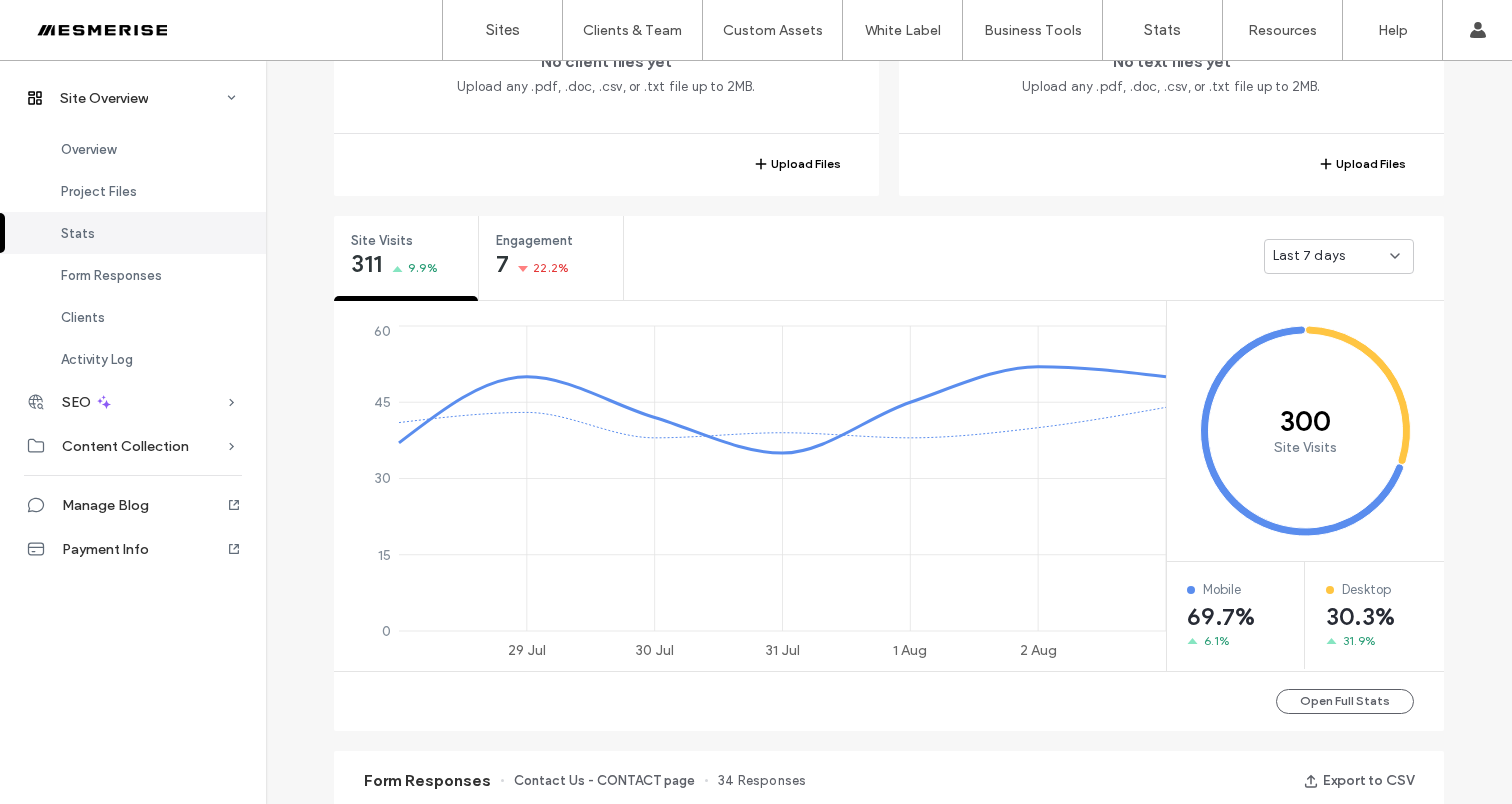 scroll, scrollTop: 389, scrollLeft: 0, axis: vertical 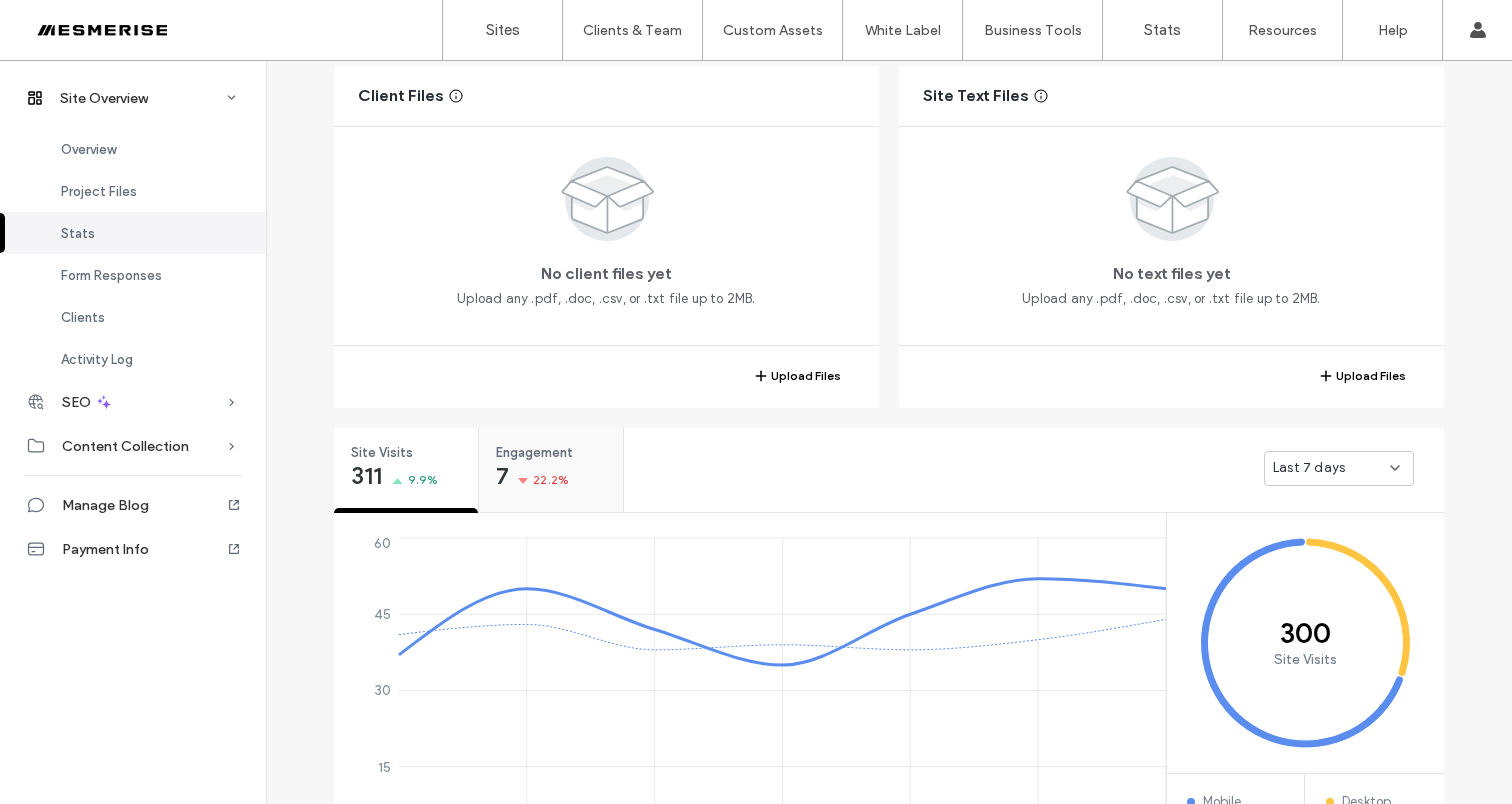 click on "22.2%" at bounding box center [551, 480] 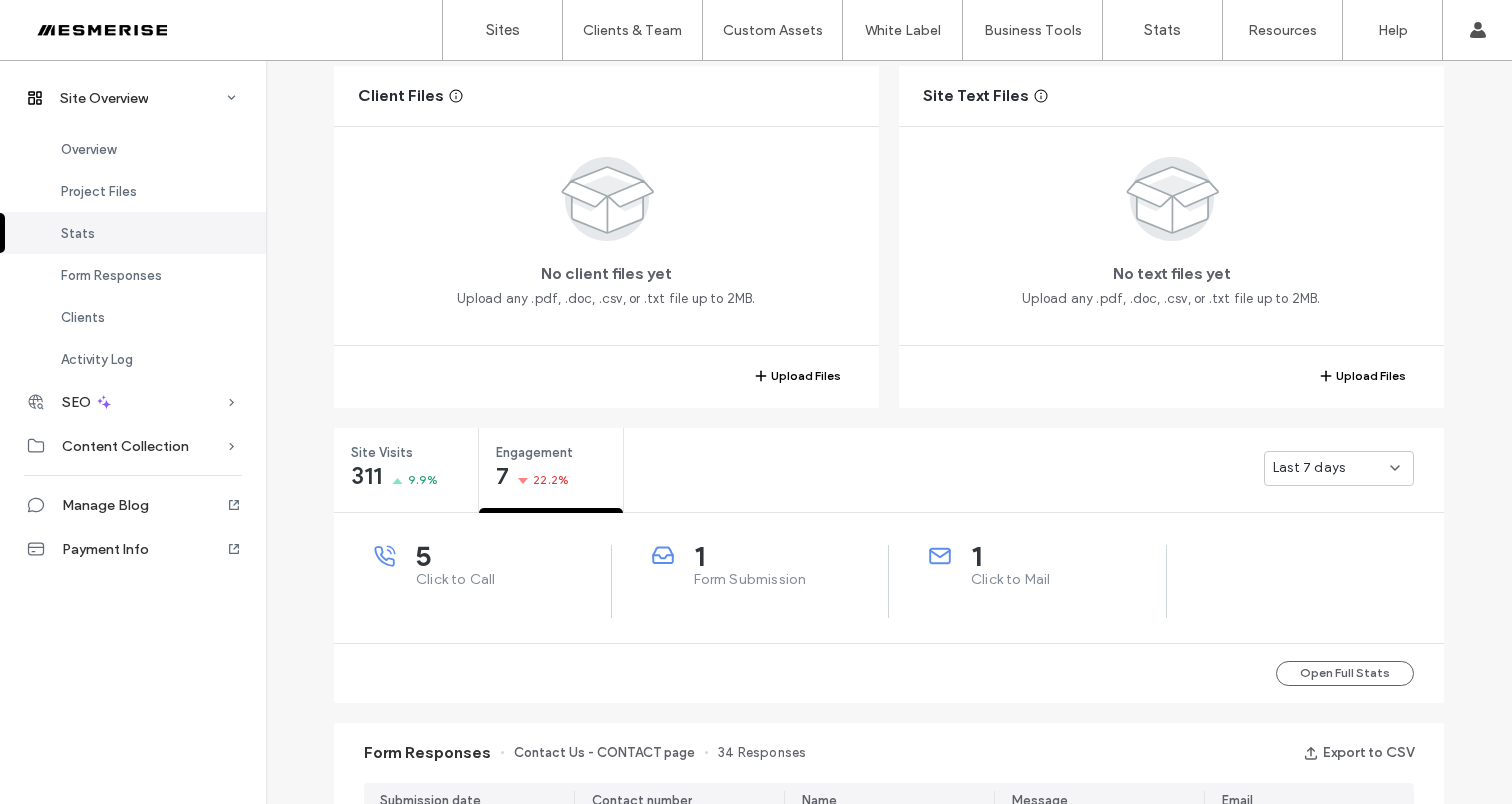 click on "5 Click to Call" at bounding box center [473, 581] 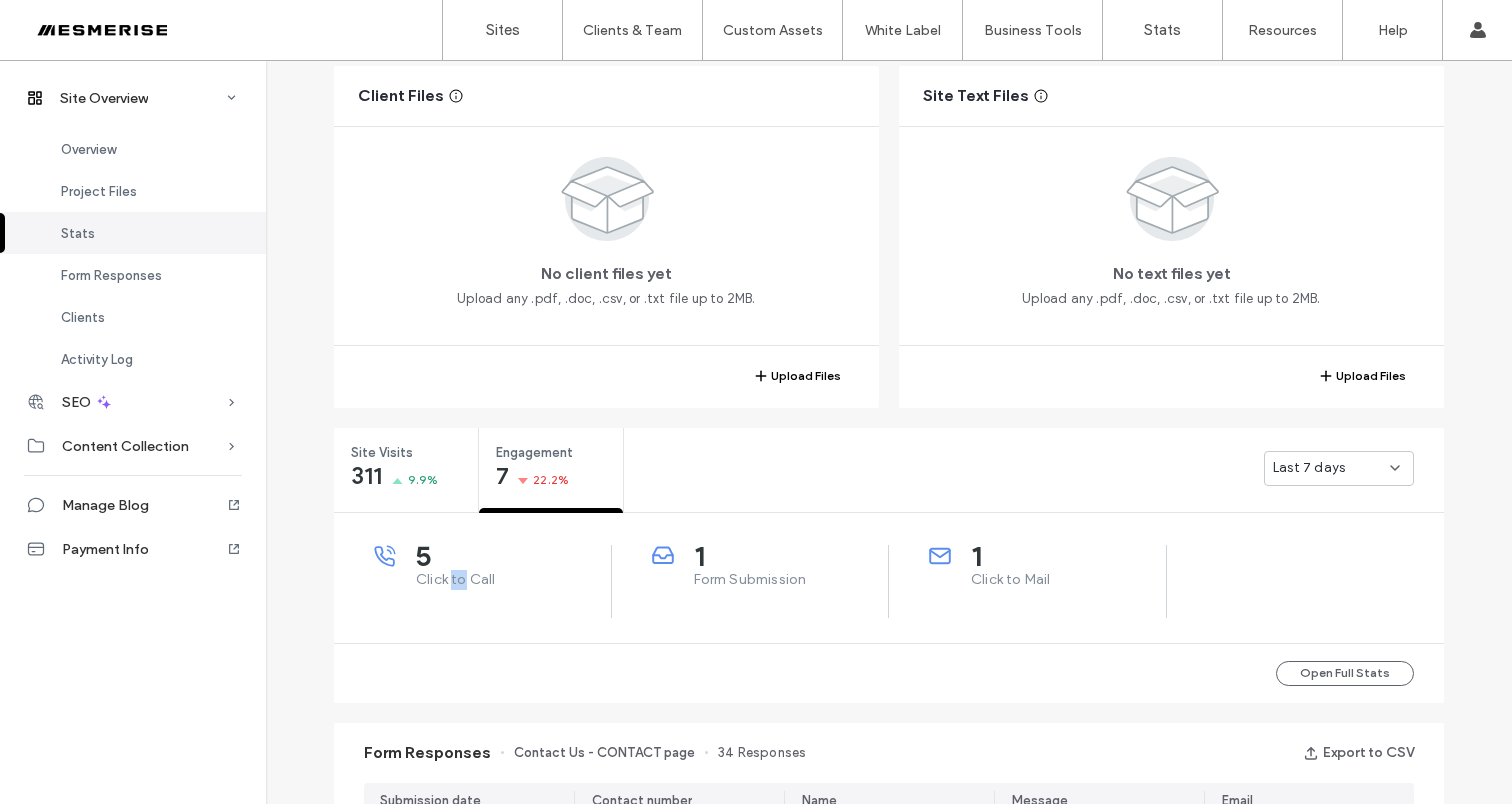 click on "Click to Call" at bounding box center (513, 580) 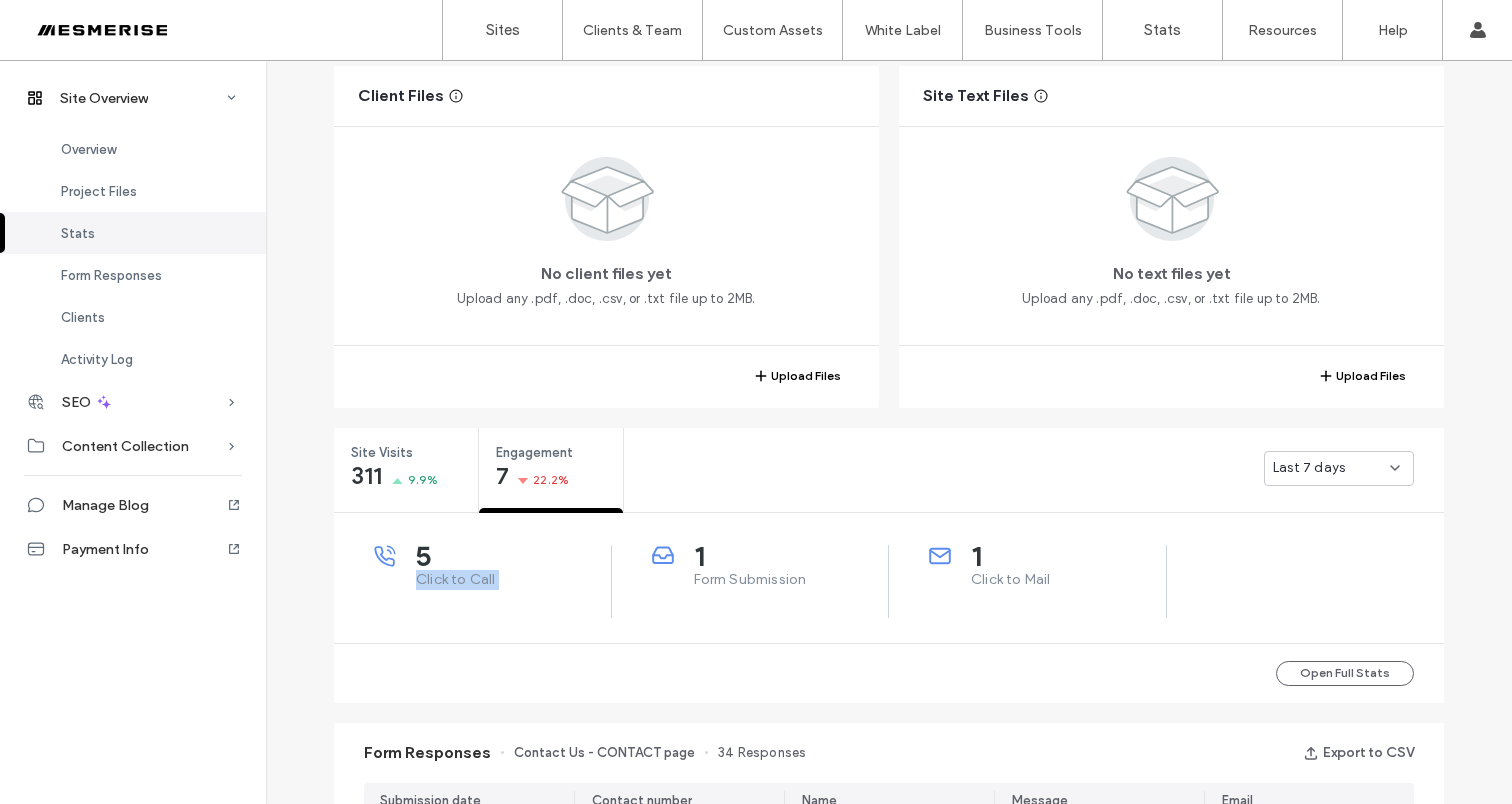 click on "Click to Call" at bounding box center (513, 580) 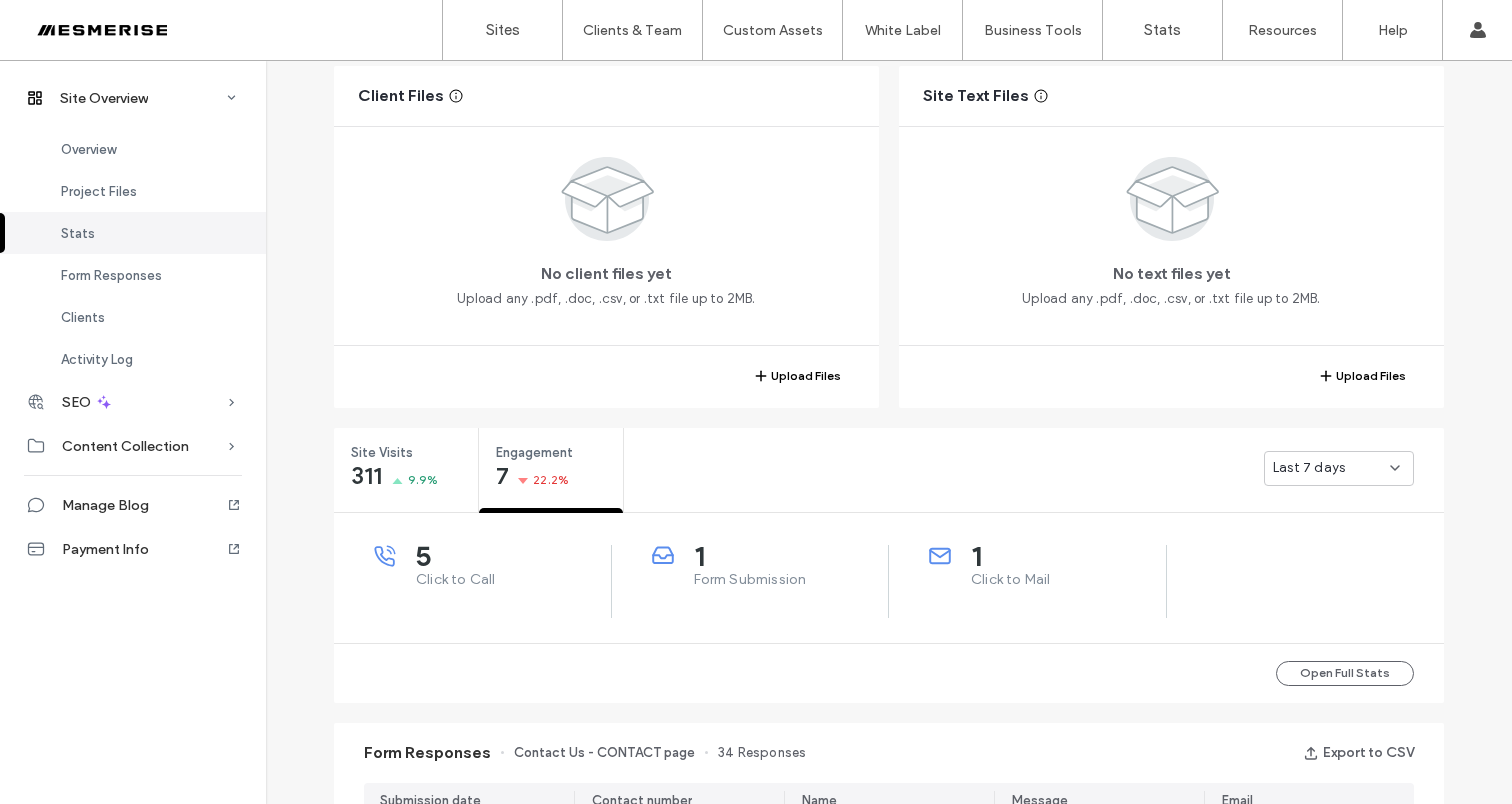 click on "Click to Mail" at bounding box center [1068, 580] 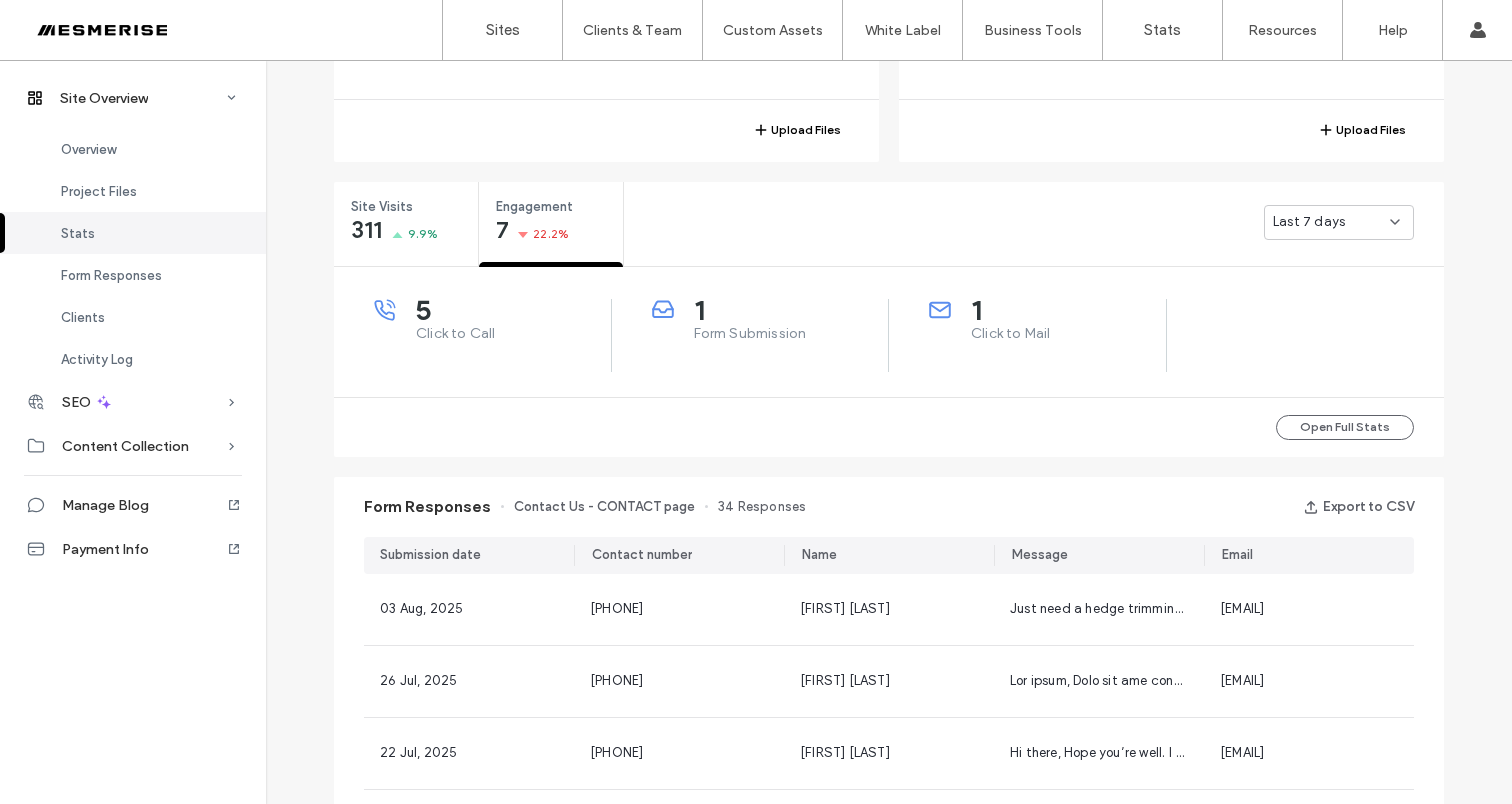 scroll, scrollTop: 698, scrollLeft: 0, axis: vertical 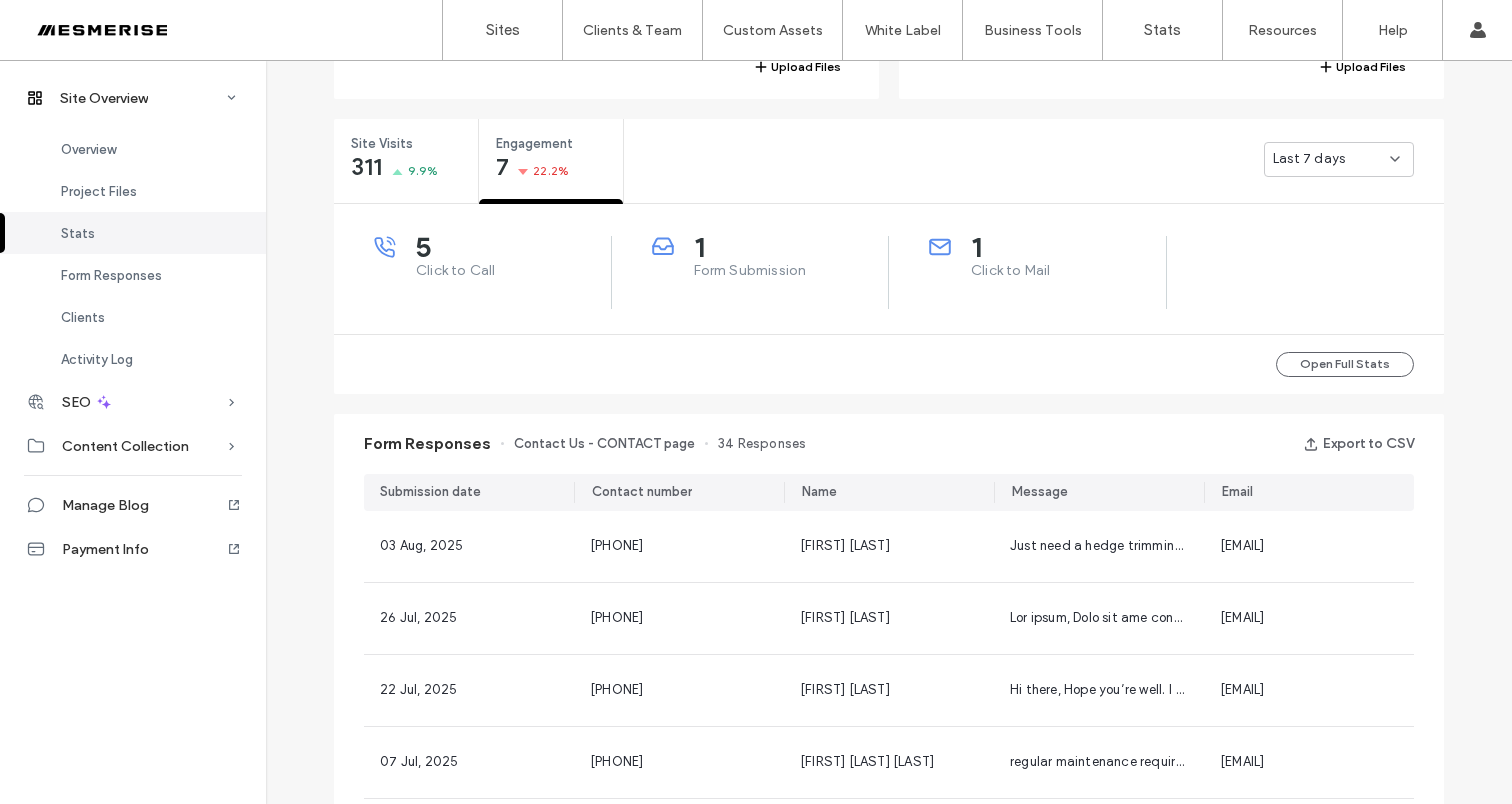 click on "Click to Mail" at bounding box center (1068, 271) 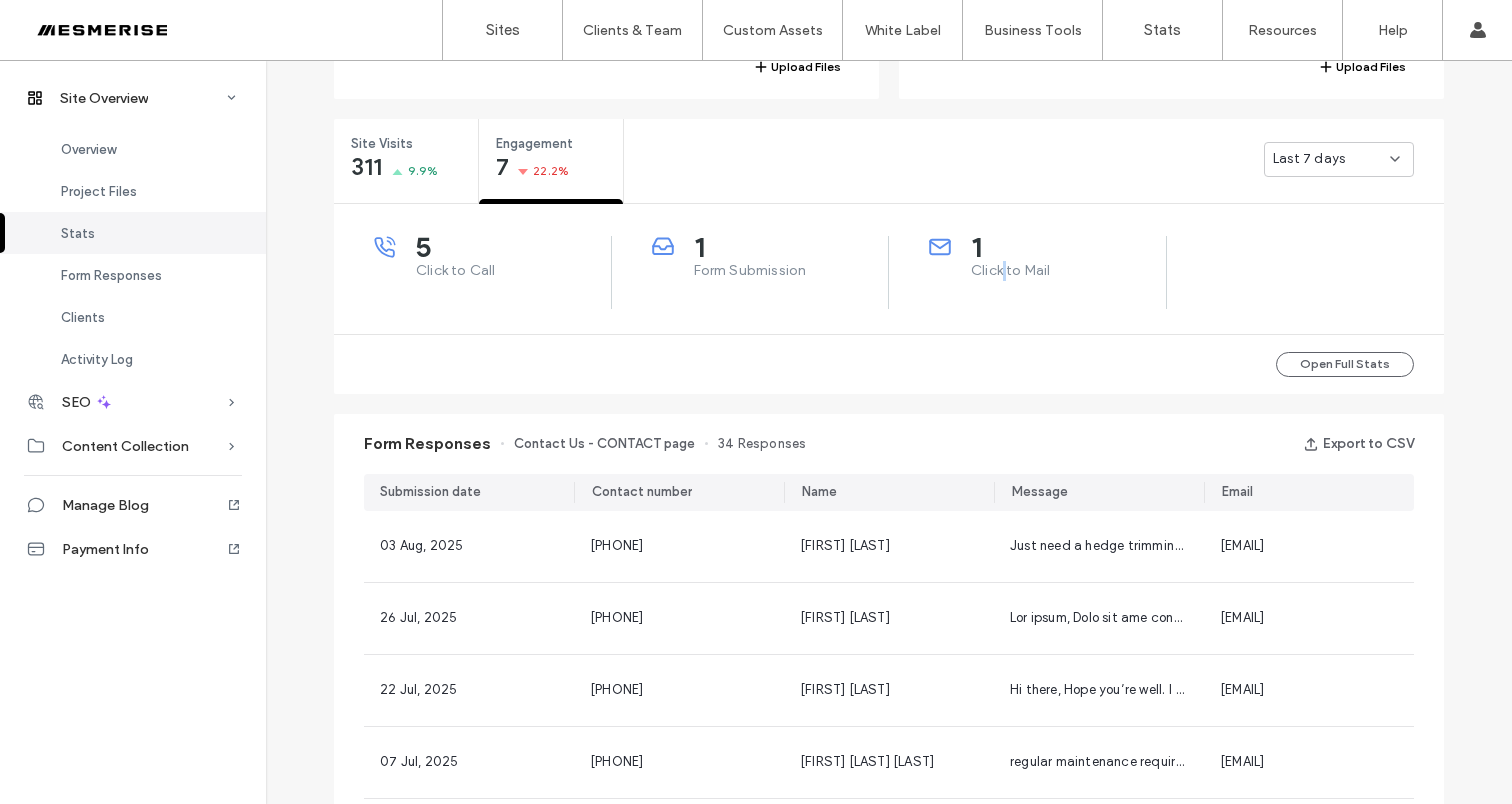 click on "Click to Mail" at bounding box center (1068, 271) 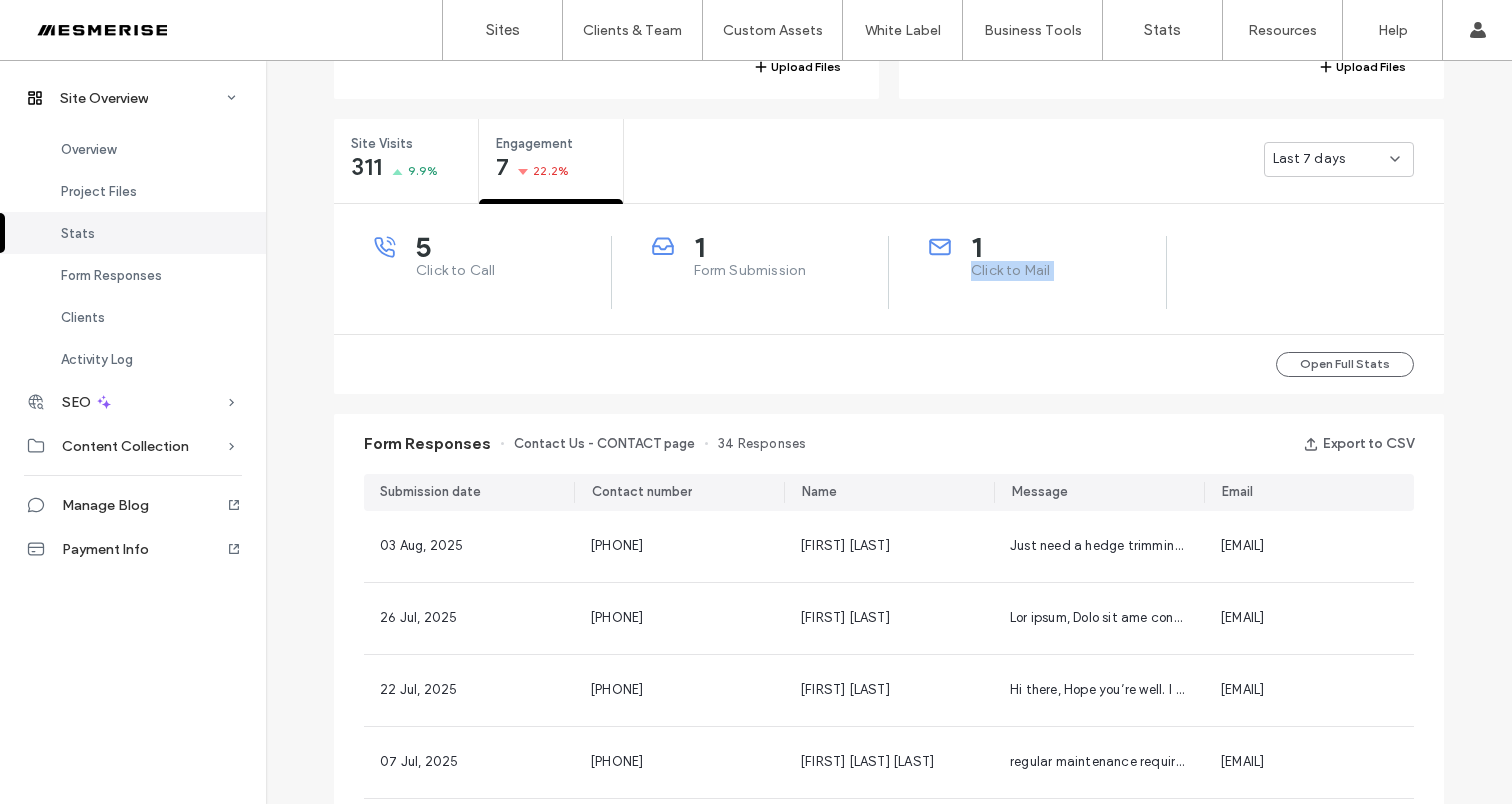 click on "Click to Mail" at bounding box center [1068, 271] 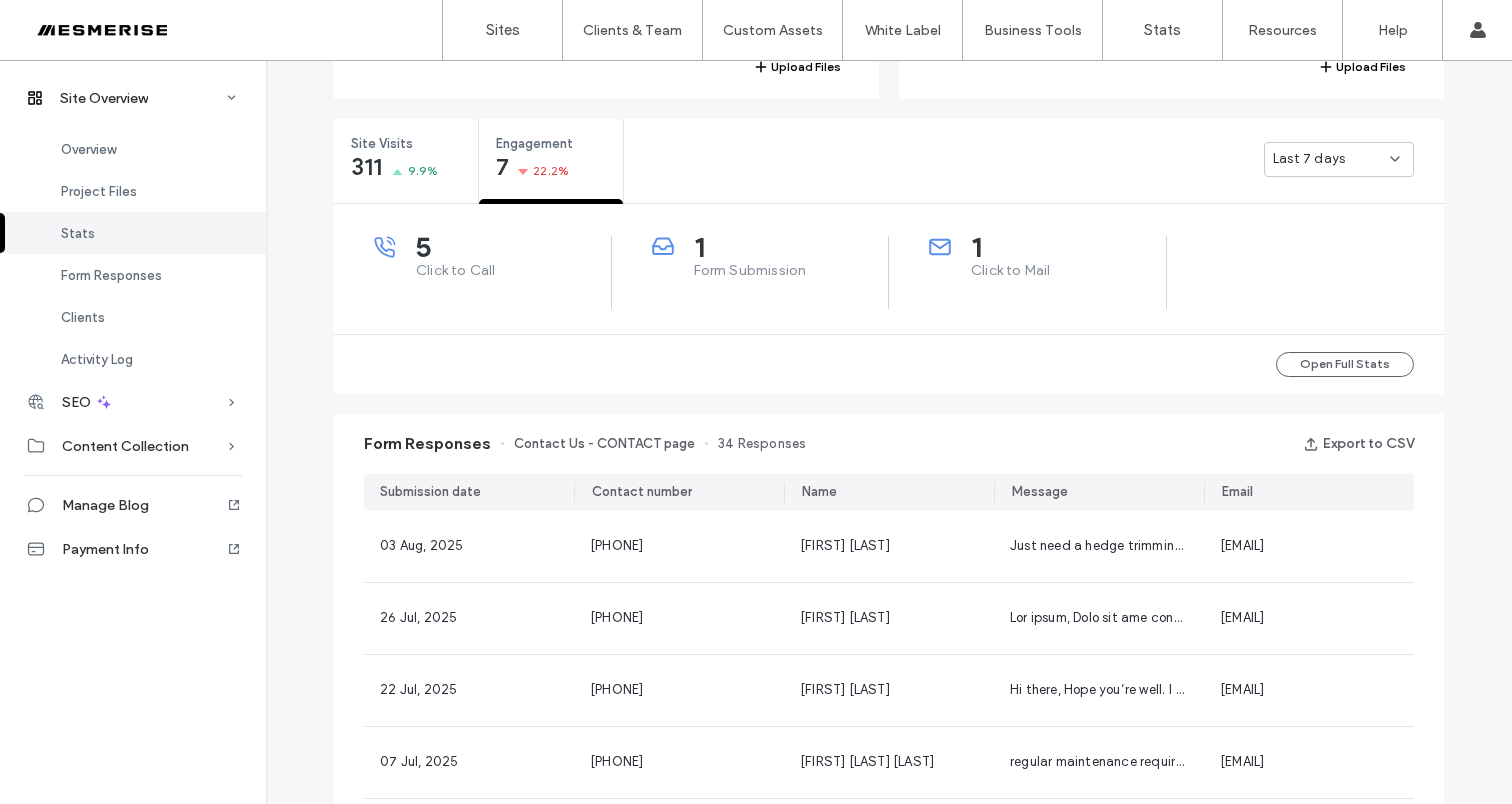 scroll, scrollTop: 685, scrollLeft: 0, axis: vertical 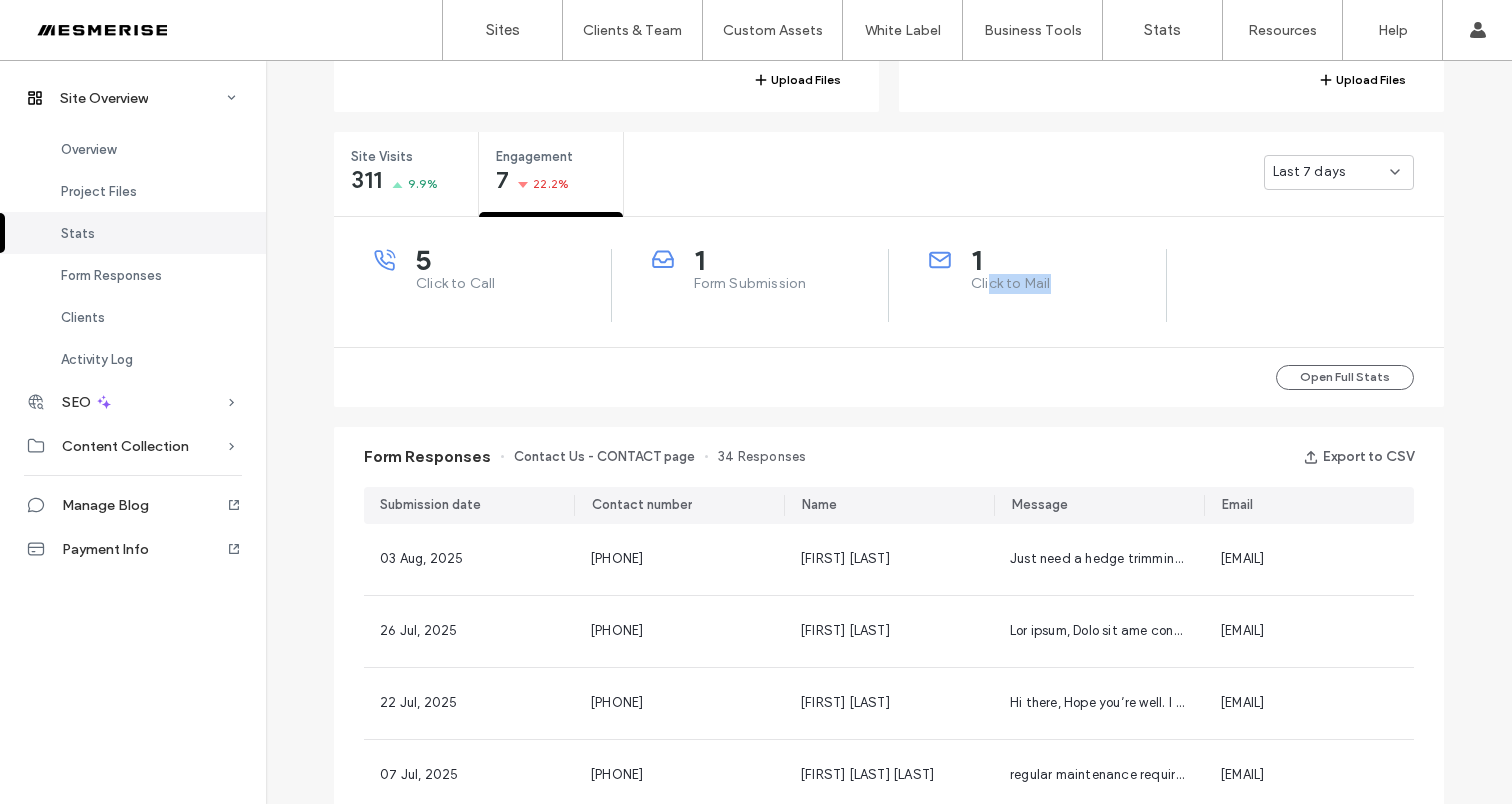 drag, startPoint x: 982, startPoint y: 288, endPoint x: 1047, endPoint y: 280, distance: 65.490456 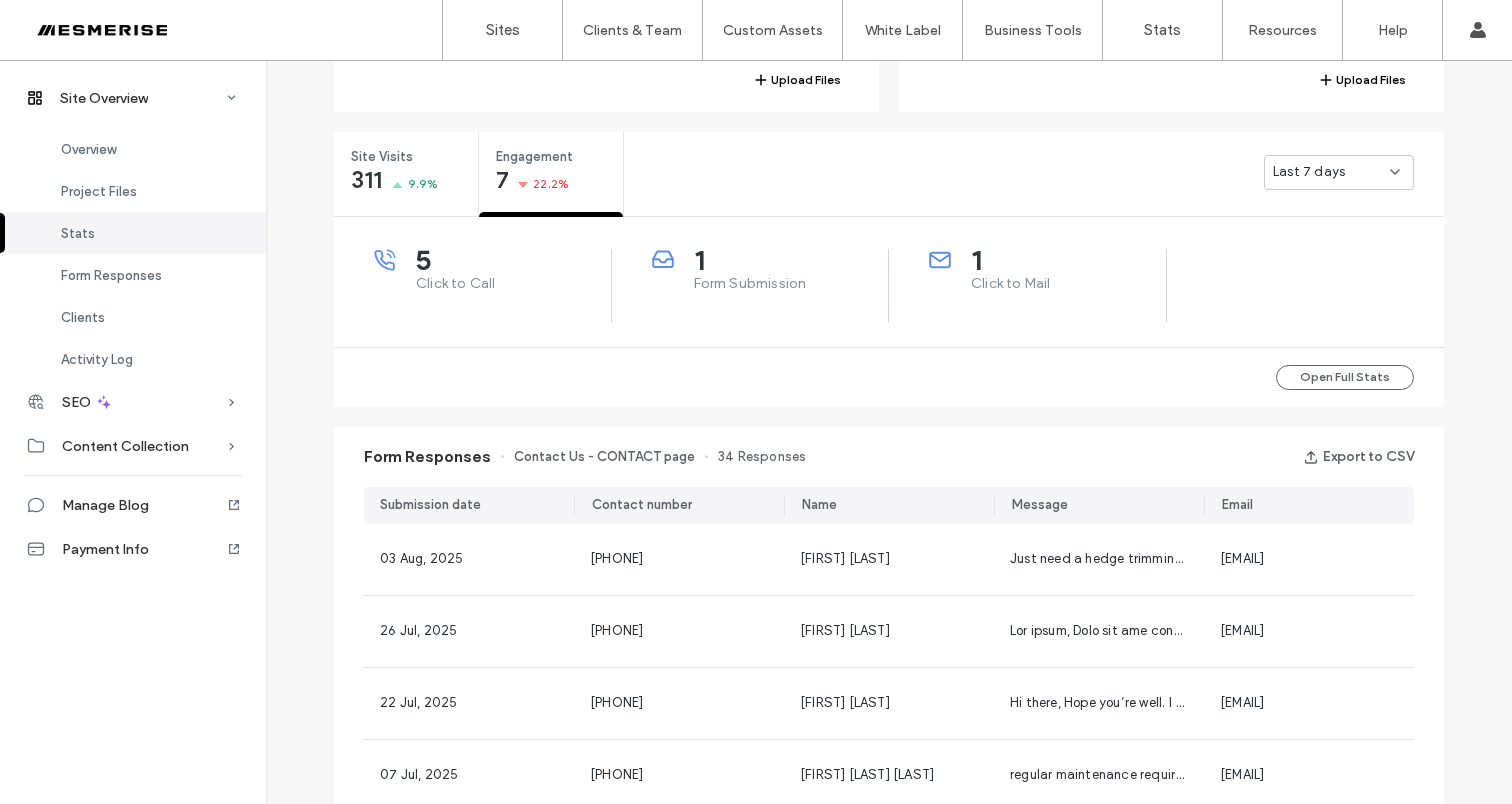 click on "Click to Mail" at bounding box center [1068, 284] 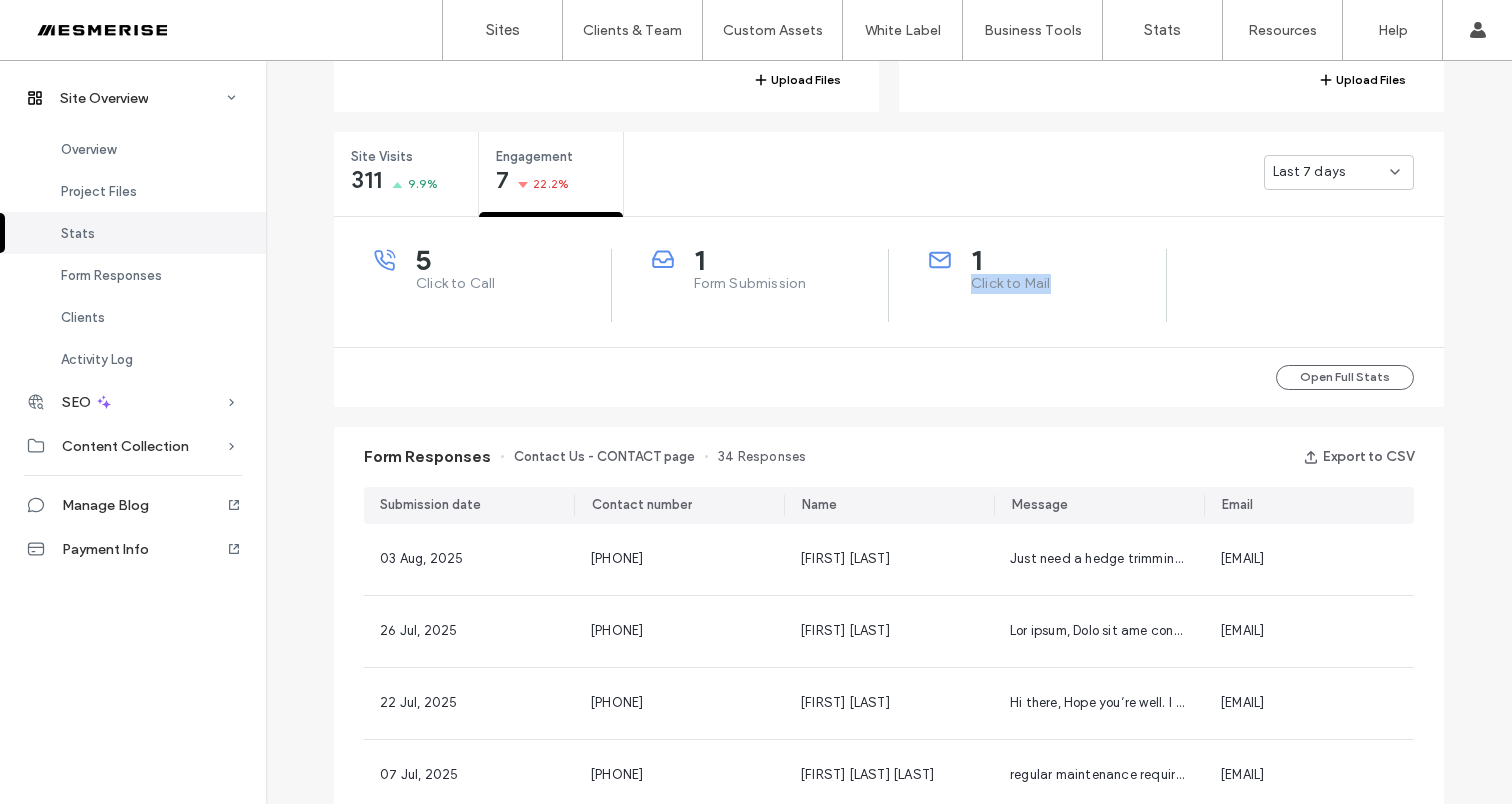 drag, startPoint x: 1071, startPoint y: 285, endPoint x: 965, endPoint y: 282, distance: 106.04244 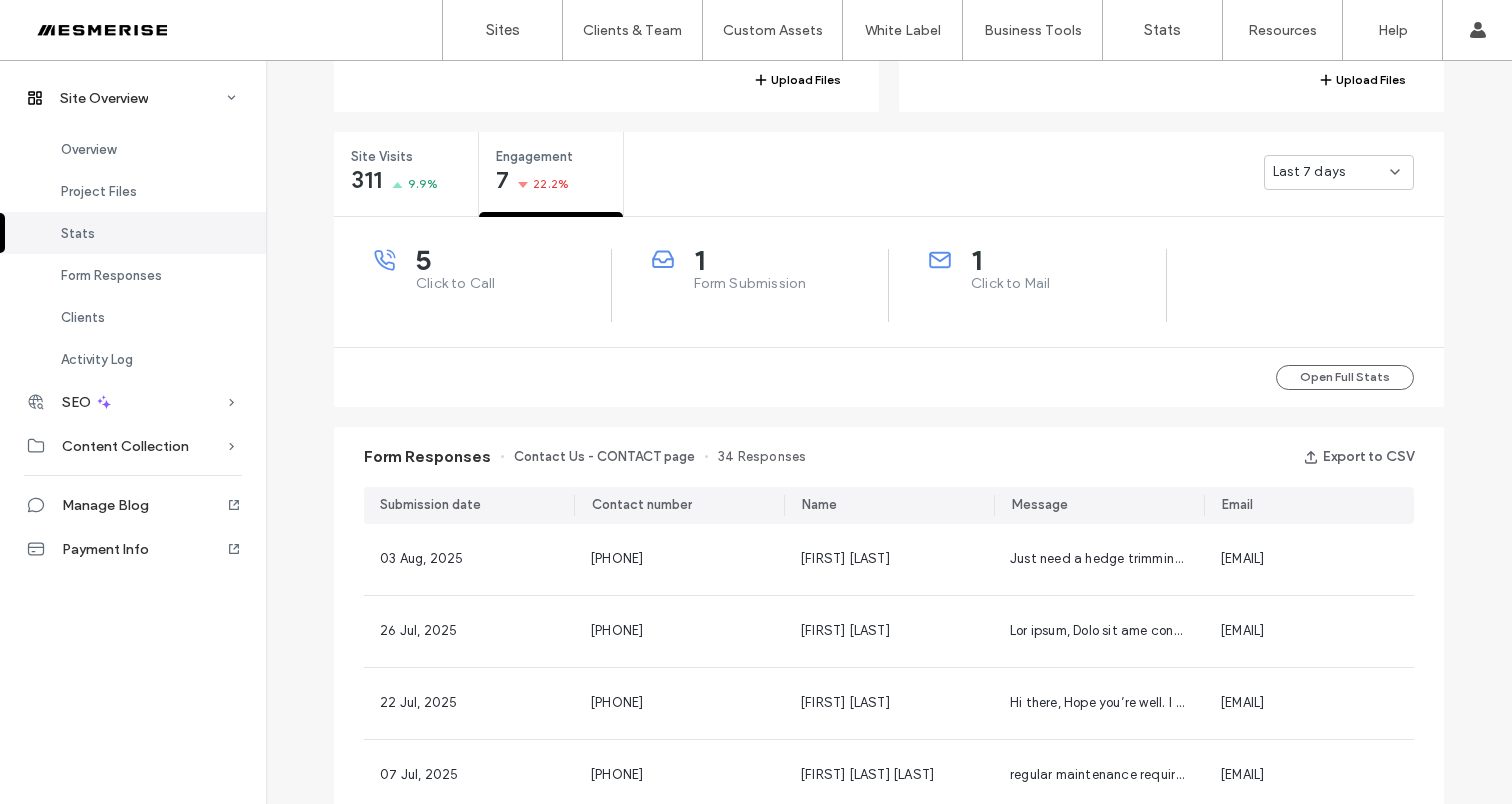 drag, startPoint x: 983, startPoint y: 284, endPoint x: 1033, endPoint y: 289, distance: 50.24938 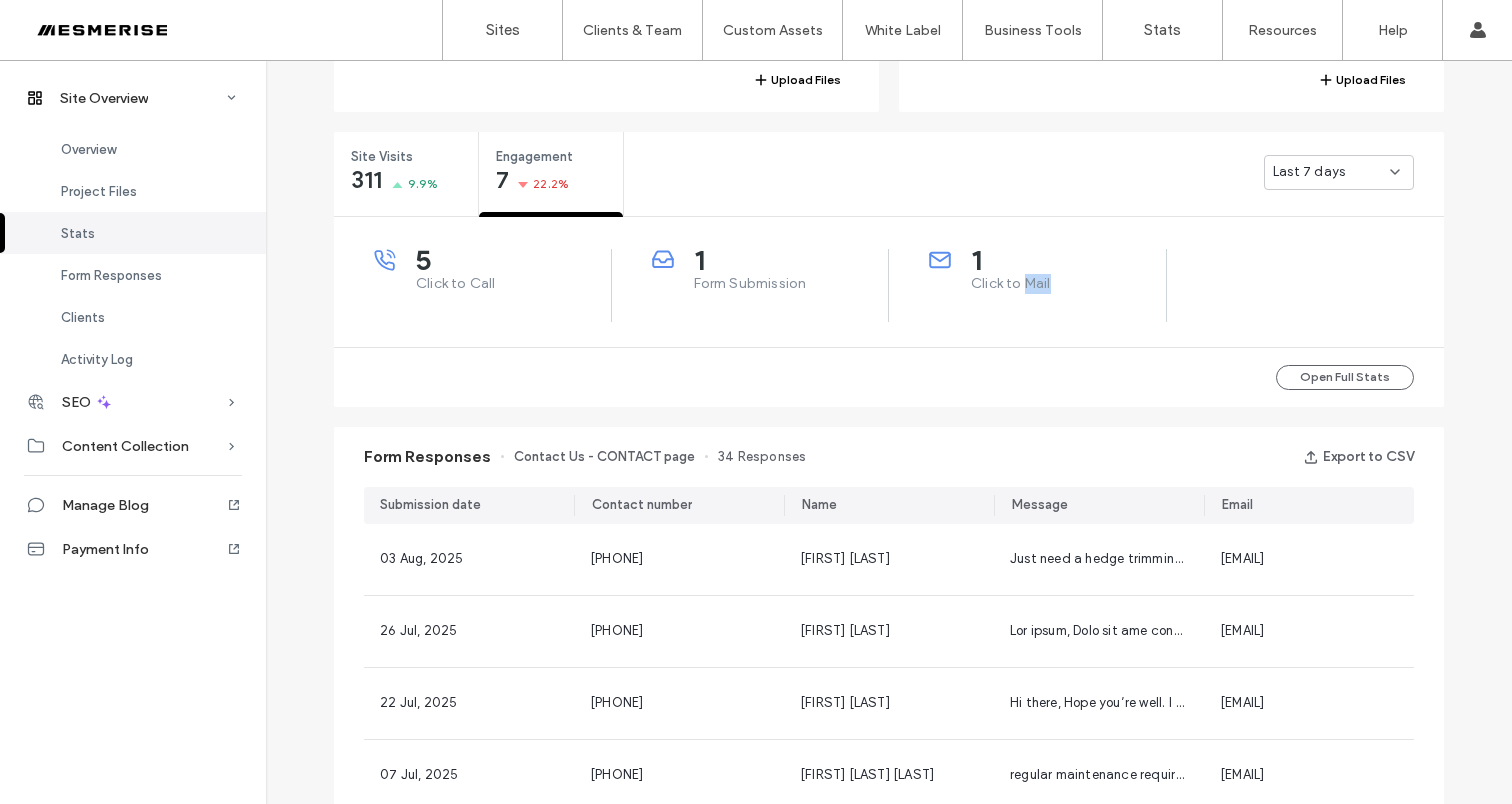 click on "Click to Mail" at bounding box center [1068, 284] 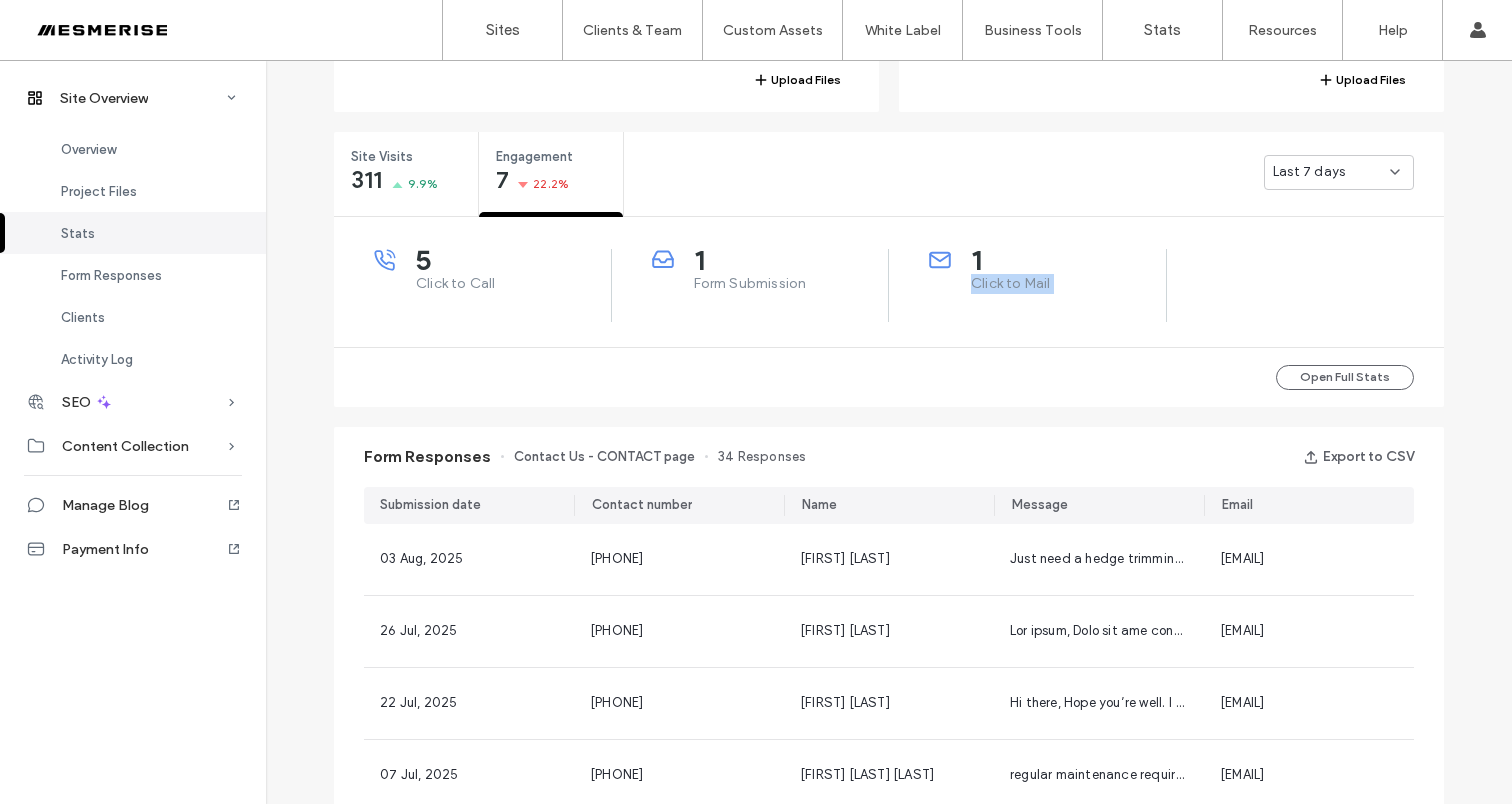 click on "Click to Mail" at bounding box center (1068, 284) 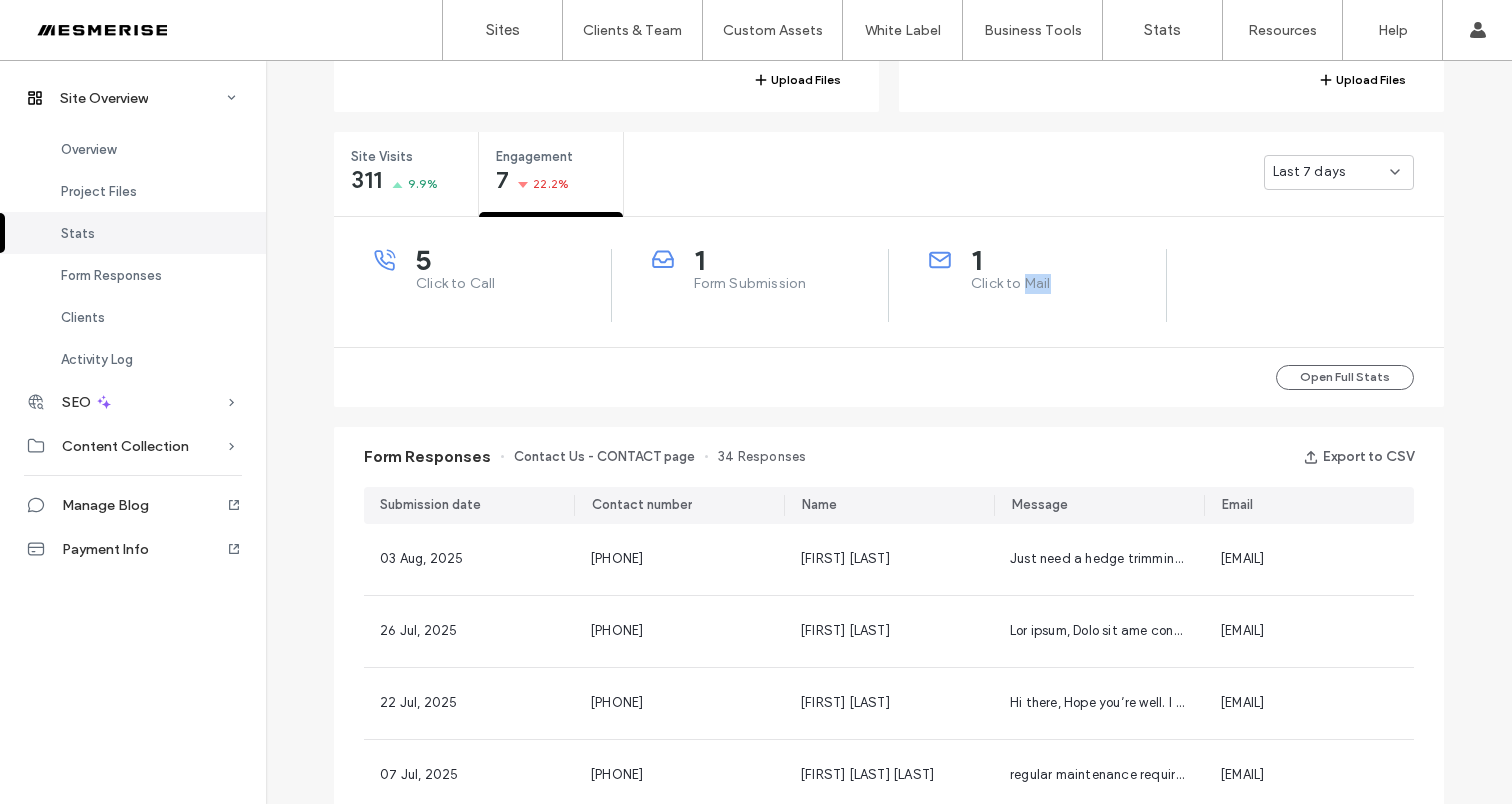 click on "Click to Mail" at bounding box center (1068, 284) 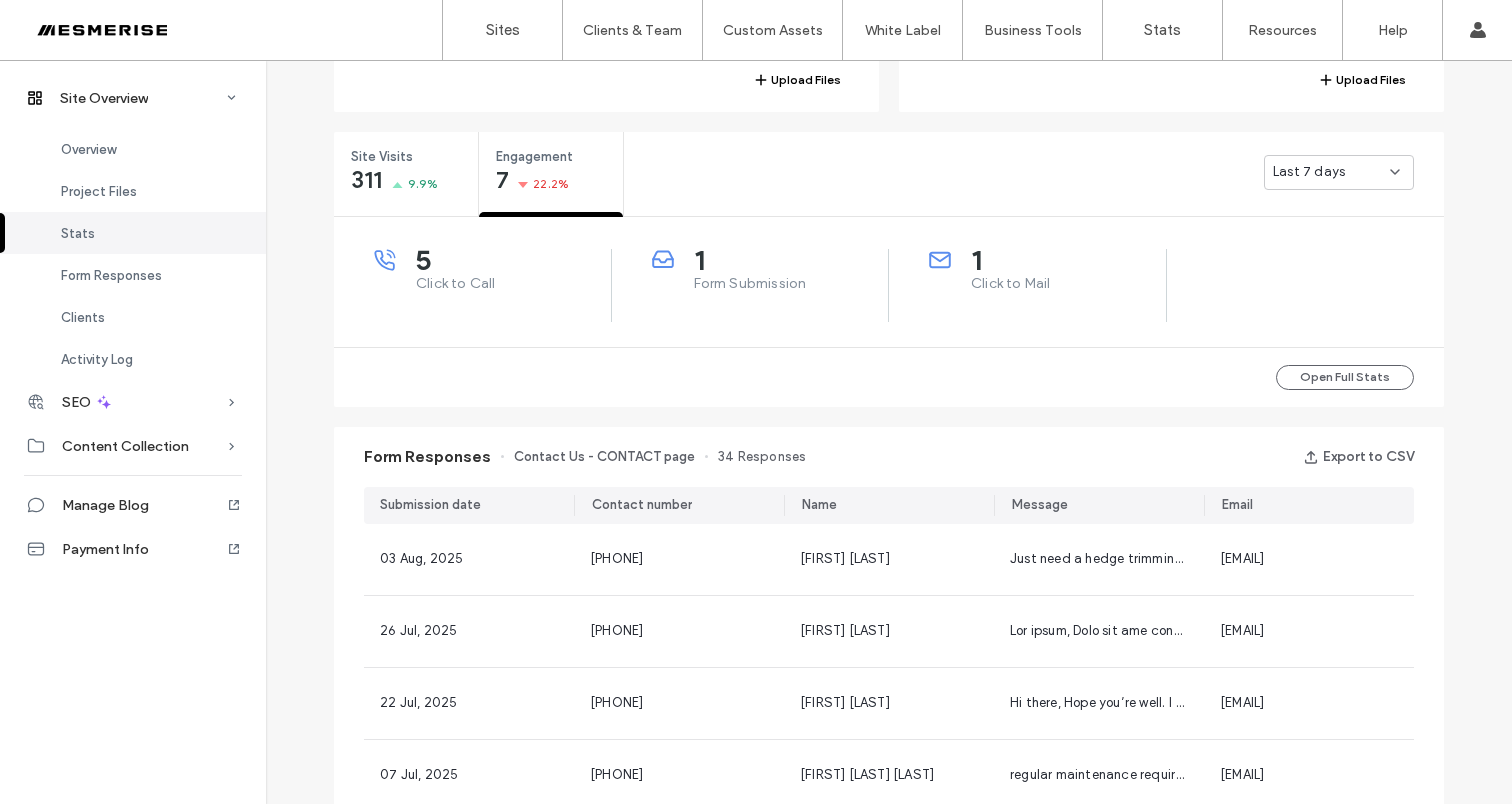 click on "Click to Mail" at bounding box center (1068, 284) 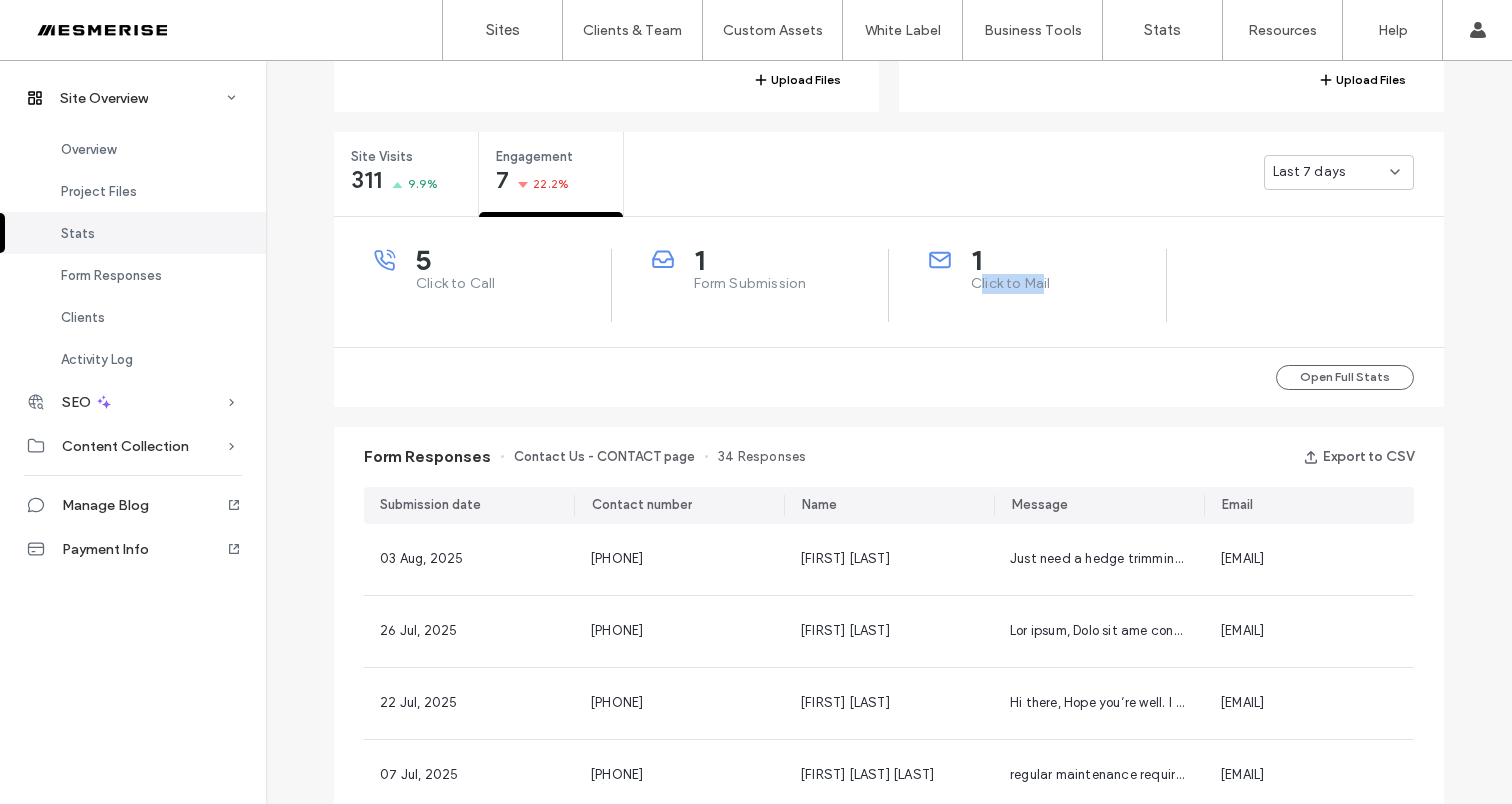 drag, startPoint x: 975, startPoint y: 285, endPoint x: 1035, endPoint y: 289, distance: 60.133186 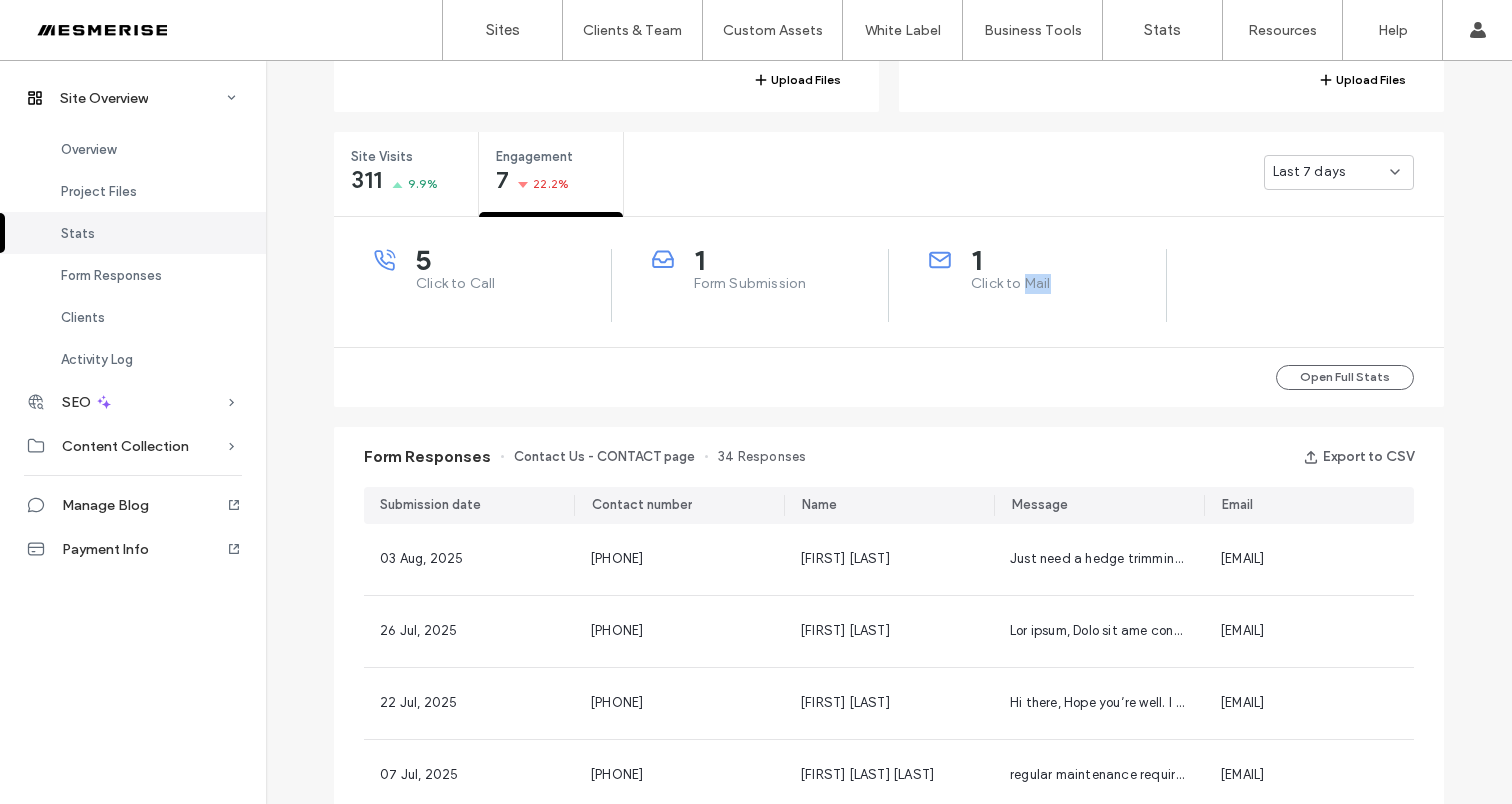 click on "Click to Mail" at bounding box center [1068, 284] 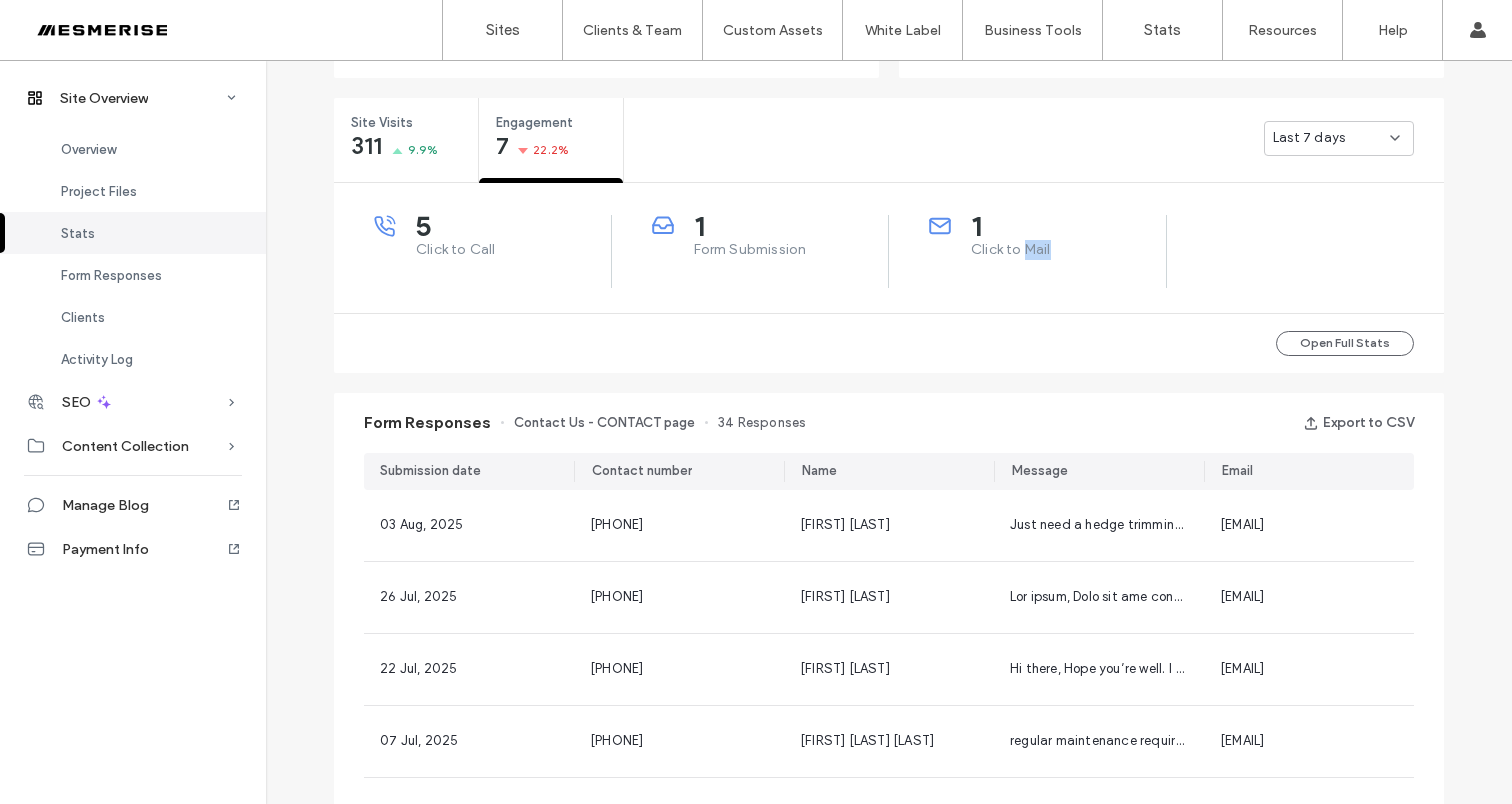 scroll, scrollTop: 765, scrollLeft: 0, axis: vertical 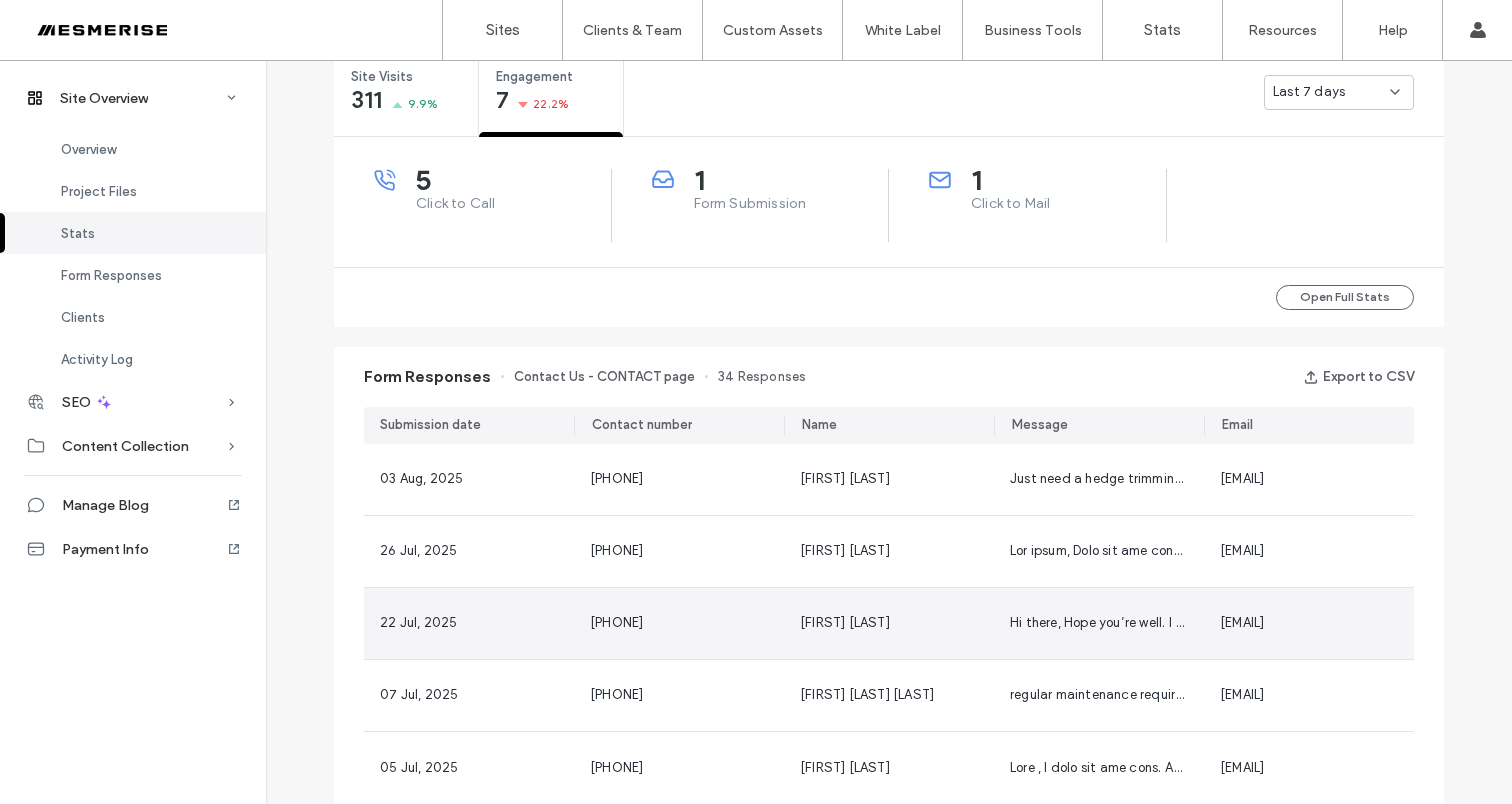 click on "Hi there,
Hope you’re well.
I wanted to see if your team might be available to provide a landscape maintenance quote for one of our residential projects in Vaucluse.
Project address: 13 Wentworth Road, Vaucluse
If you're available, would either this Thursday (24 July) or next Monday (28 July) work for a site visit and garden walkthrough? Otherwise, happy to line something up for Monday if that's easier?
Let me know what works best. Happy to answer any questions.
Shane Kingsbury / Inspired Exteriors" at bounding box center (2540, 622) 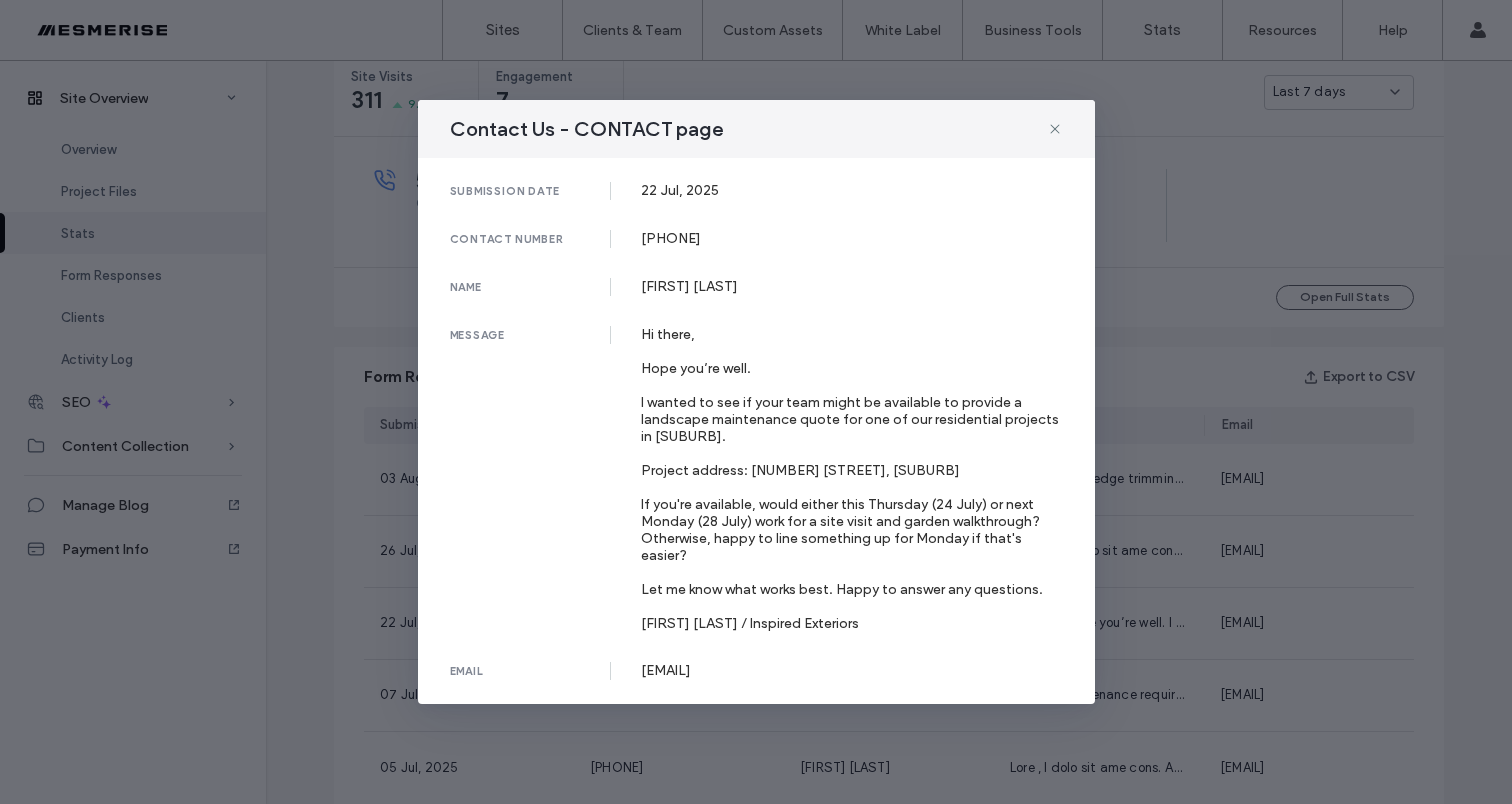 click on "Contact Us - CONTACT page submission date 22 Jul, 2025 contact number 0478 617 618 name Shane Kingsbury message Hi there,
Hope you’re well.
I wanted to see if your team might be available to provide a landscape maintenance quote for one of our residential projects in Vaucluse.
Project address: 13 Wentworth Road, Vaucluse
If you're available, would either this Thursday (24 July) or next Monday (28 July) work for a site visit and garden walkthrough? Otherwise, happy to line something up for Monday if that's easier?
Let me know what works best. Happy to answer any questions.
Shane Kingsbury / Inspired Exteriors email shane@inspiredexteriors.com.au" at bounding box center (756, 402) 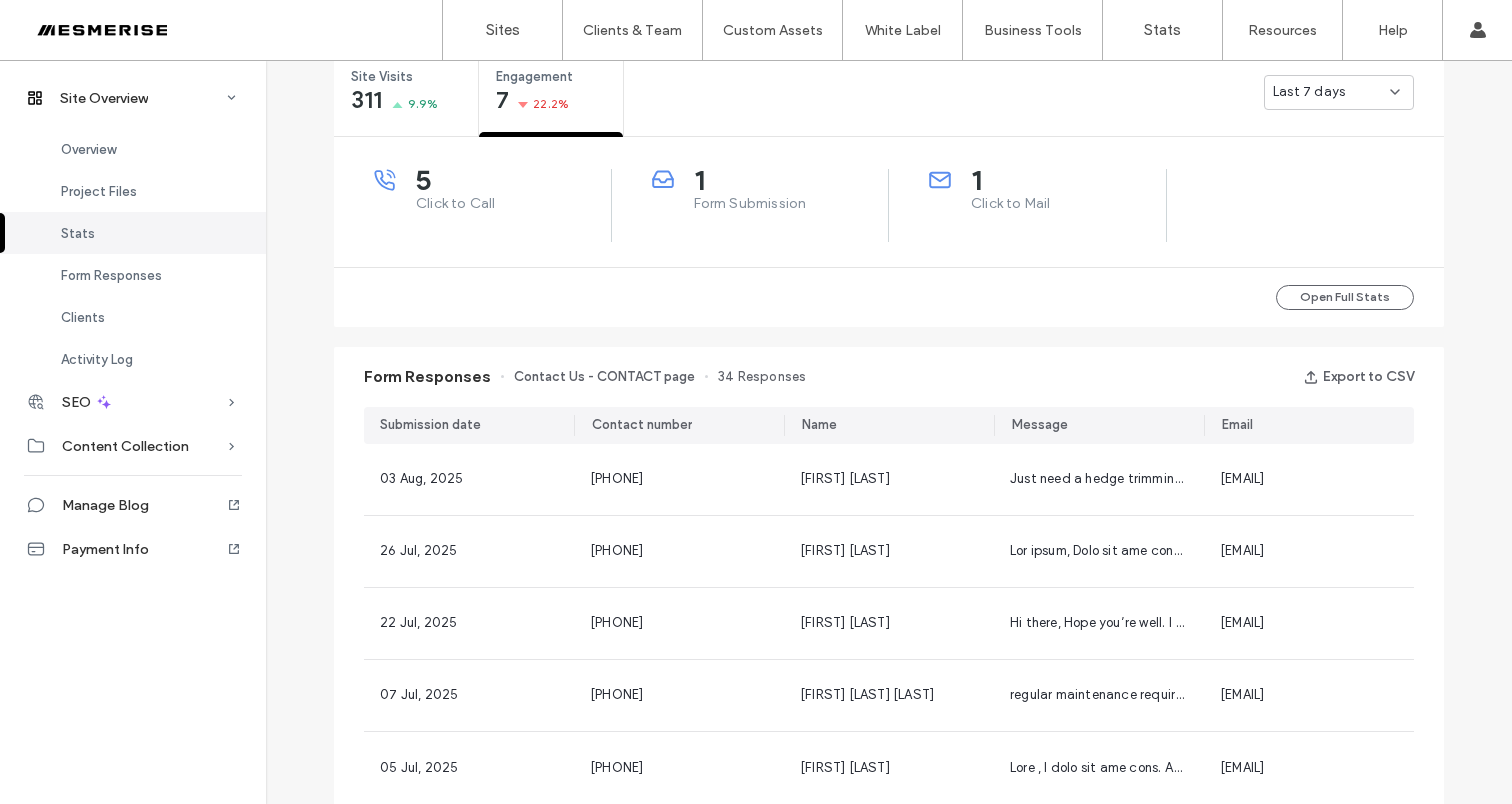 click on "Click to Mail" at bounding box center [1068, 204] 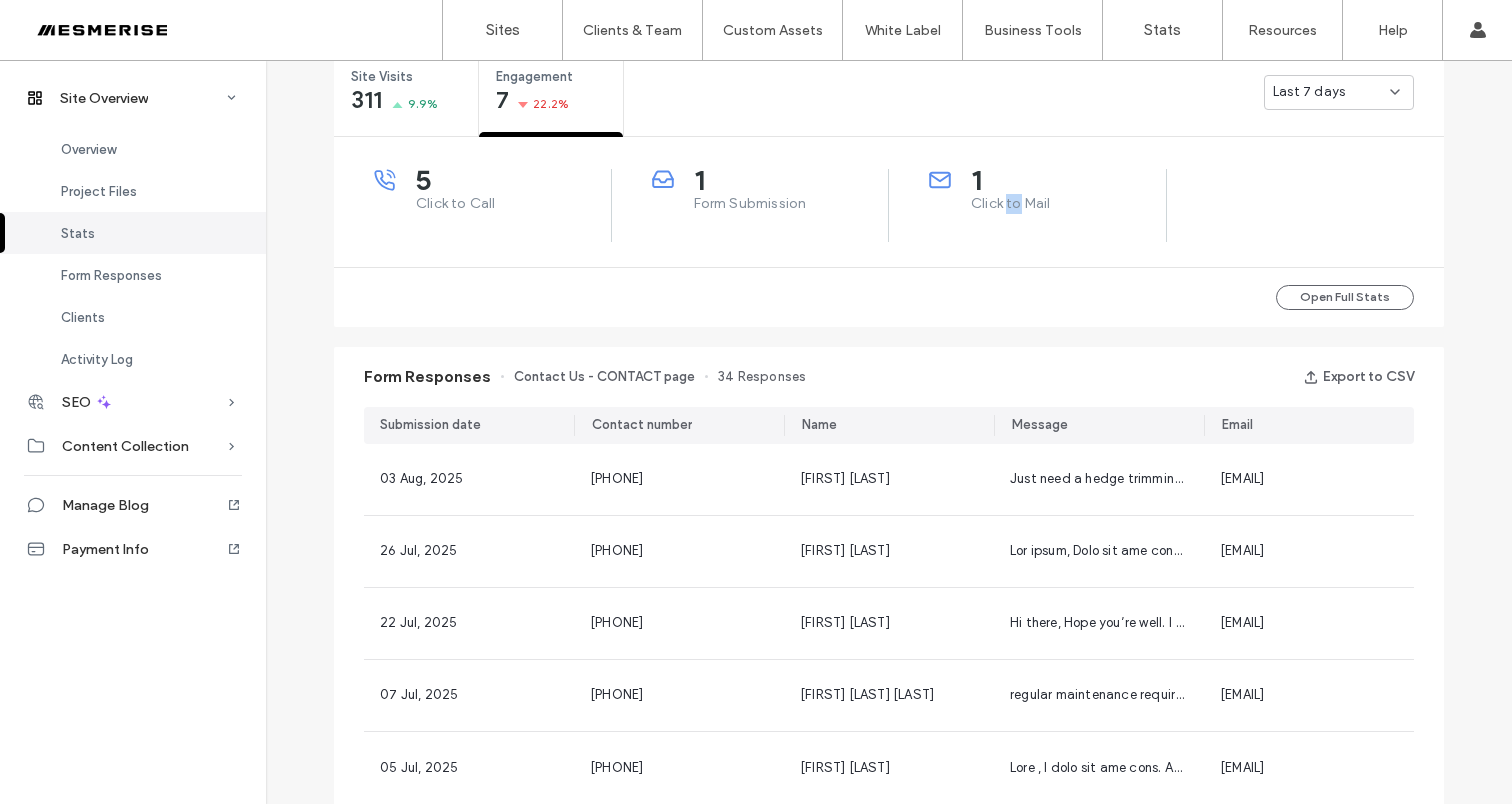 click on "Click to Mail" at bounding box center [1068, 204] 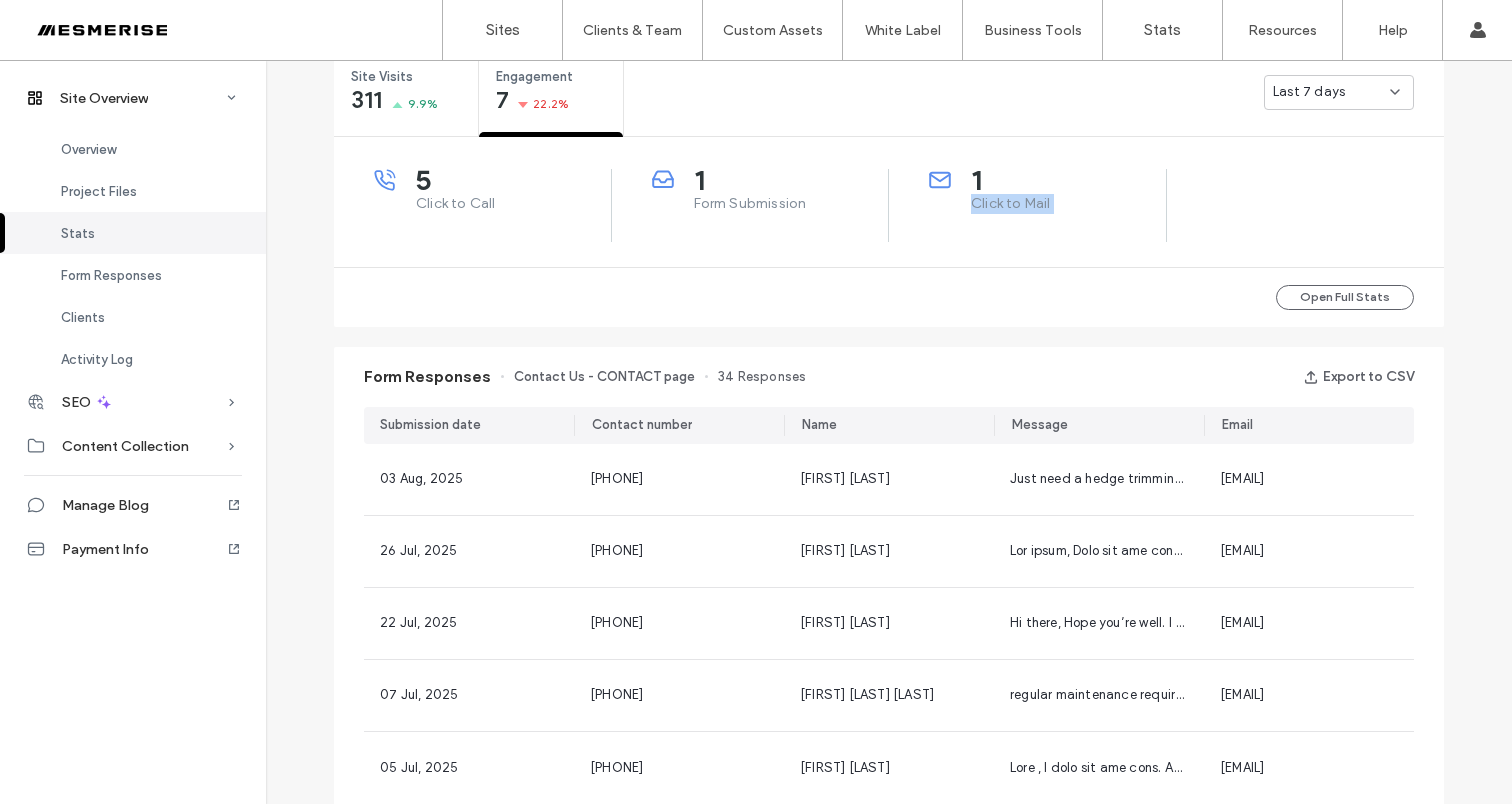 click on "Click to Mail" at bounding box center [1068, 204] 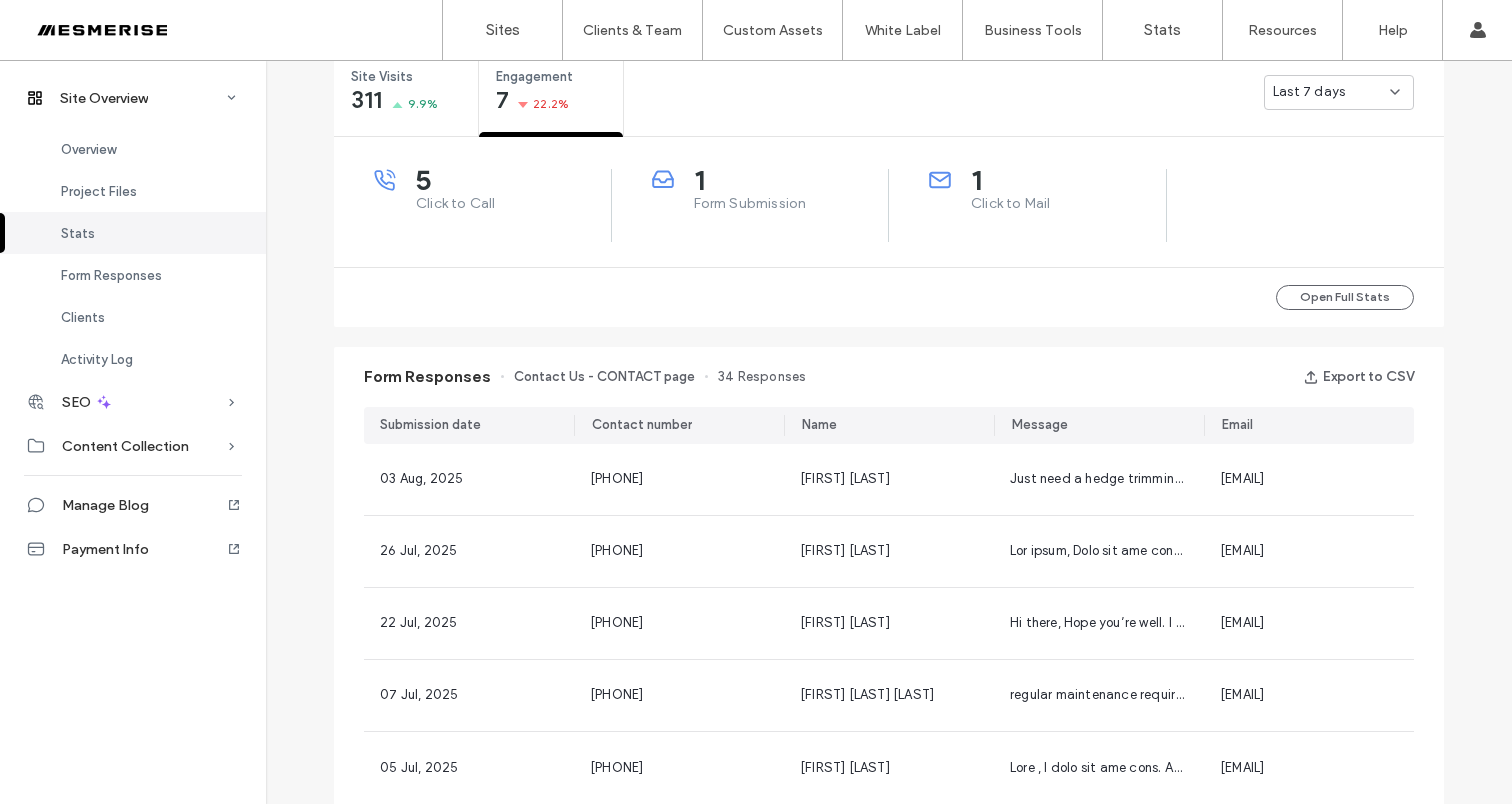 click on "1 Form Submission" at bounding box center [751, 205] 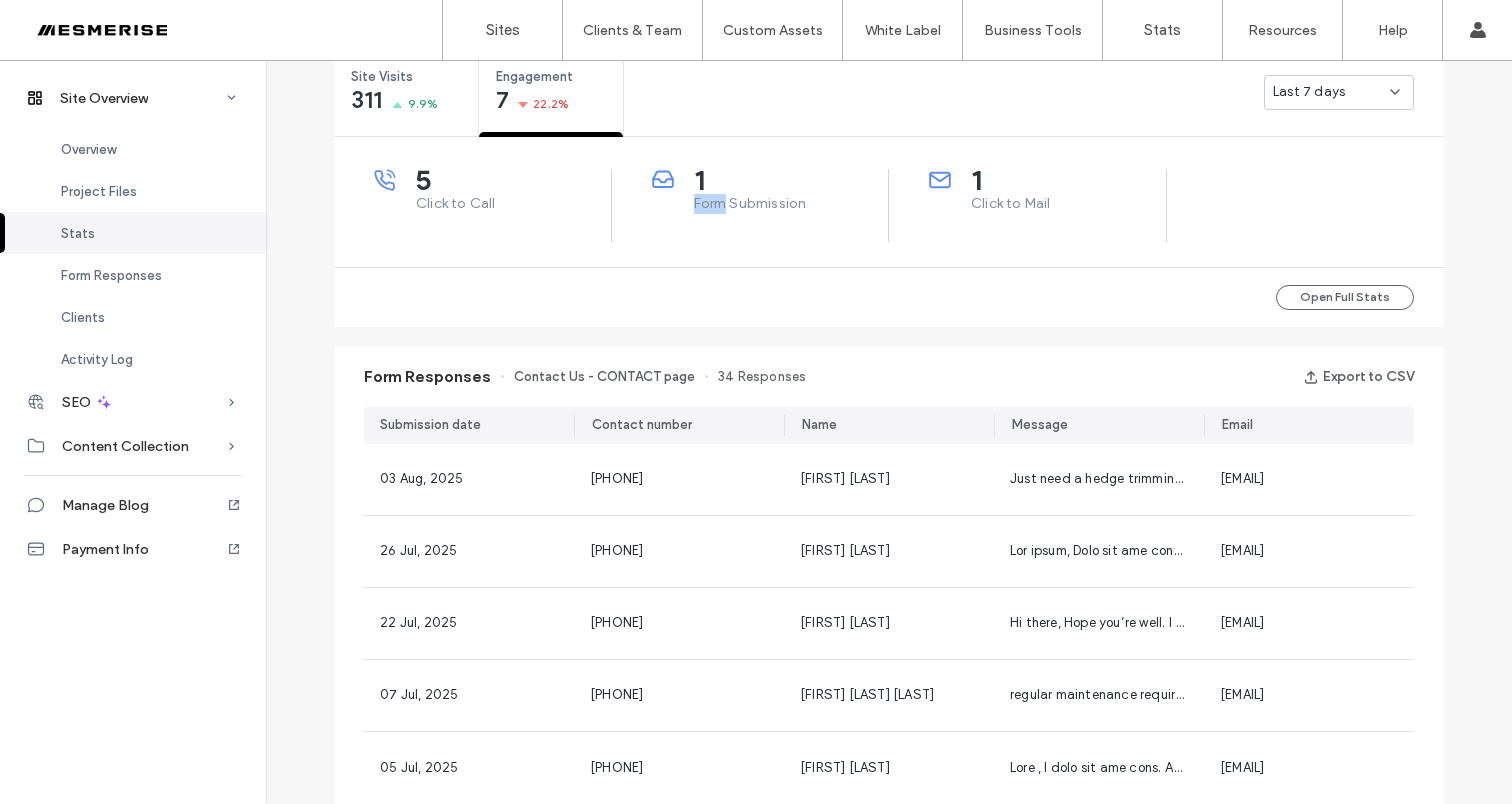 click on "Form Submission" at bounding box center (791, 204) 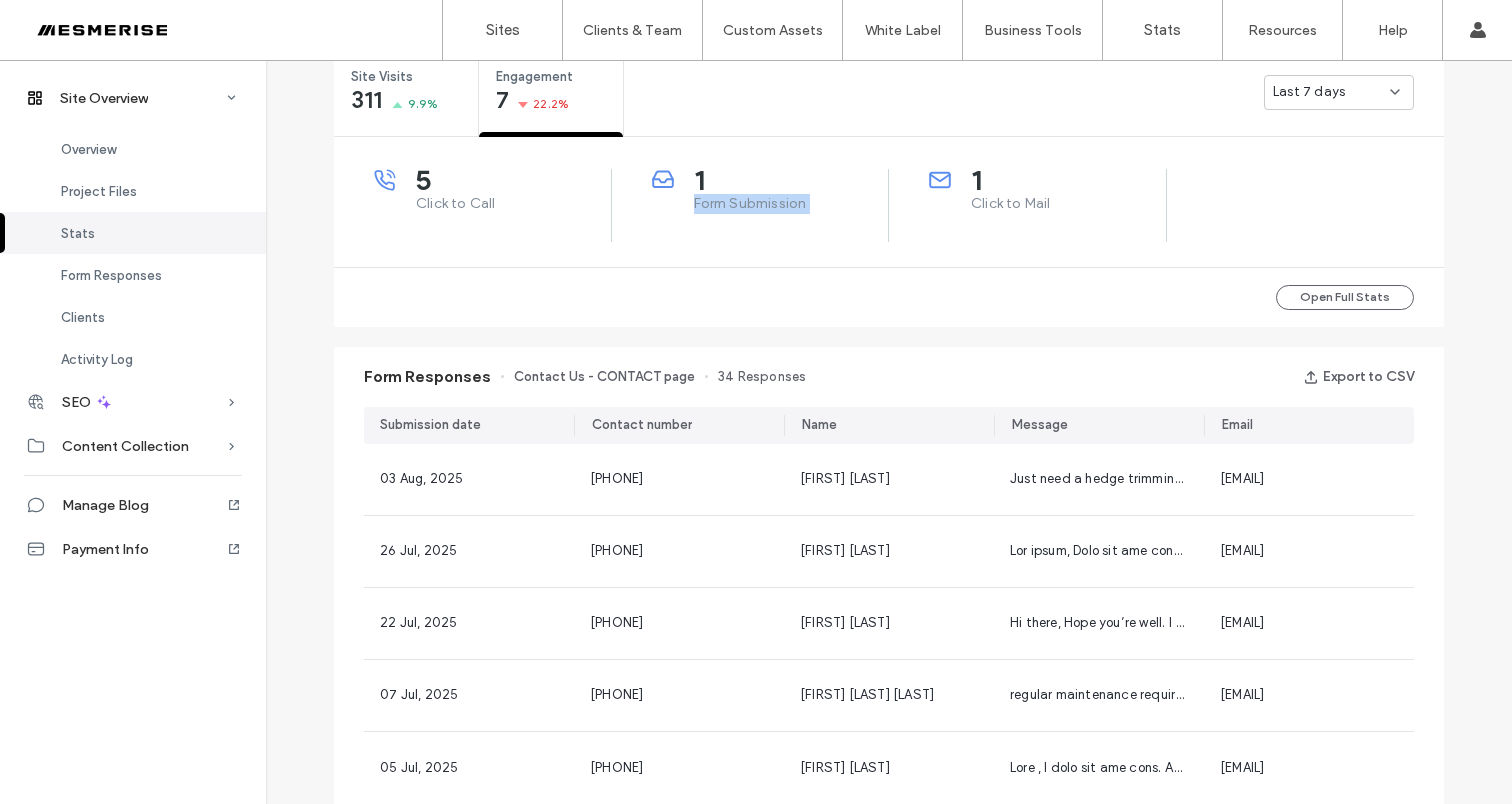 drag, startPoint x: 692, startPoint y: 208, endPoint x: 728, endPoint y: 209, distance: 36.013885 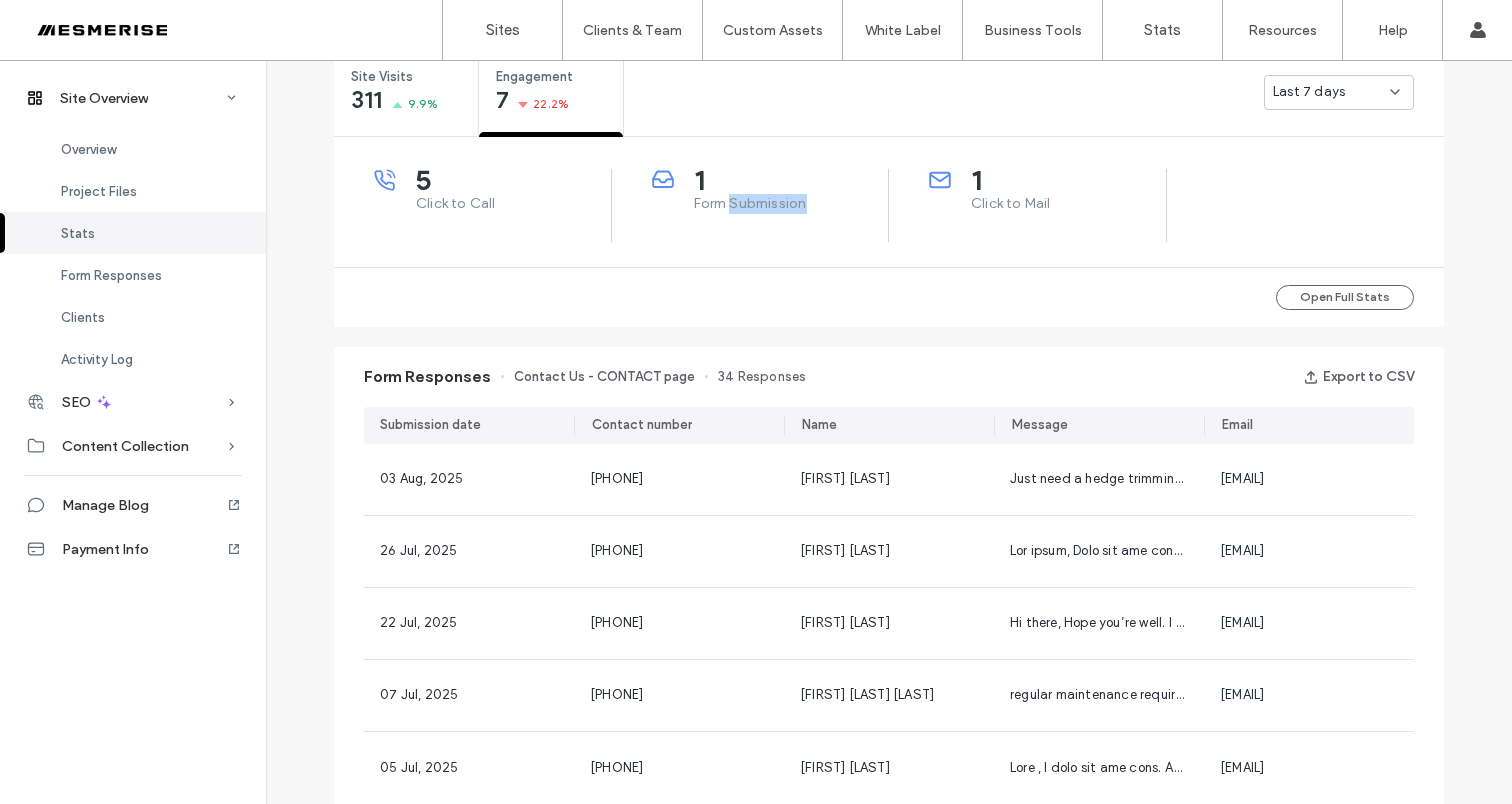click on "Form Submission" at bounding box center [791, 204] 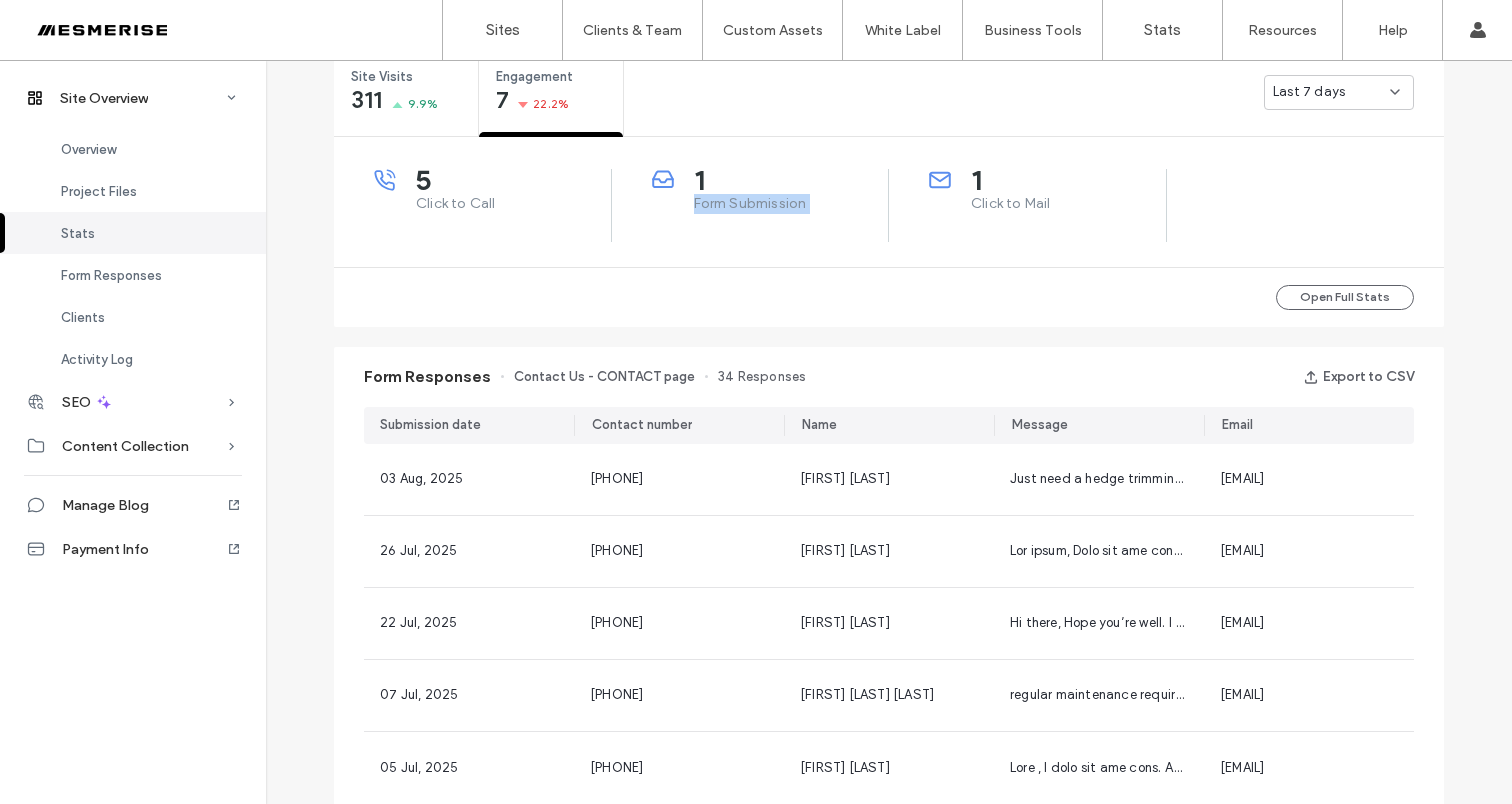 click on "Form Submission" at bounding box center [791, 204] 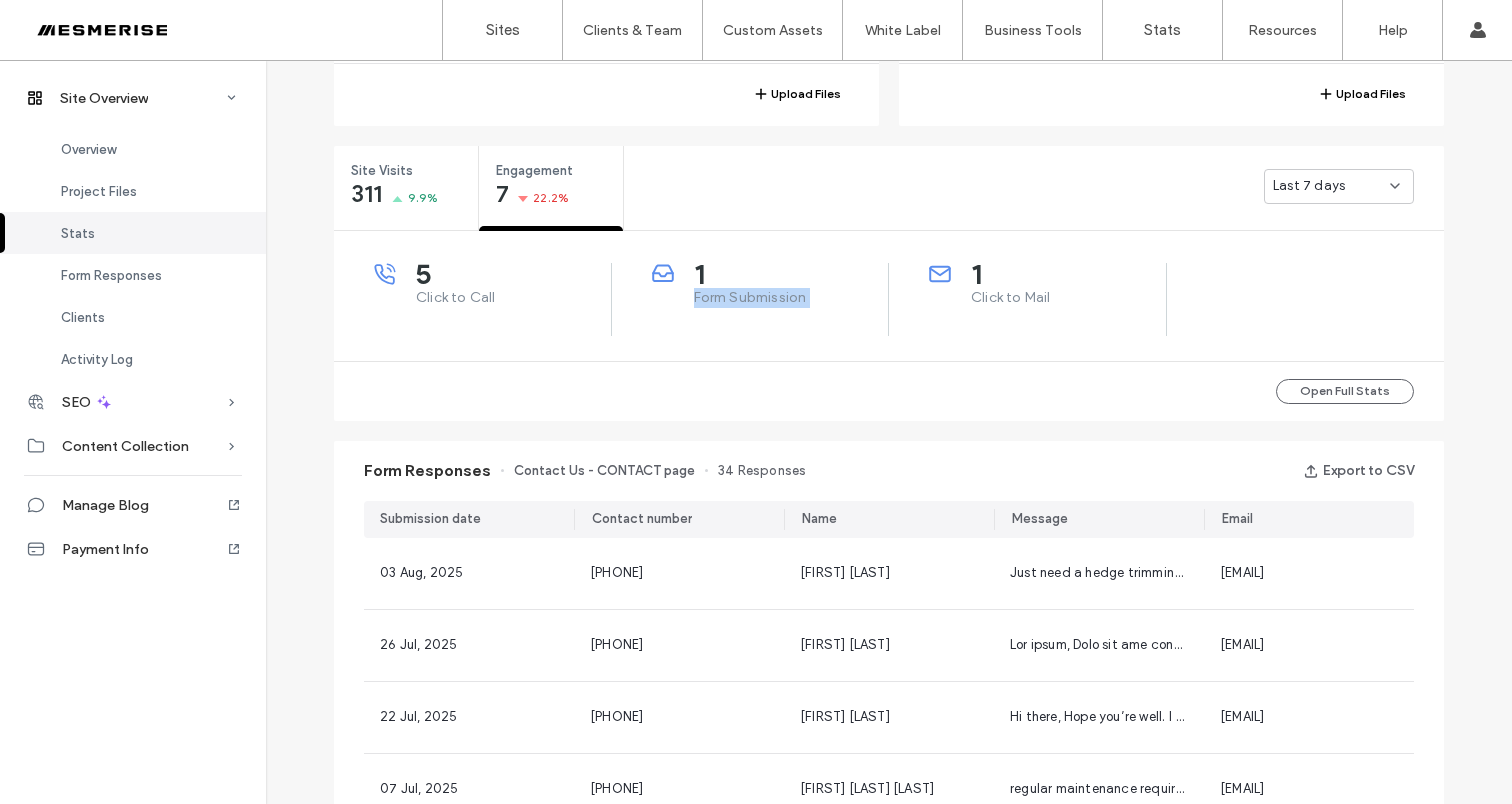 scroll, scrollTop: 657, scrollLeft: 0, axis: vertical 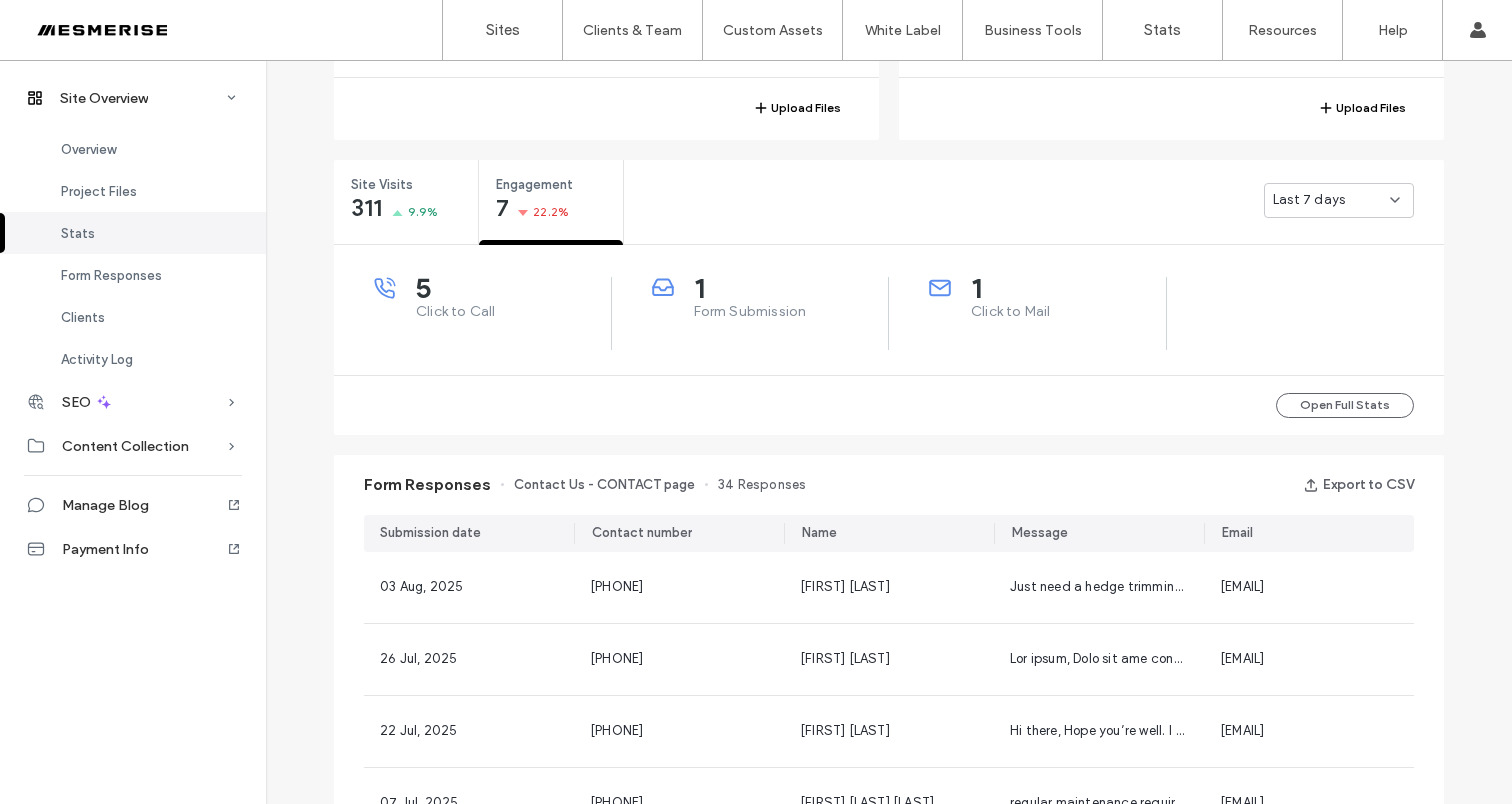 click on "Click to Mail" at bounding box center (1068, 312) 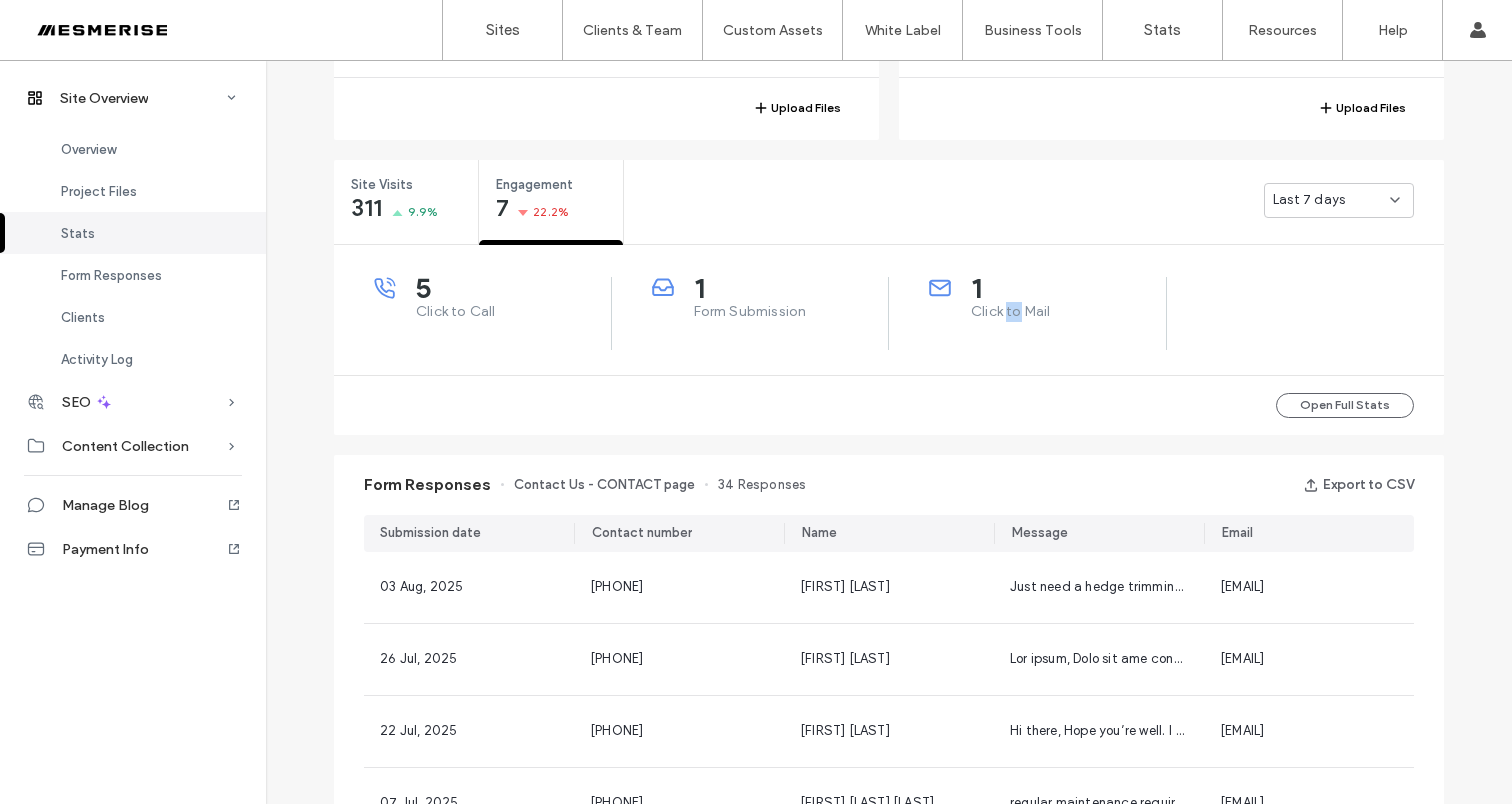 click on "Click to Mail" at bounding box center (1068, 312) 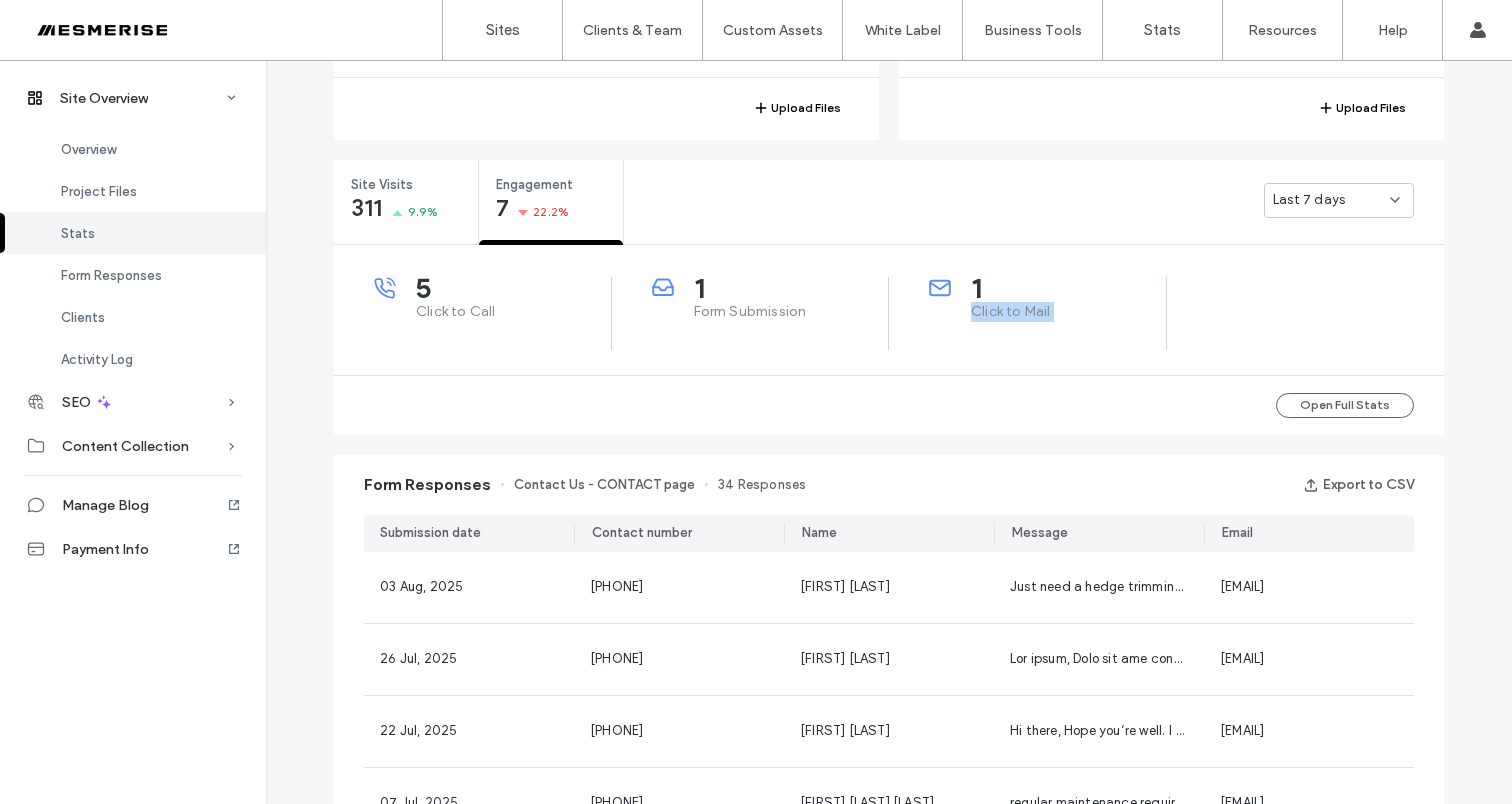 click on "Click to Mail" at bounding box center (1068, 312) 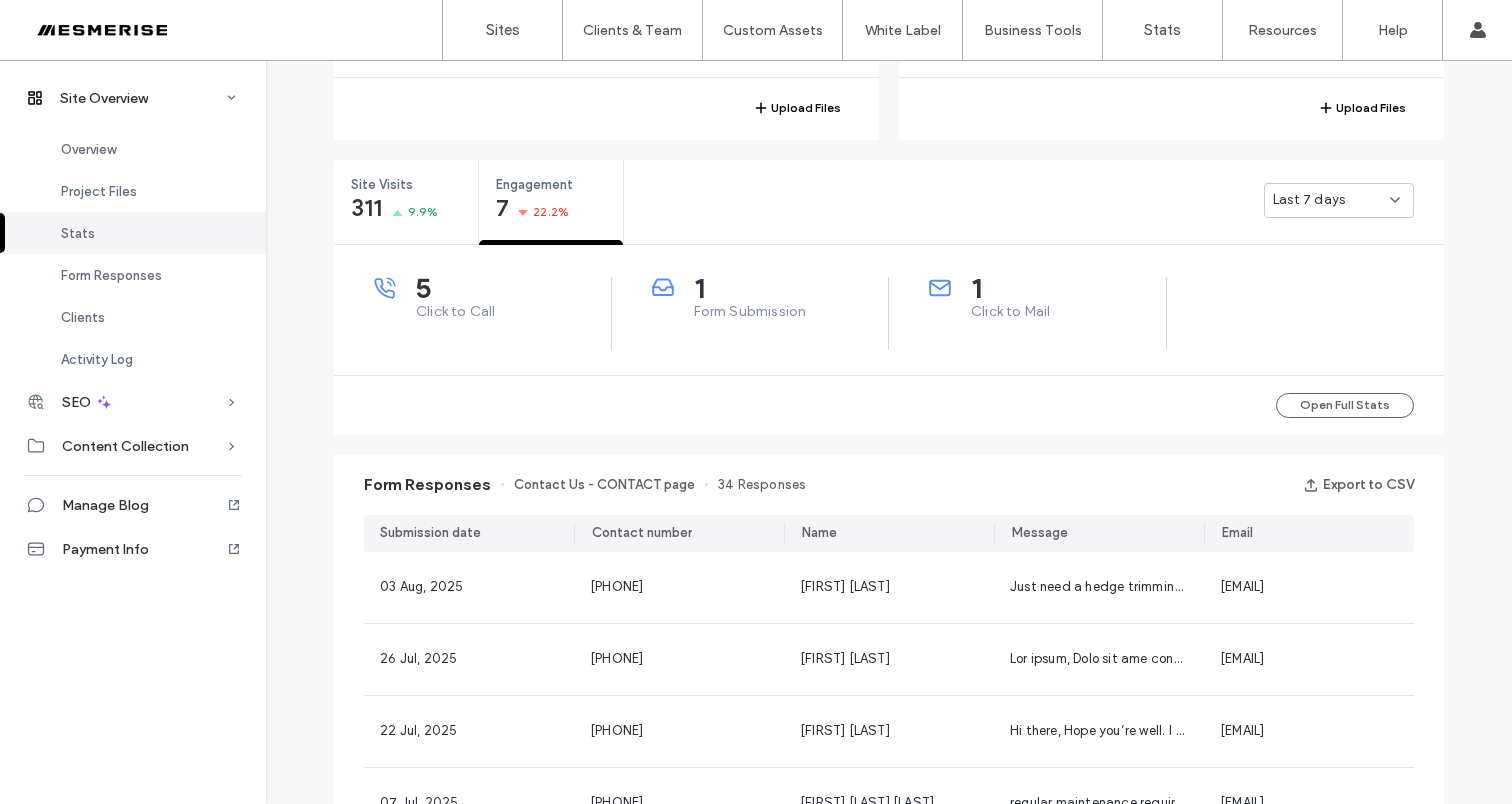 click on "Click to Mail" at bounding box center [1068, 312] 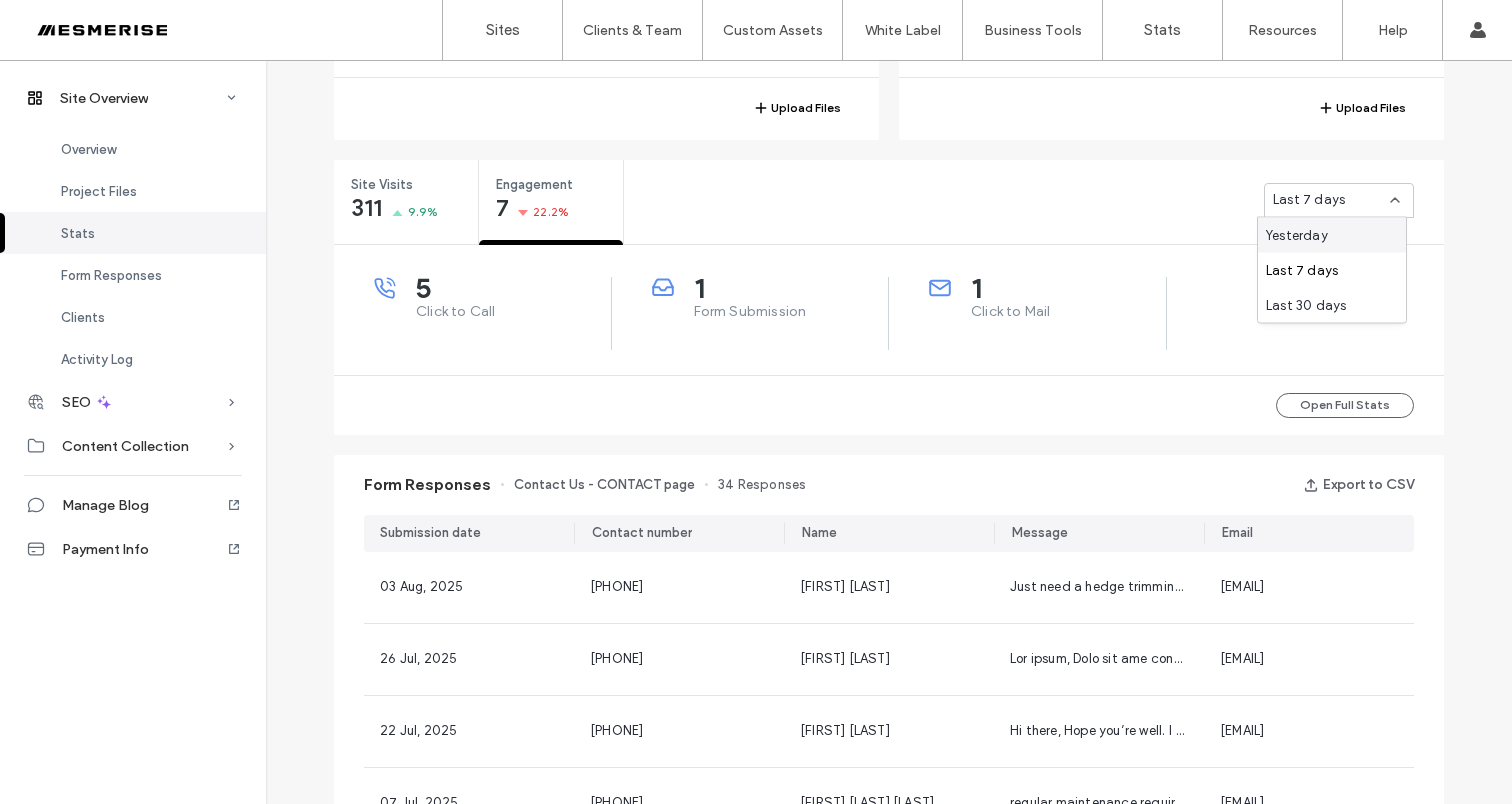 click on "Yesterday" at bounding box center [1297, 235] 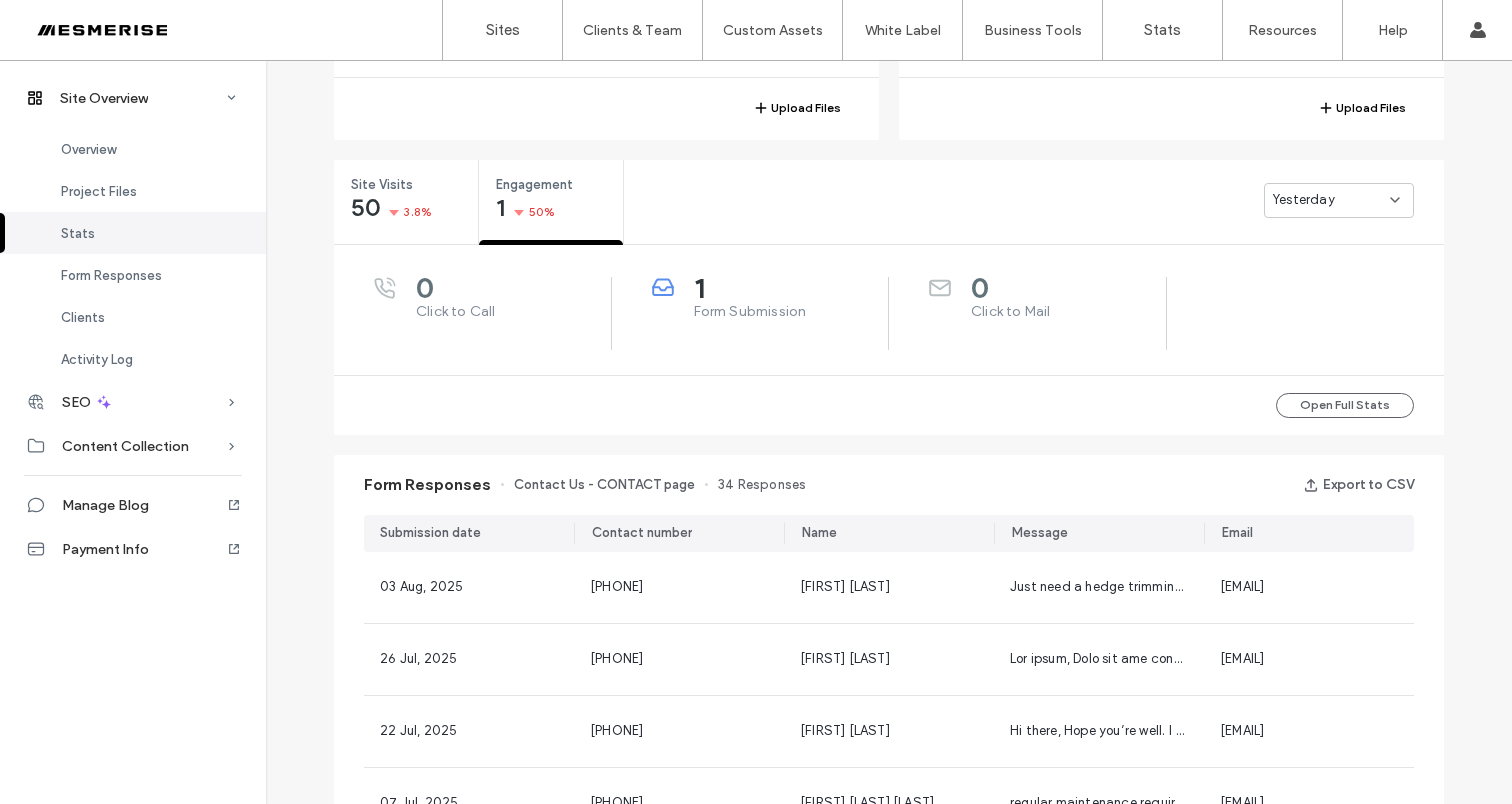 click on "Yesterday" at bounding box center (1339, 200) 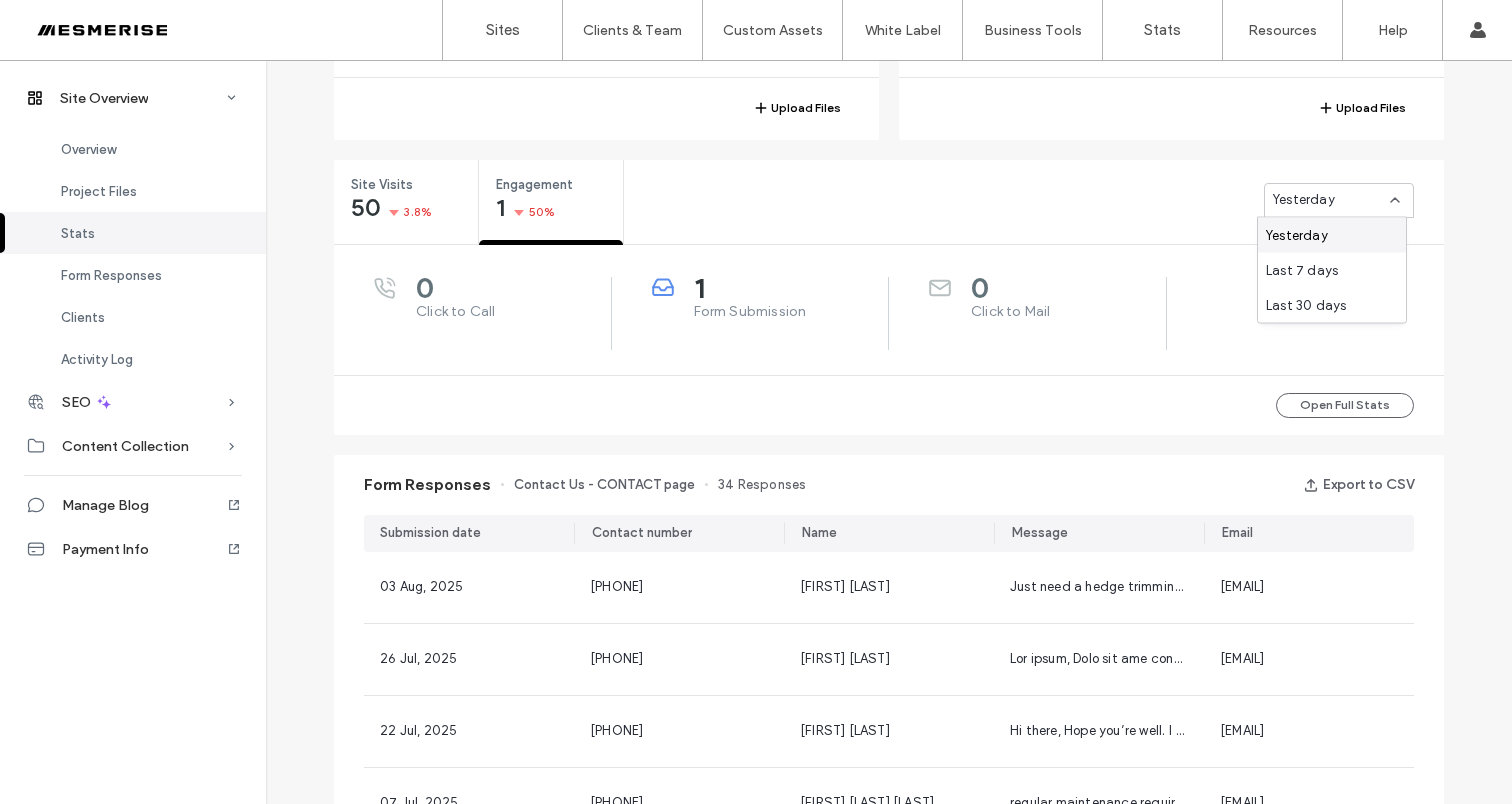 click on "Yesterday" at bounding box center (1339, 200) 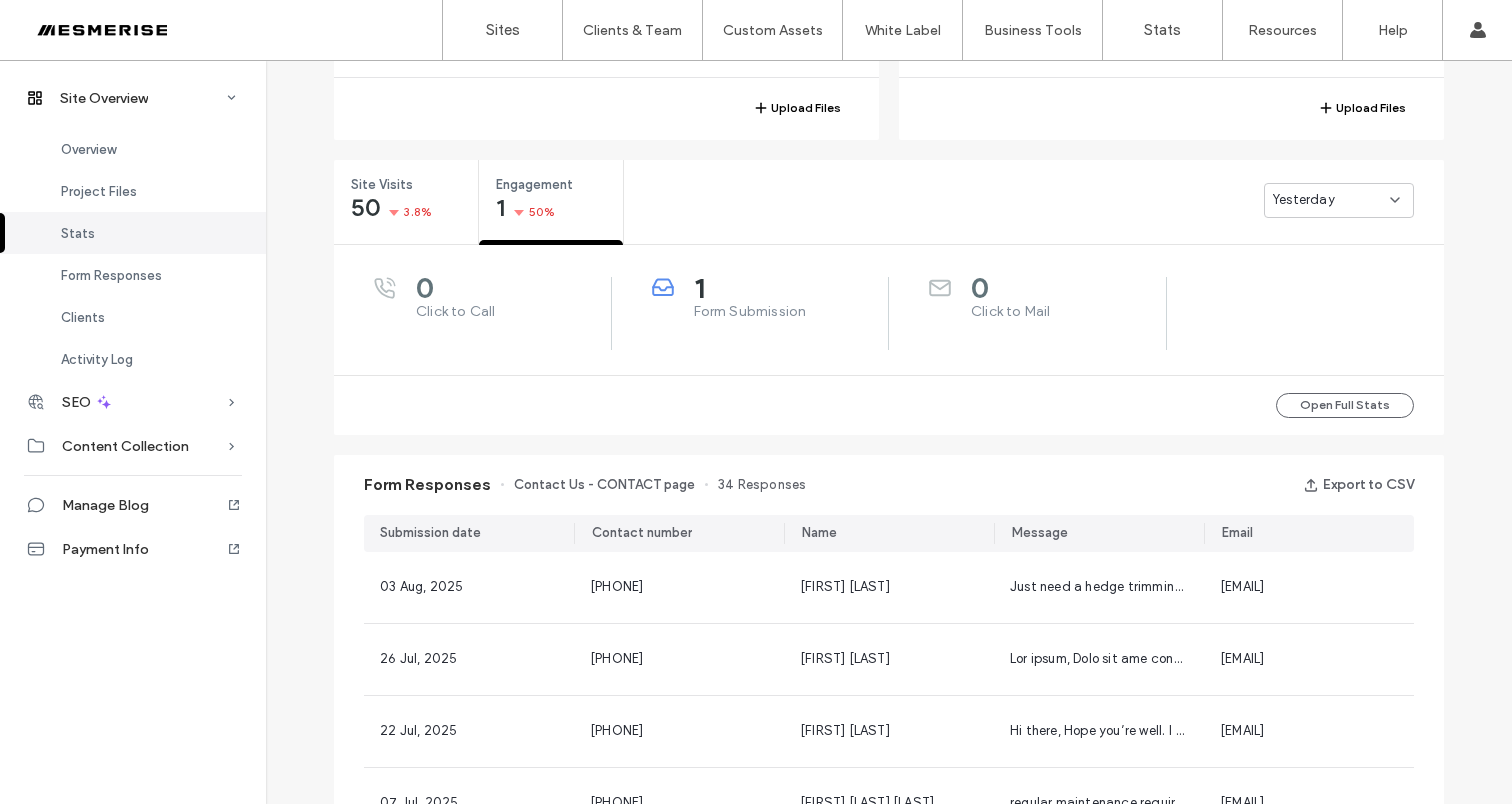 click on "Yesterday" at bounding box center (1331, 200) 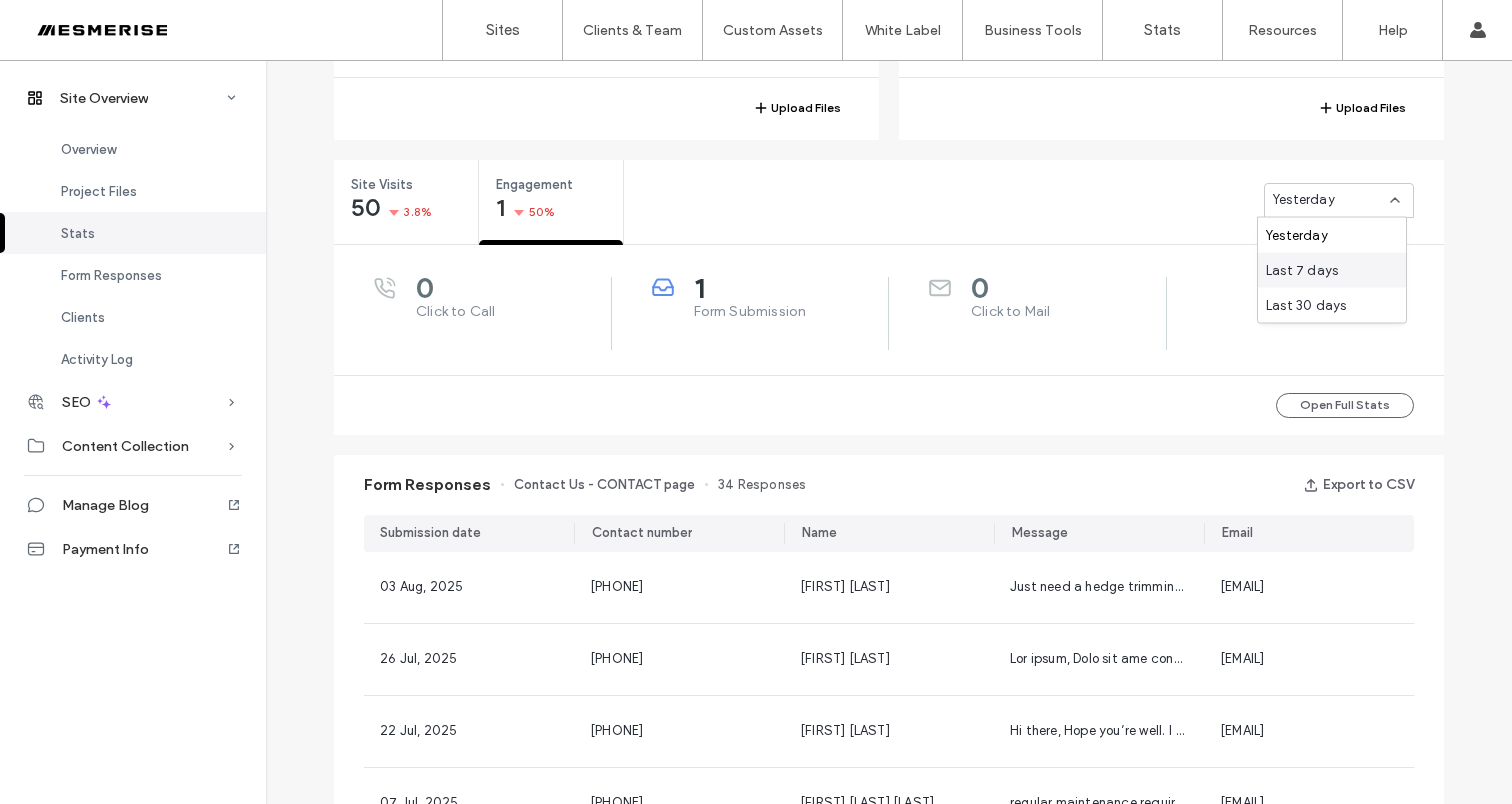 click on "Last 7 days" at bounding box center [1302, 270] 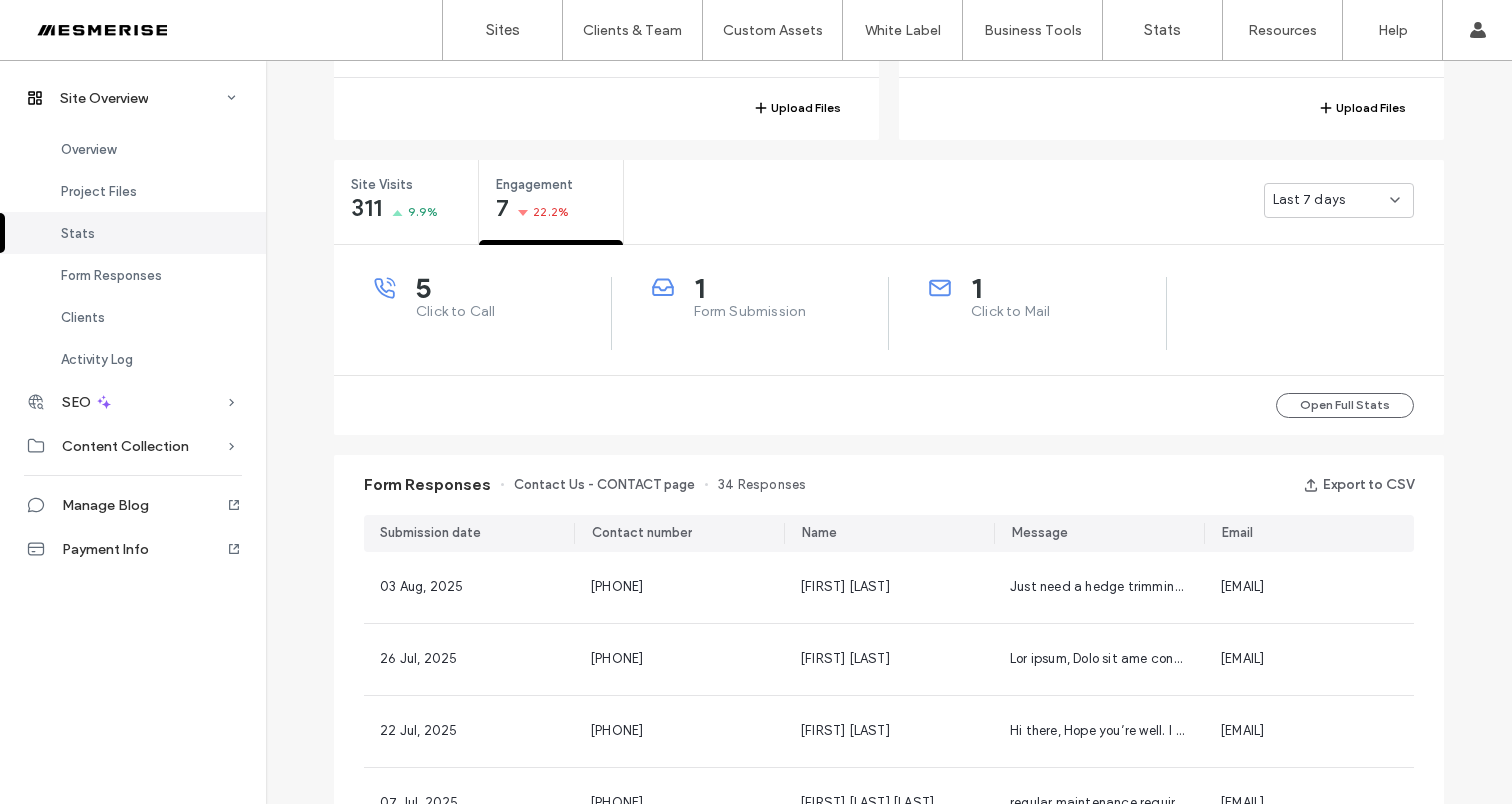 click on "Click to Call" at bounding box center (513, 312) 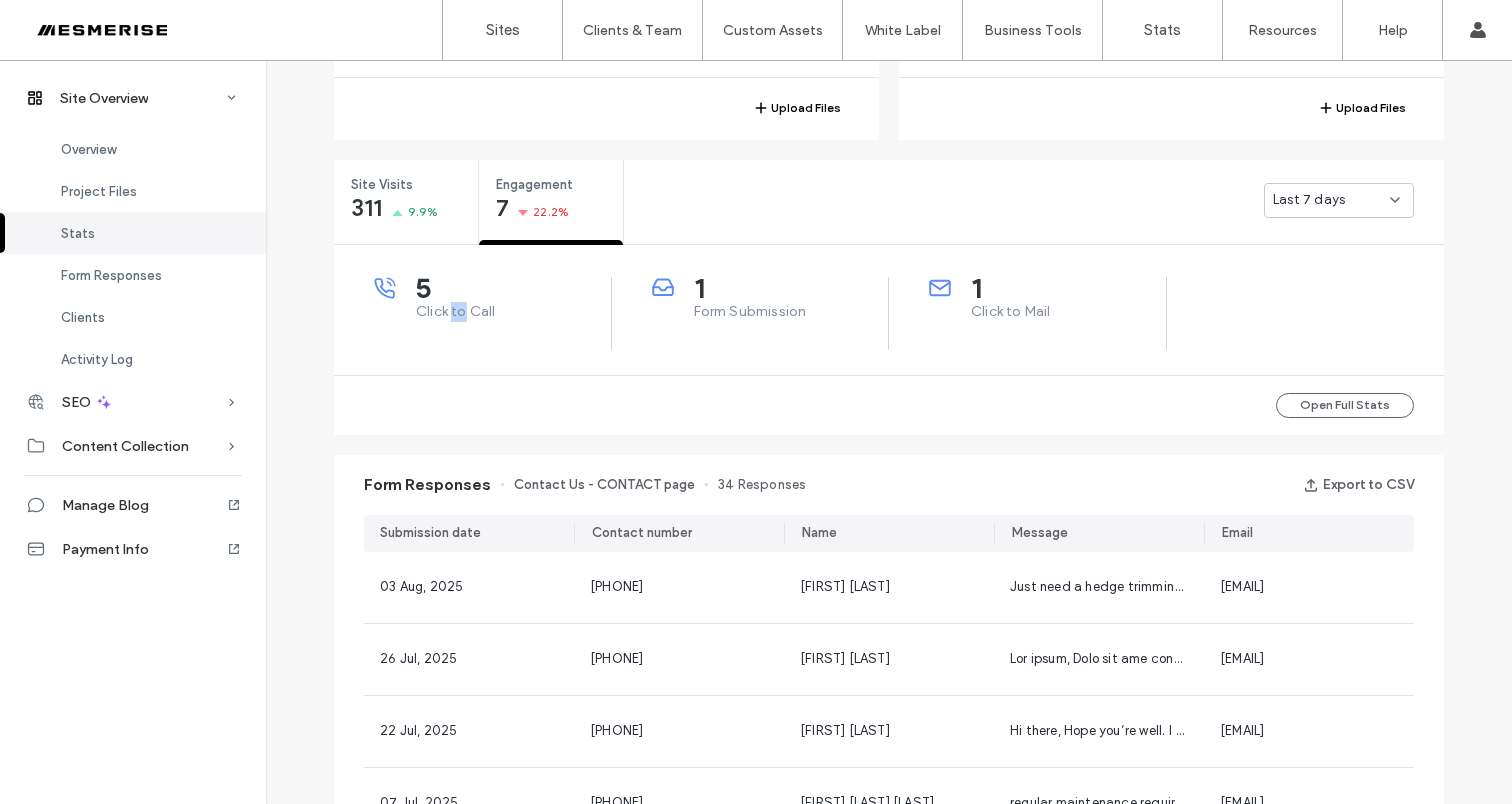 click on "Click to Call" at bounding box center [513, 312] 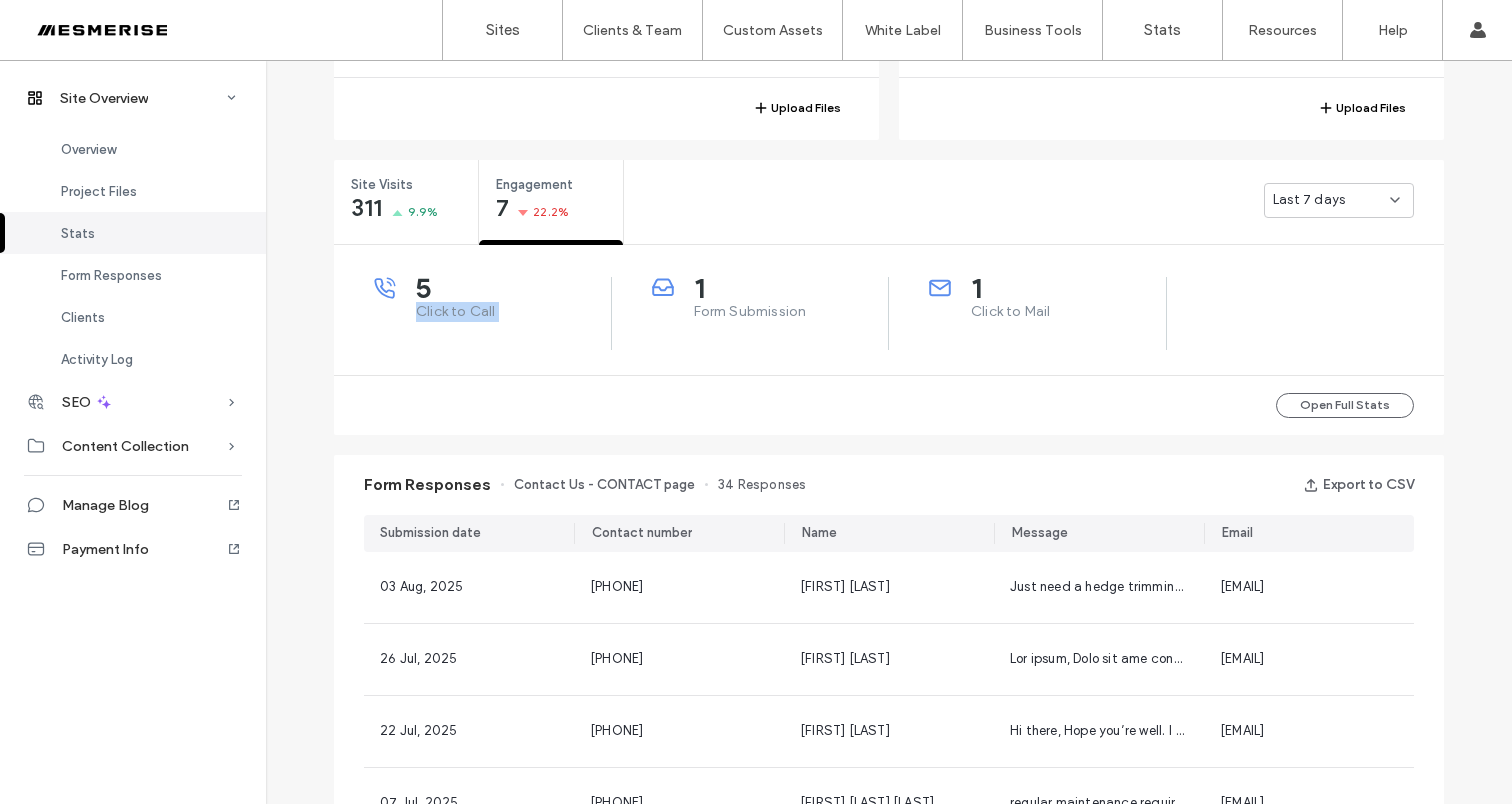 click on "Click to Call" at bounding box center (513, 312) 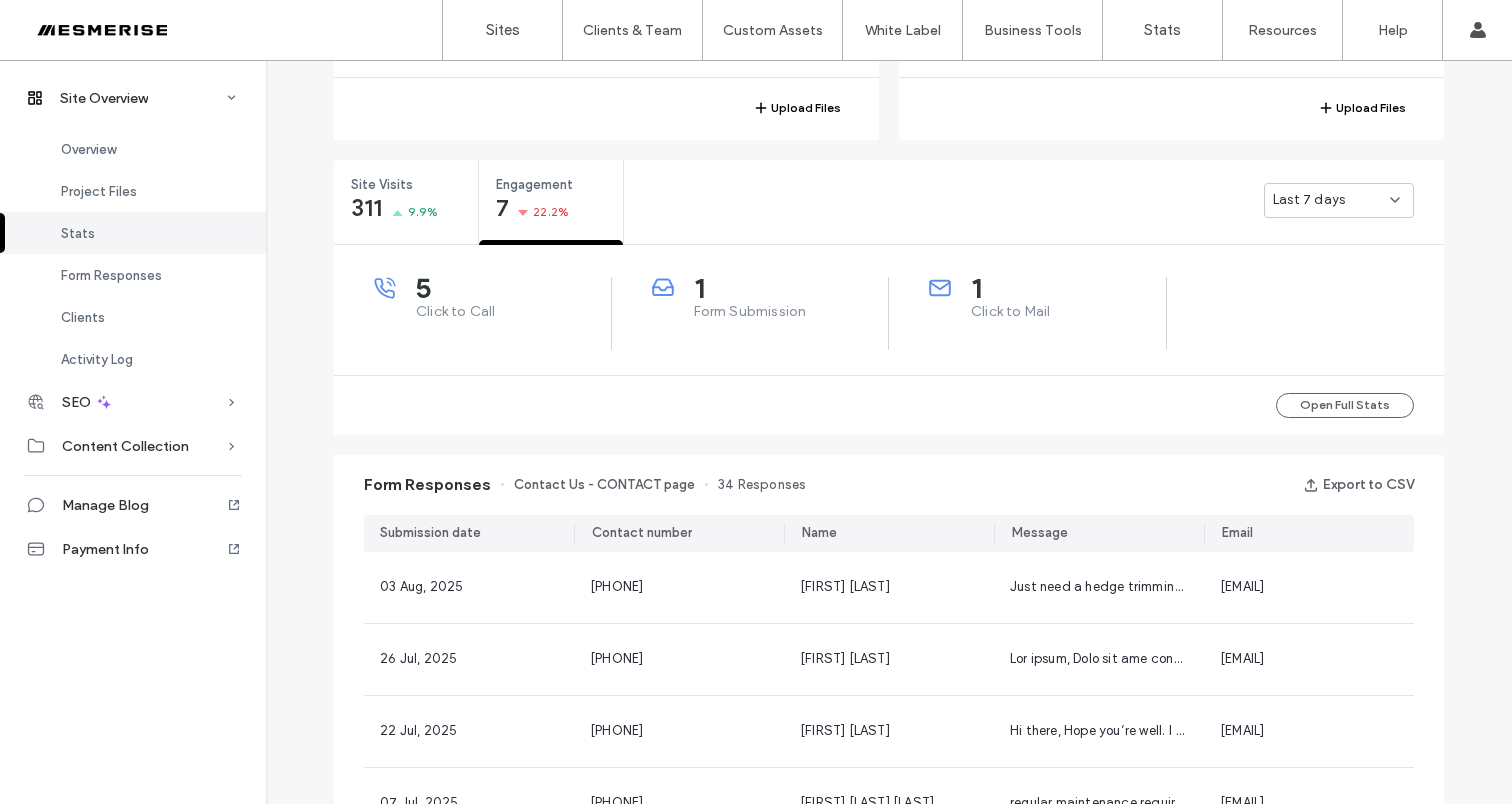 click on "5" at bounding box center [513, 288] 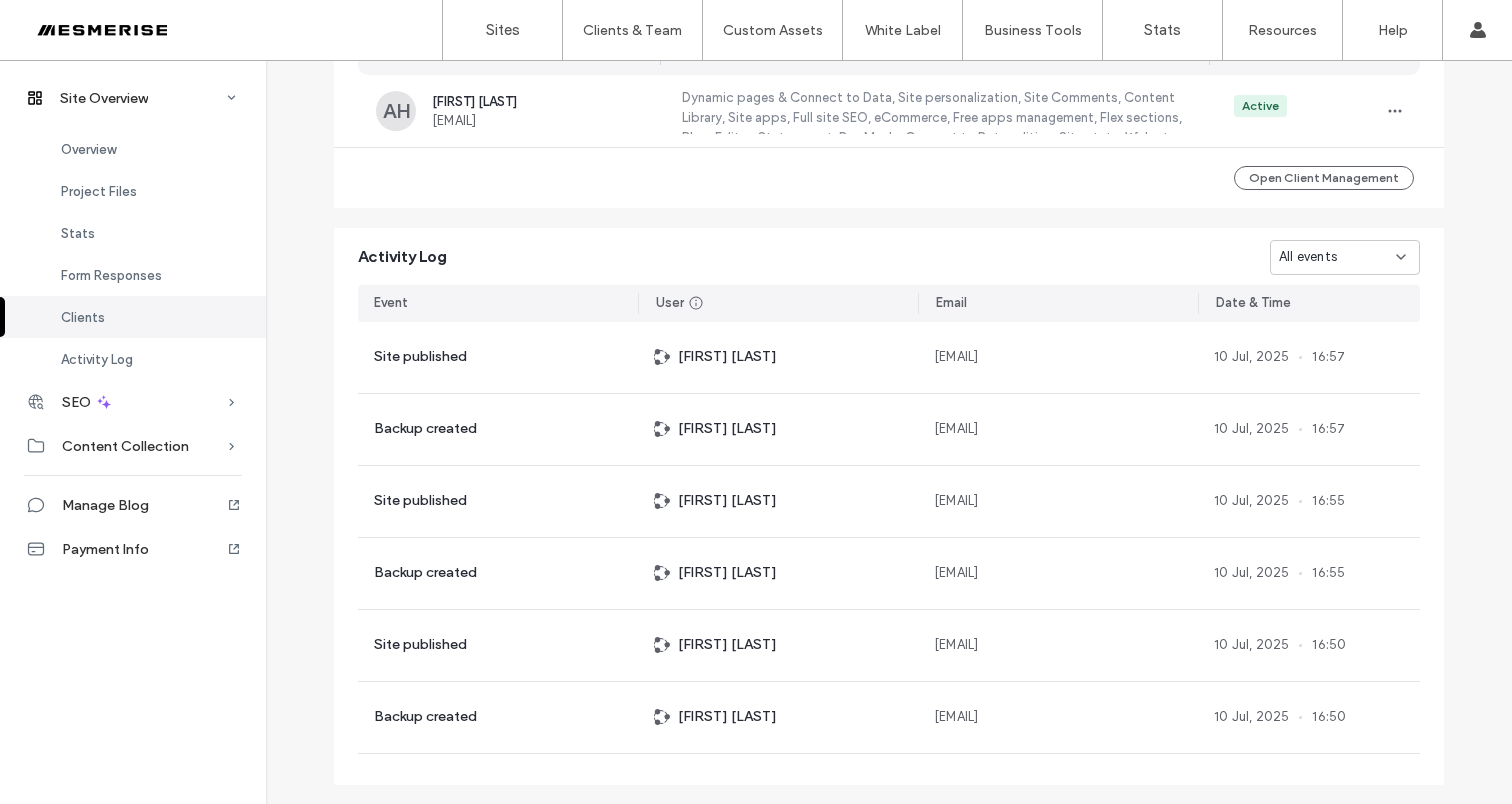 scroll, scrollTop: 0, scrollLeft: 0, axis: both 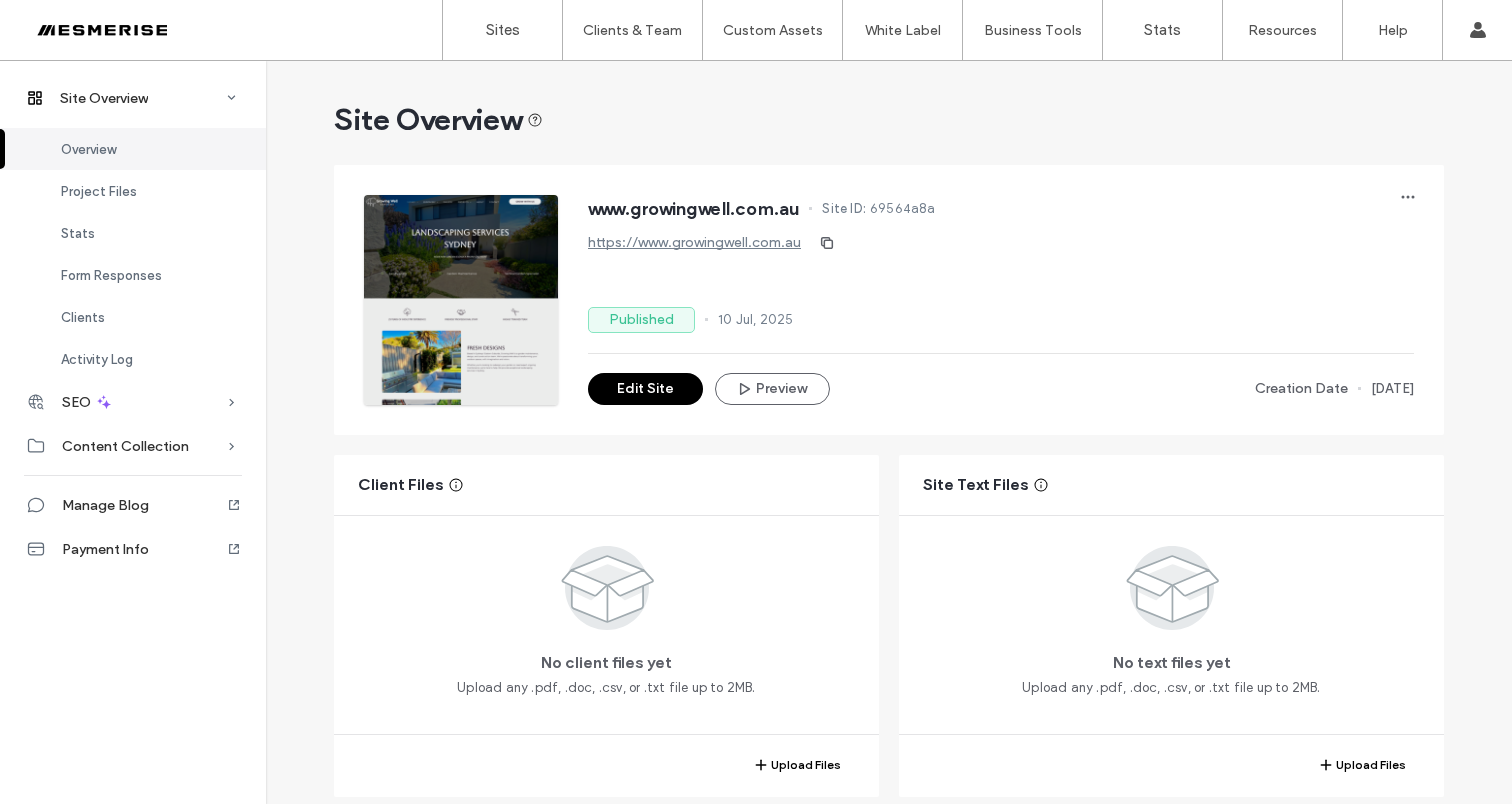 click on "Edit Site" at bounding box center [645, 389] 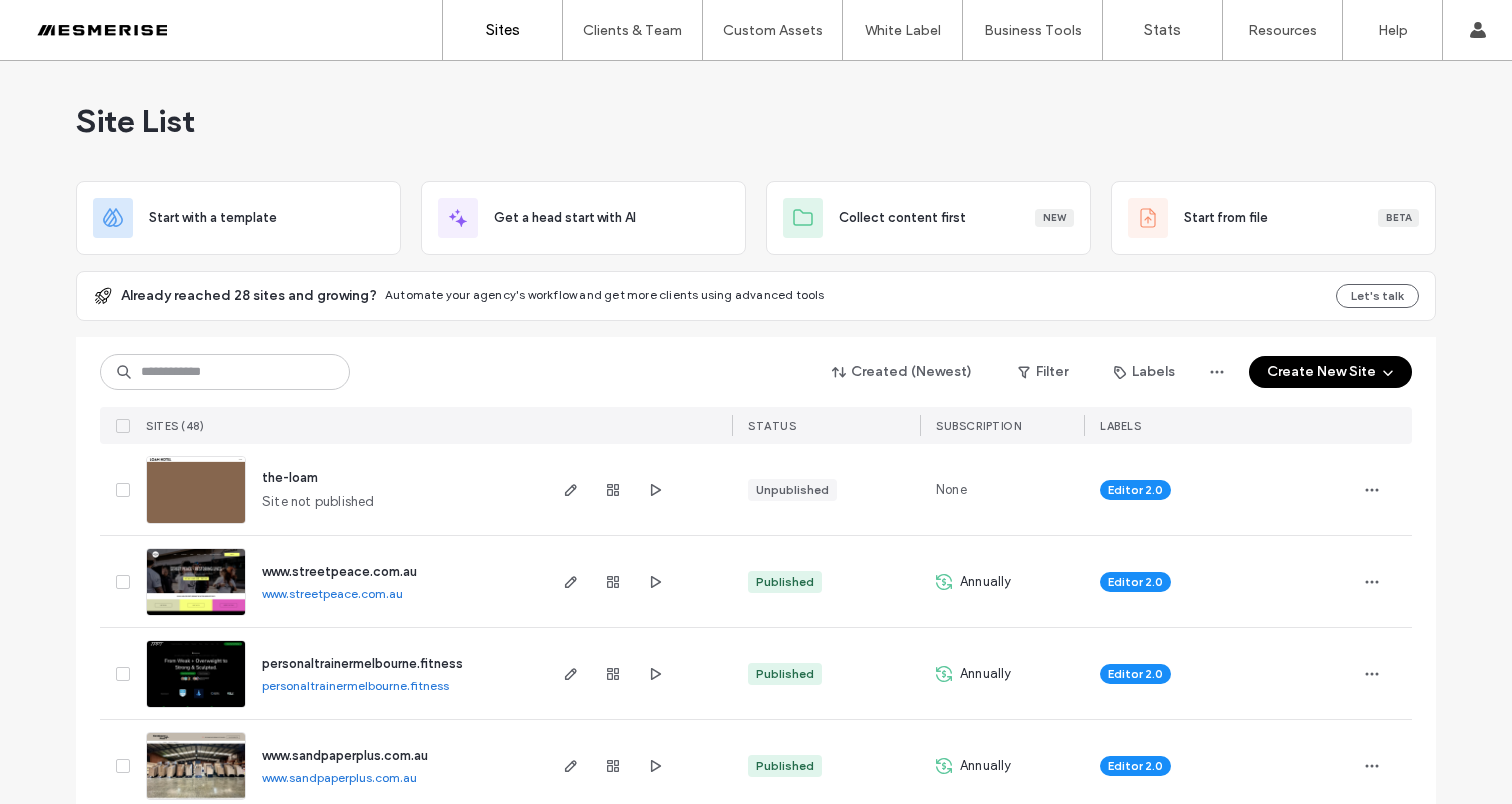 scroll, scrollTop: 0, scrollLeft: 0, axis: both 